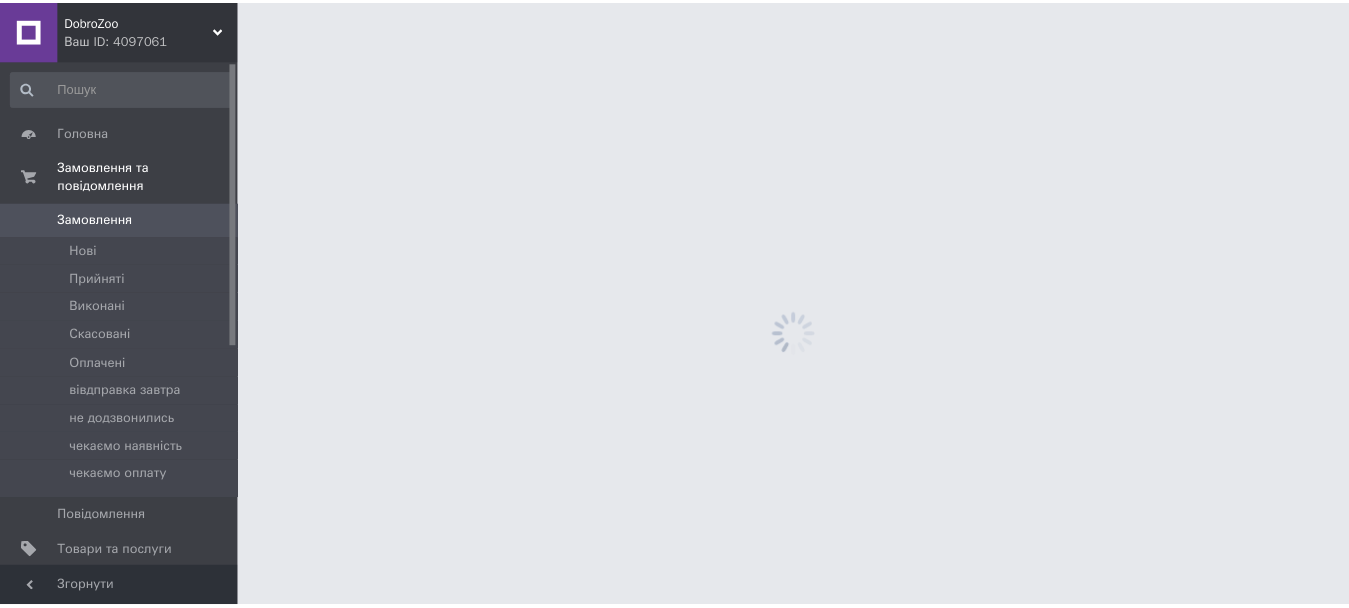 scroll, scrollTop: 0, scrollLeft: 0, axis: both 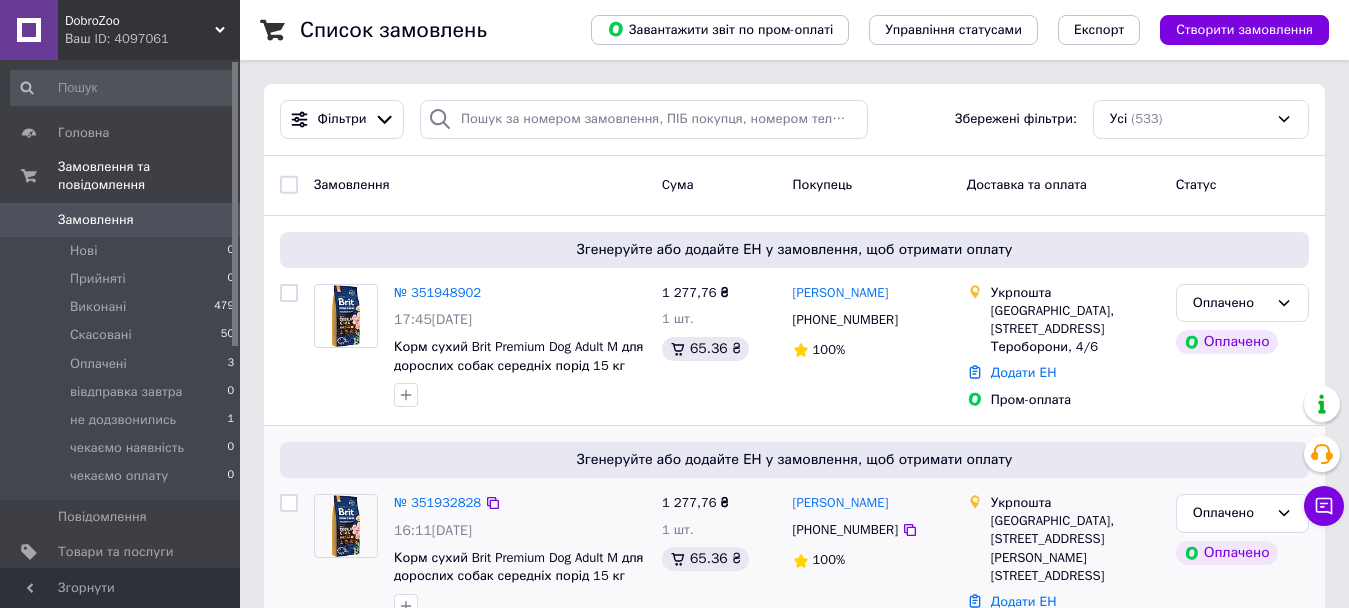 click on "Згенеруйте або додайте ЕН у замовлення, щоб отримати оплату" at bounding box center (794, 460) 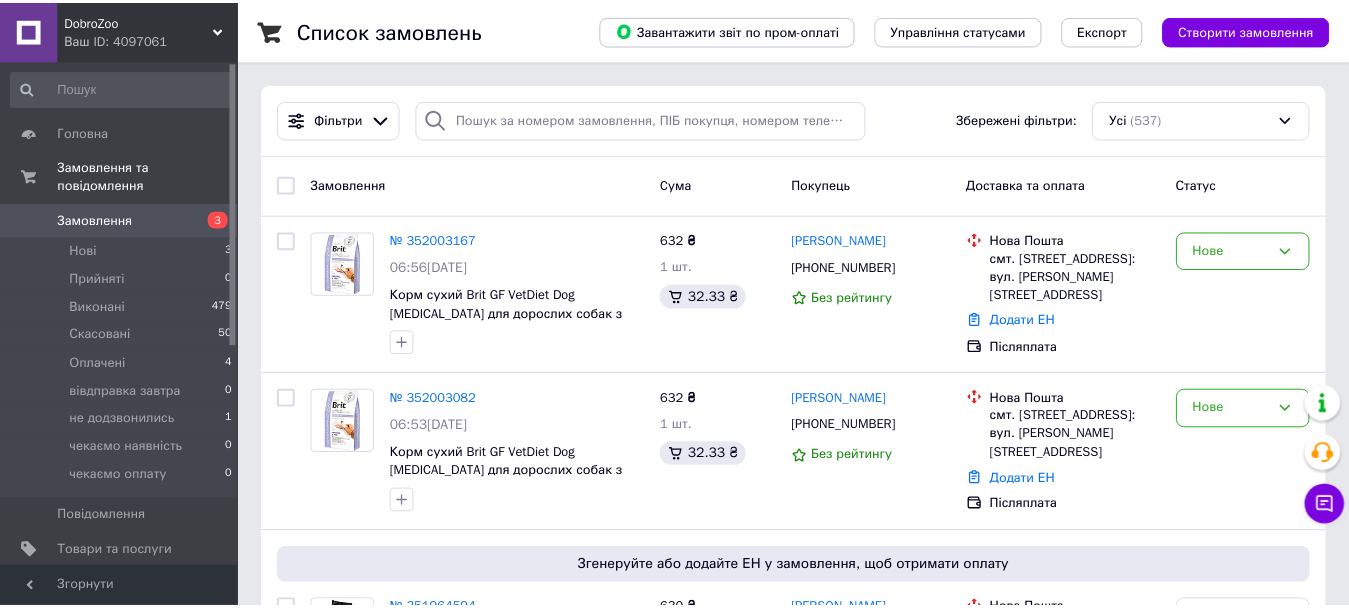 scroll, scrollTop: 0, scrollLeft: 0, axis: both 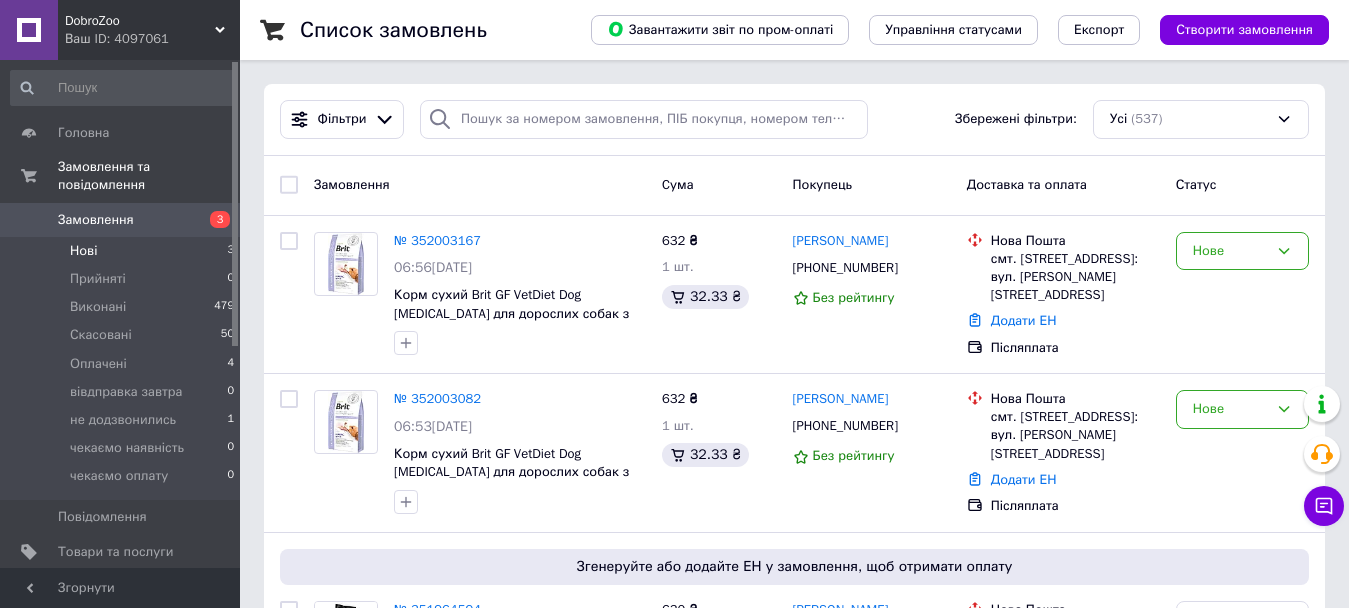 click on "Нові 3" at bounding box center [123, 251] 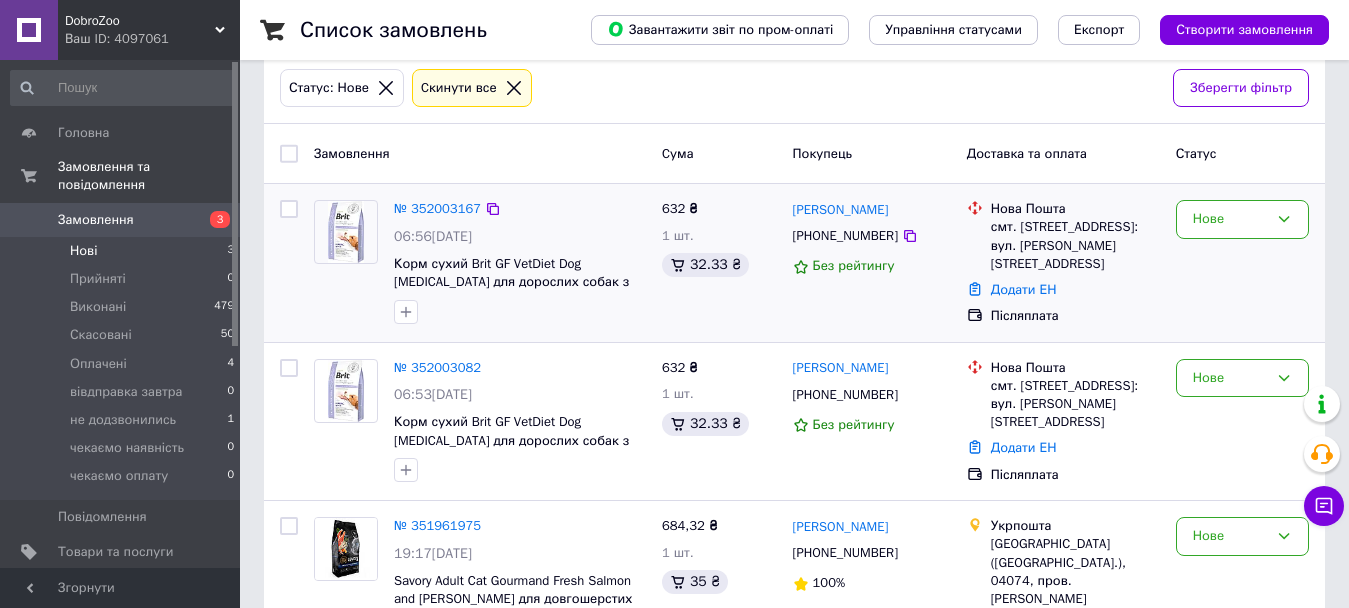 scroll, scrollTop: 172, scrollLeft: 0, axis: vertical 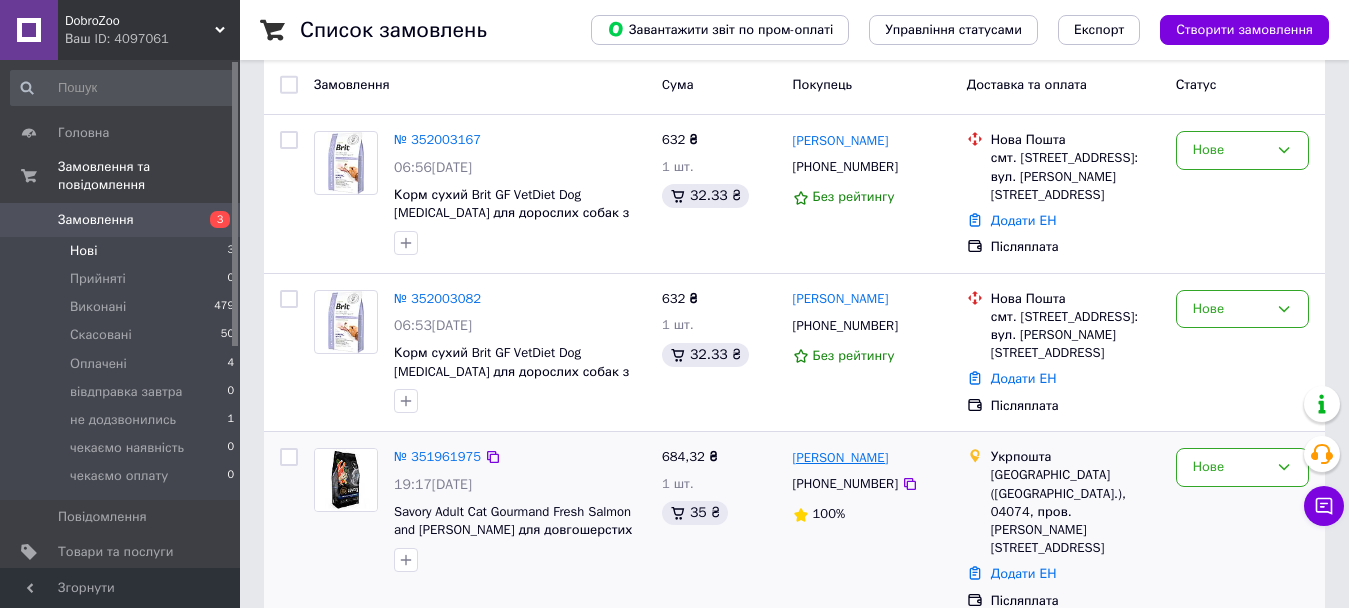 click on "[PERSON_NAME]" at bounding box center [841, 458] 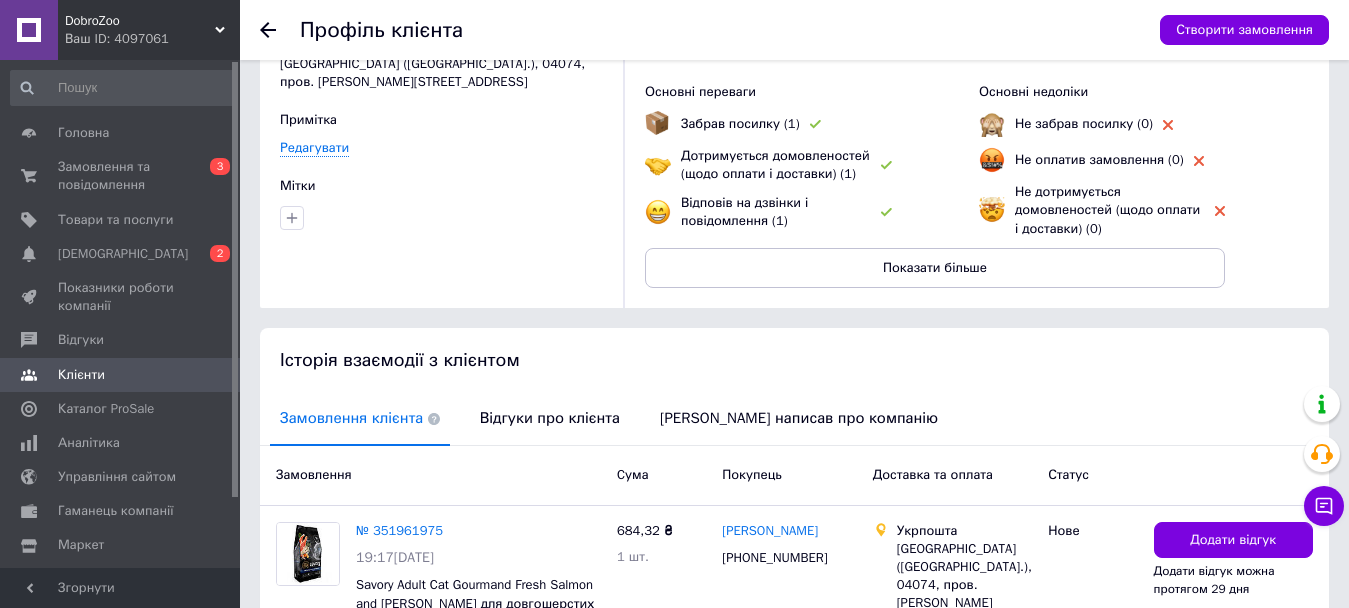 scroll, scrollTop: 262, scrollLeft: 0, axis: vertical 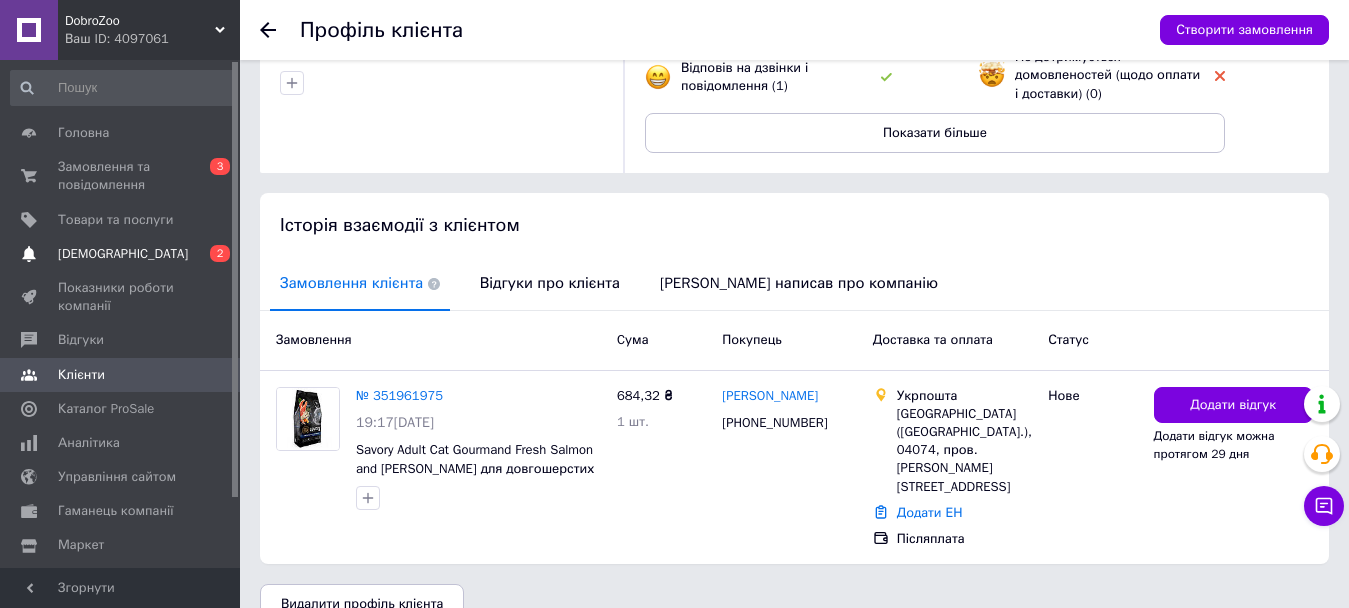 click on "[DEMOGRAPHIC_DATA]" at bounding box center (121, 254) 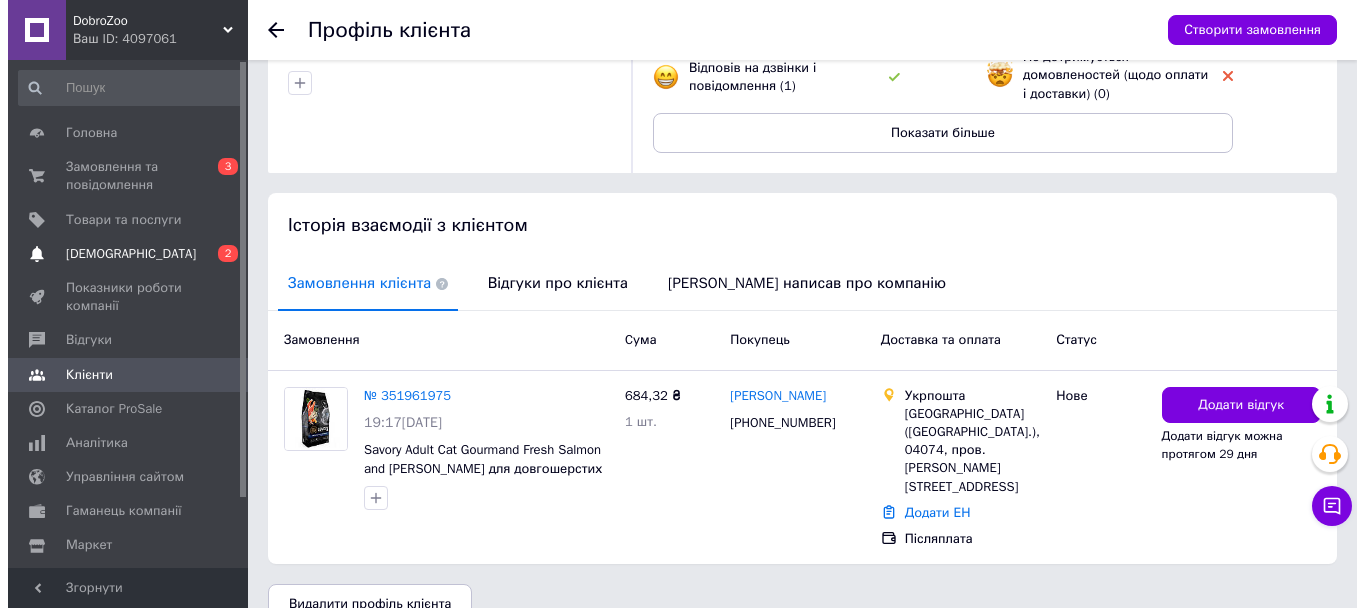 scroll, scrollTop: 0, scrollLeft: 0, axis: both 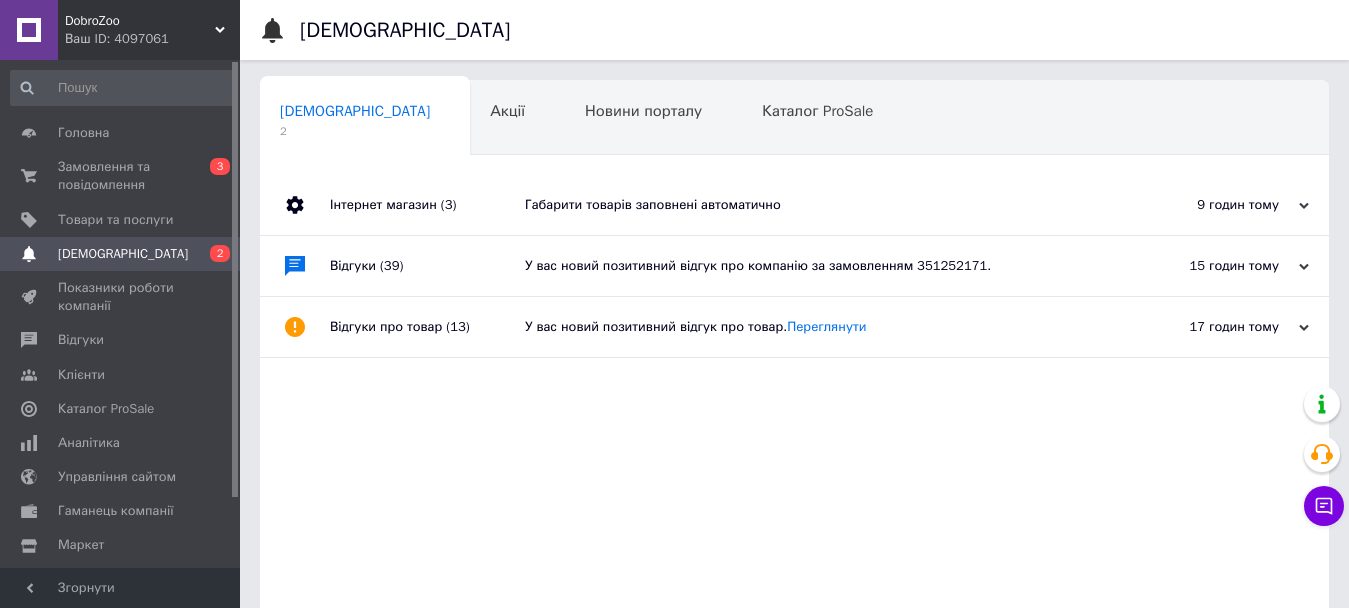 click on "Габарити товарів заповнені автоматично" at bounding box center [817, 205] 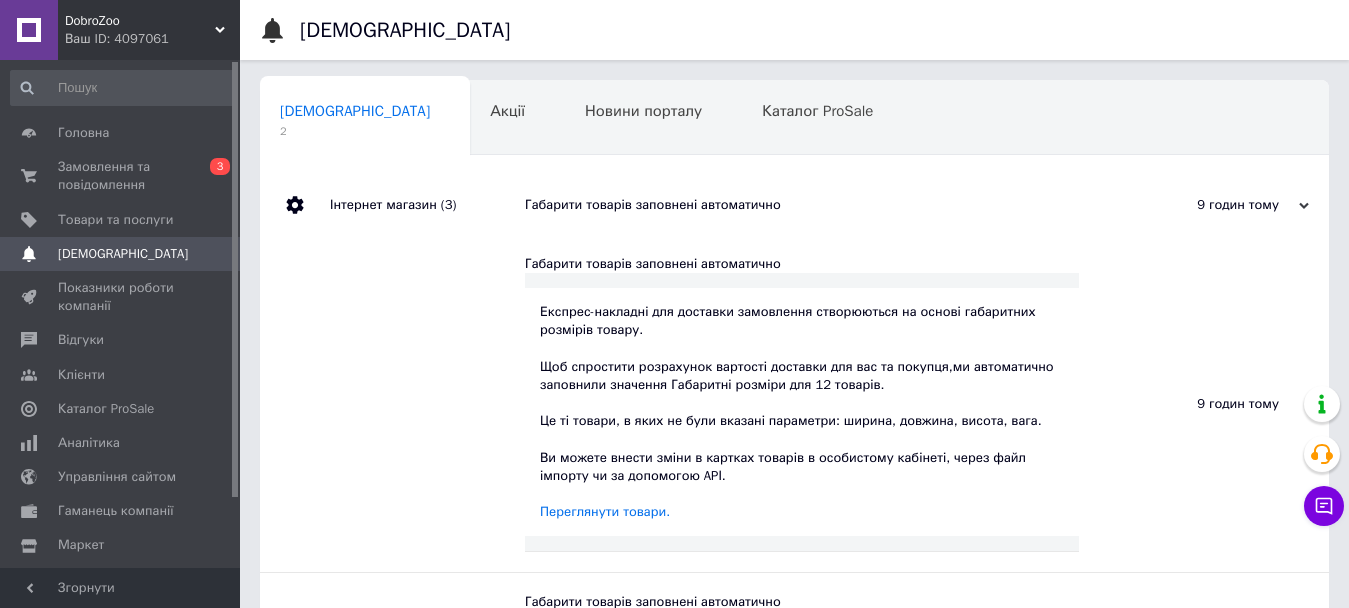 click on "Габарити товарів заповнені автоматично" at bounding box center (817, 205) 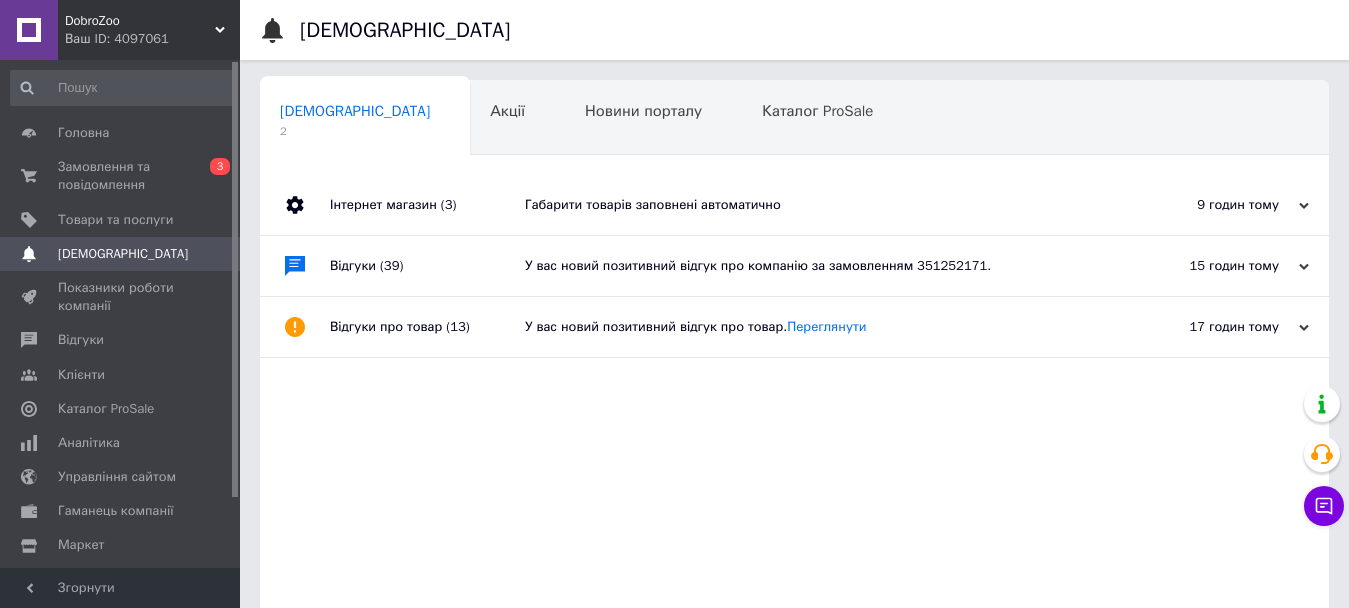 click on "Габарити товарів заповнені автоматично" at bounding box center (817, 205) 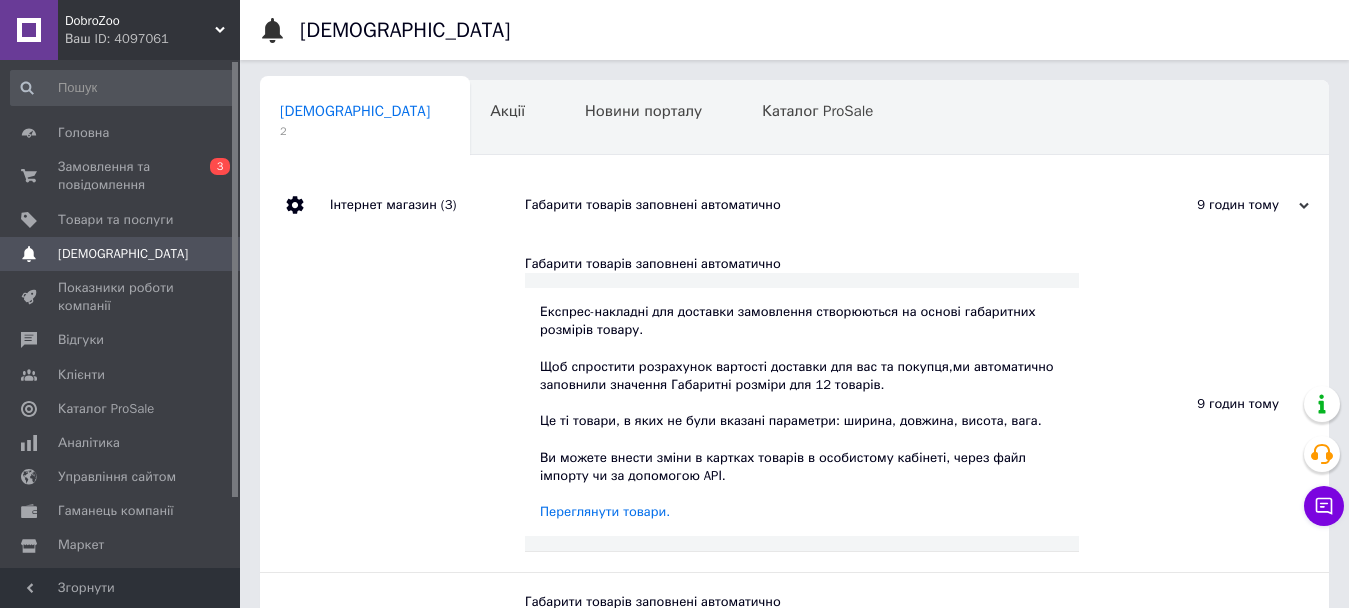 click on "Габарити товарів заповнені автоматично" at bounding box center [817, 205] 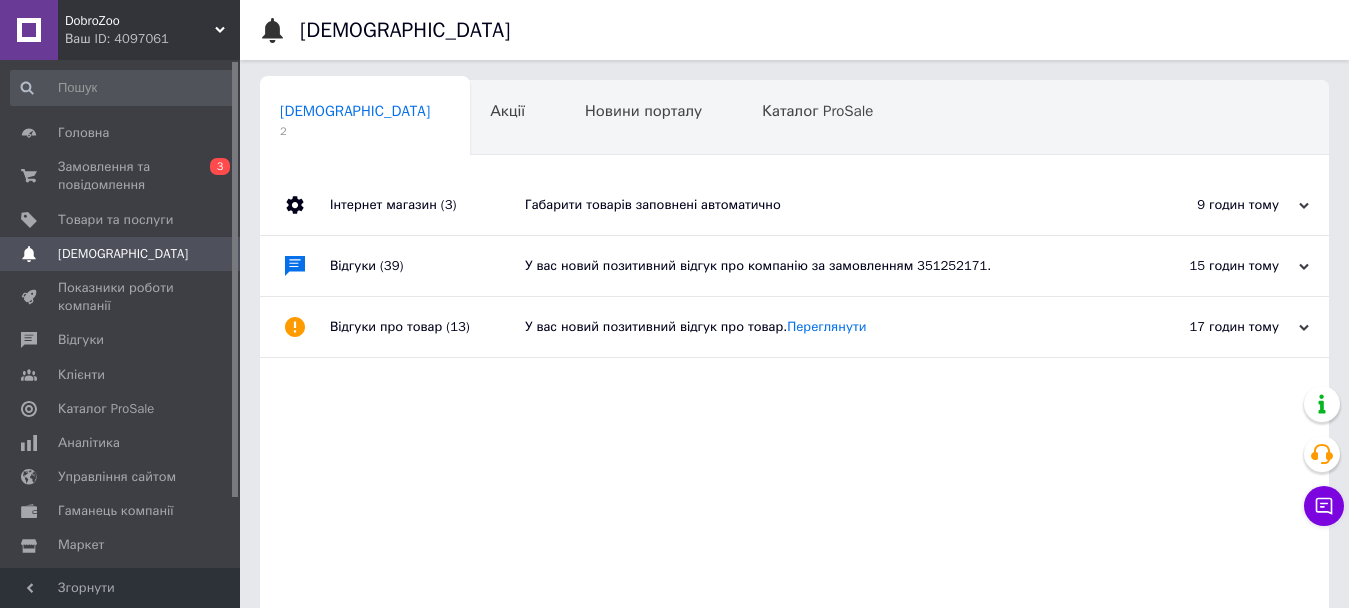click on "У вас новий позитивний відгук про компанію за замовленням 351252171." at bounding box center (817, 266) 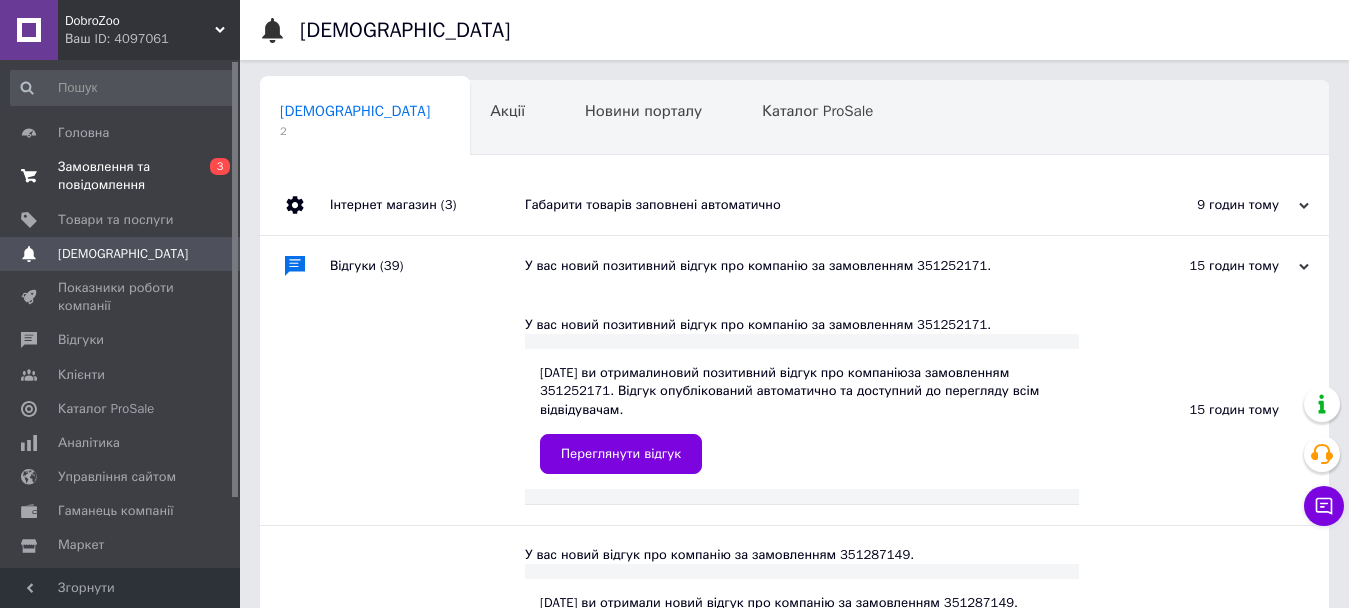 click on "Замовлення та повідомлення" at bounding box center [121, 176] 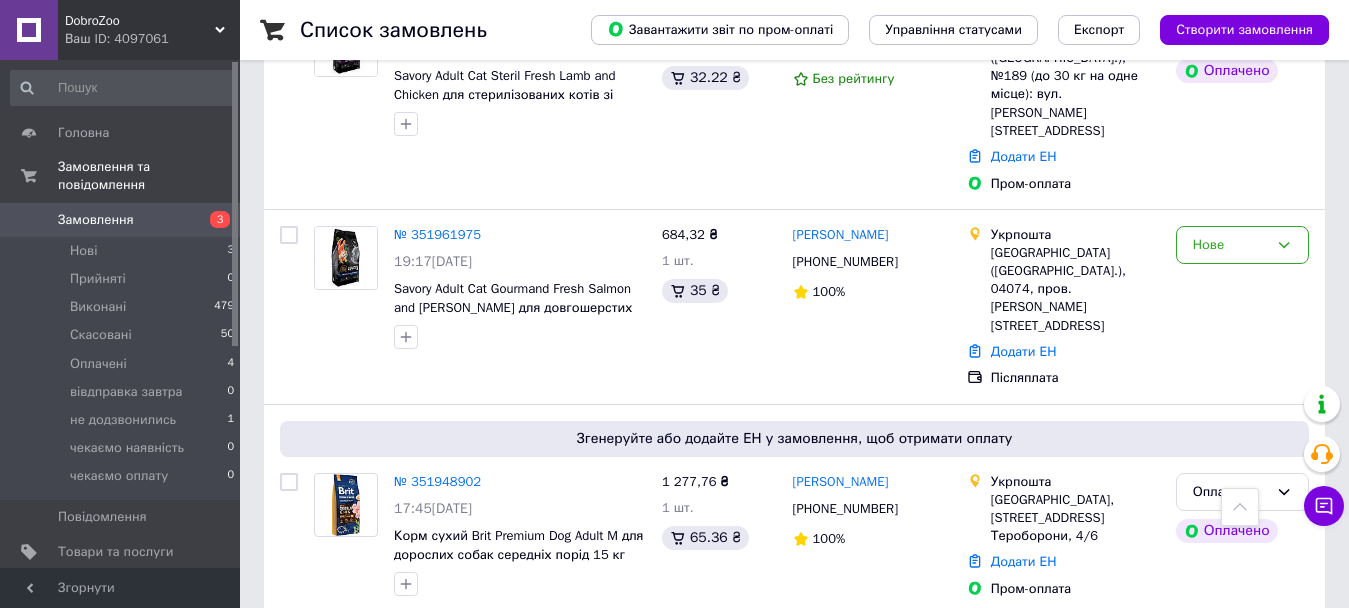 scroll, scrollTop: 800, scrollLeft: 0, axis: vertical 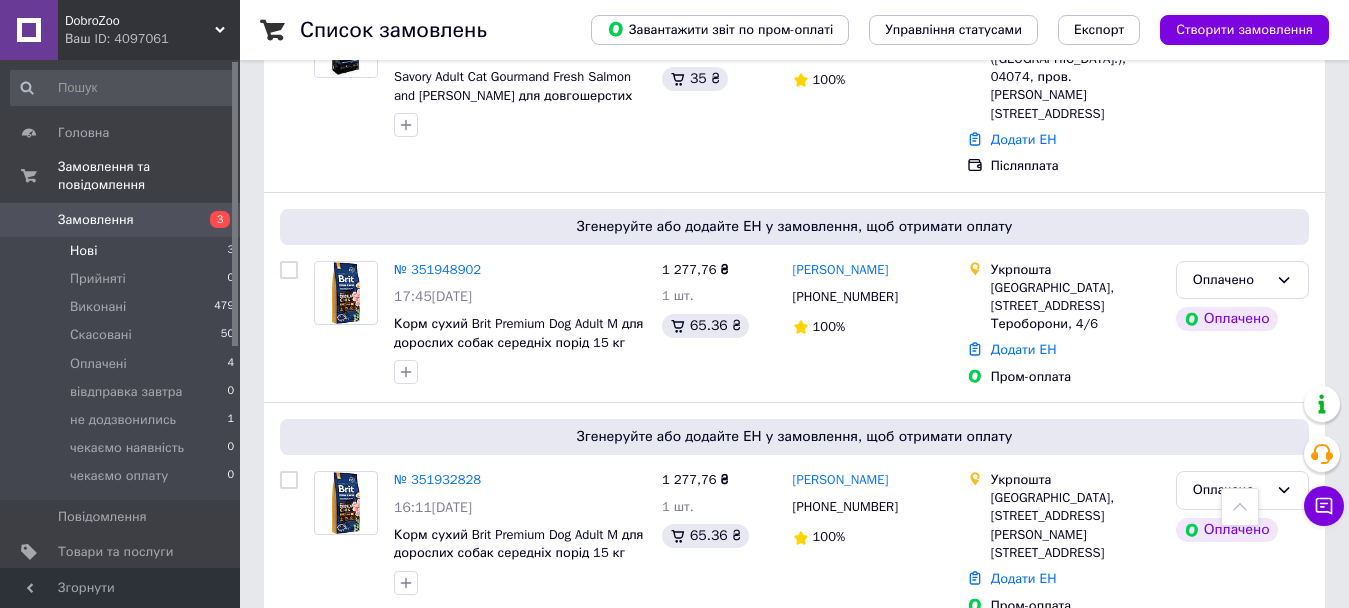 click on "Нові 3" at bounding box center [123, 251] 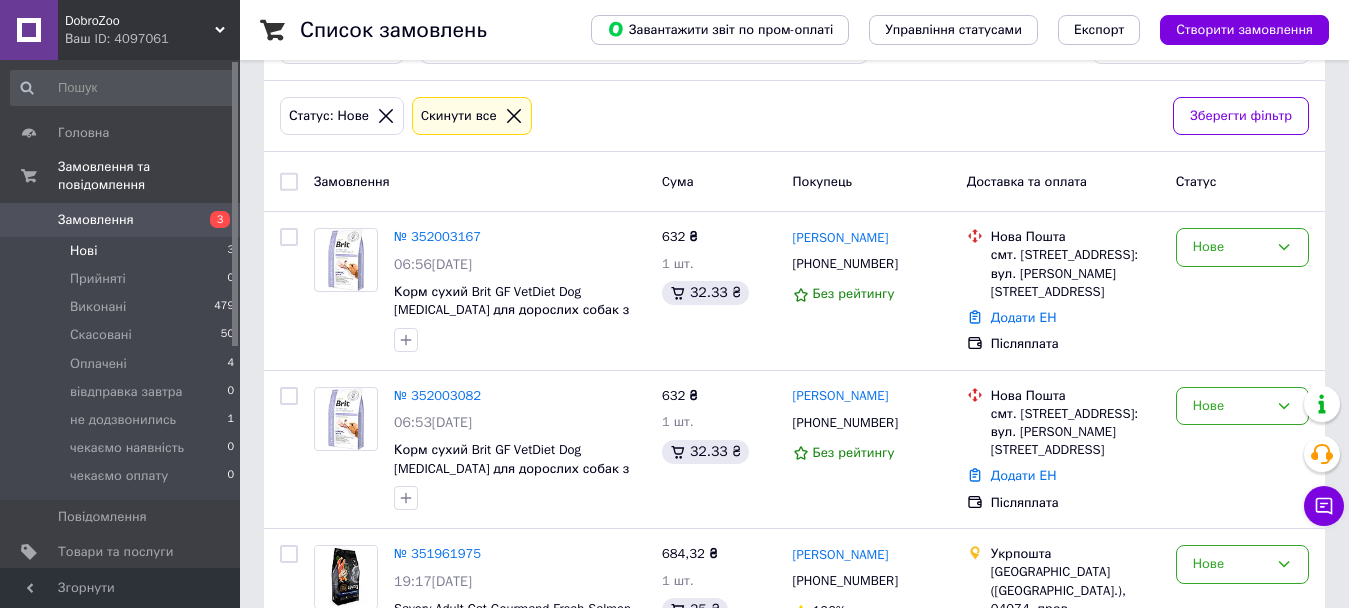 scroll, scrollTop: 172, scrollLeft: 0, axis: vertical 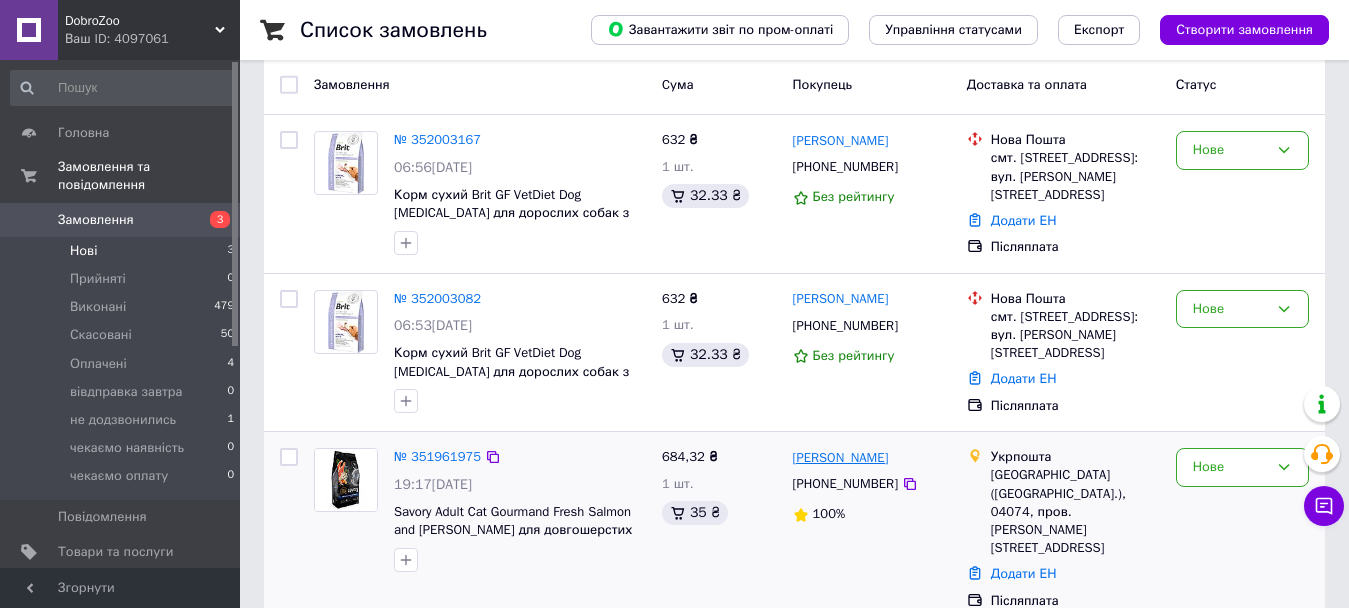 click on "Ірина Ілюшенко" at bounding box center [841, 458] 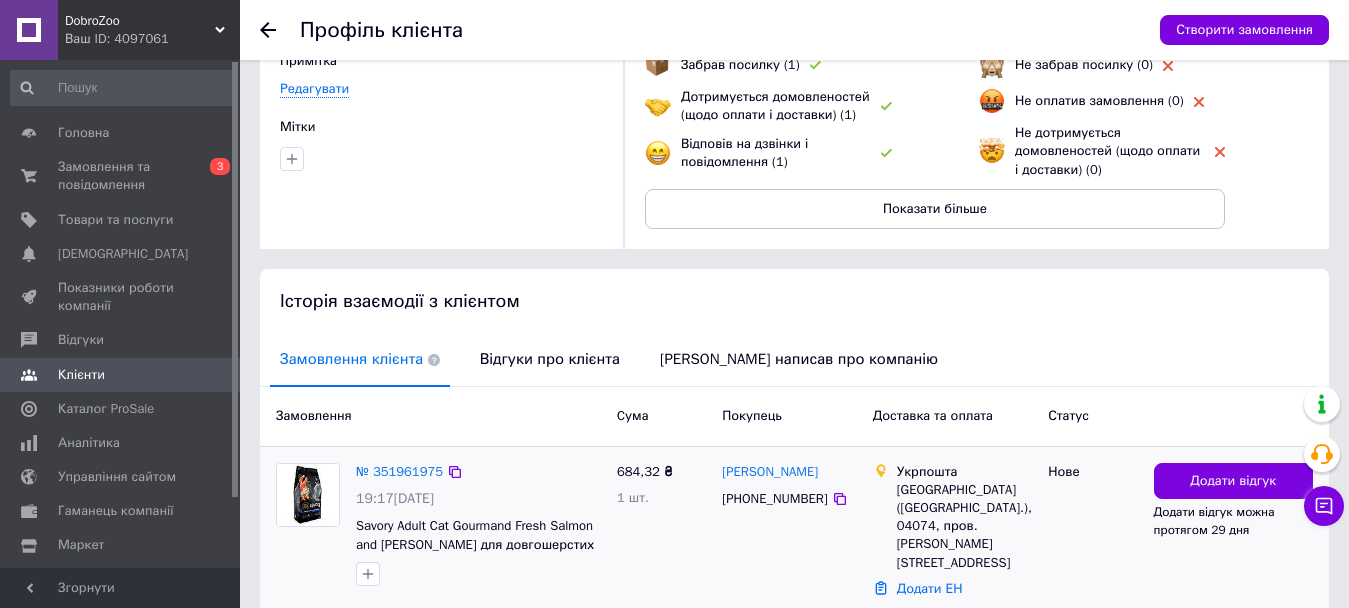 scroll, scrollTop: 262, scrollLeft: 0, axis: vertical 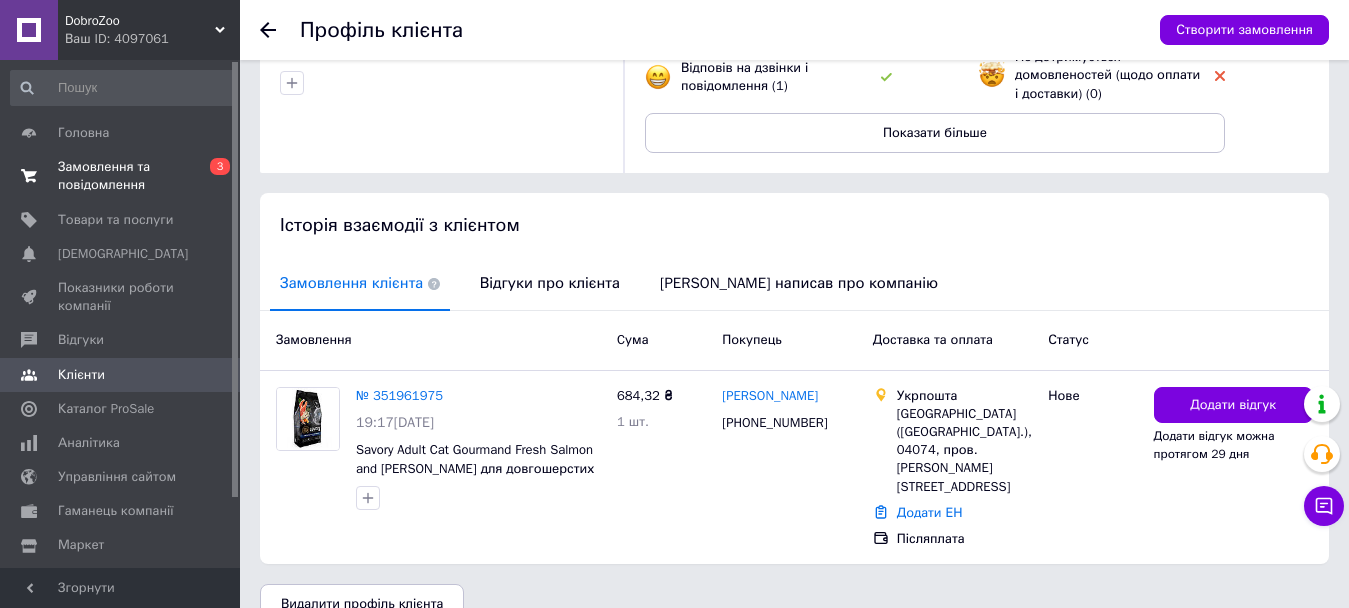 click on "Замовлення та повідомлення" at bounding box center [121, 176] 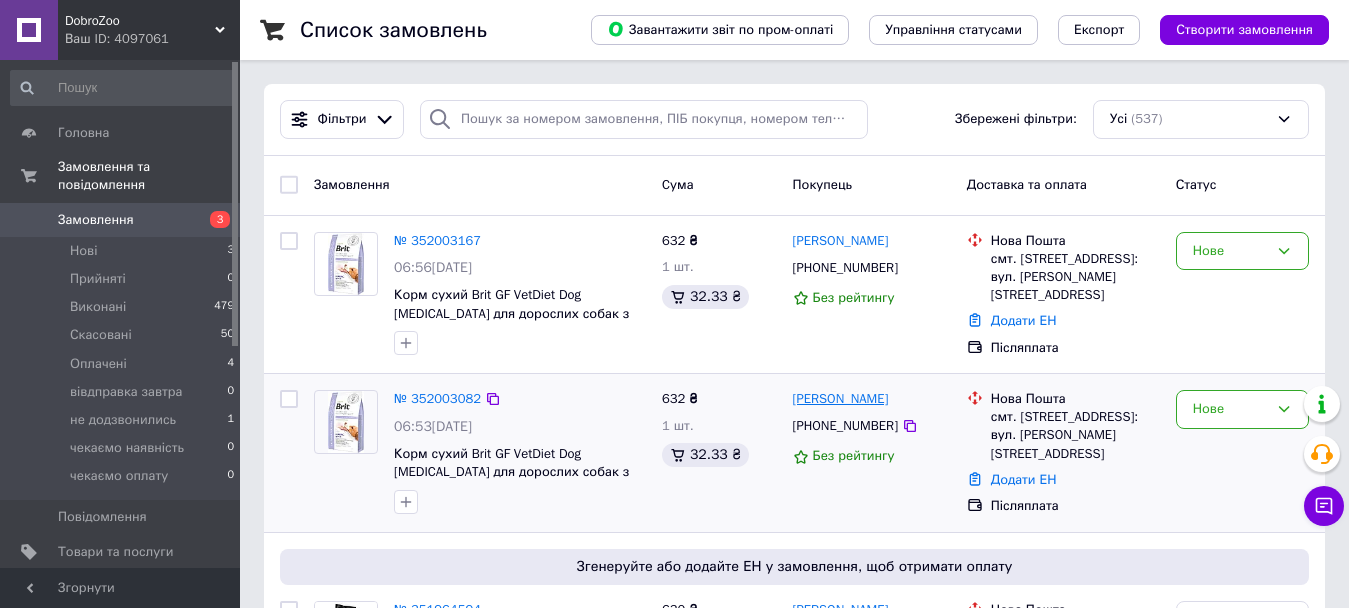 click on "[PERSON_NAME]" at bounding box center (841, 399) 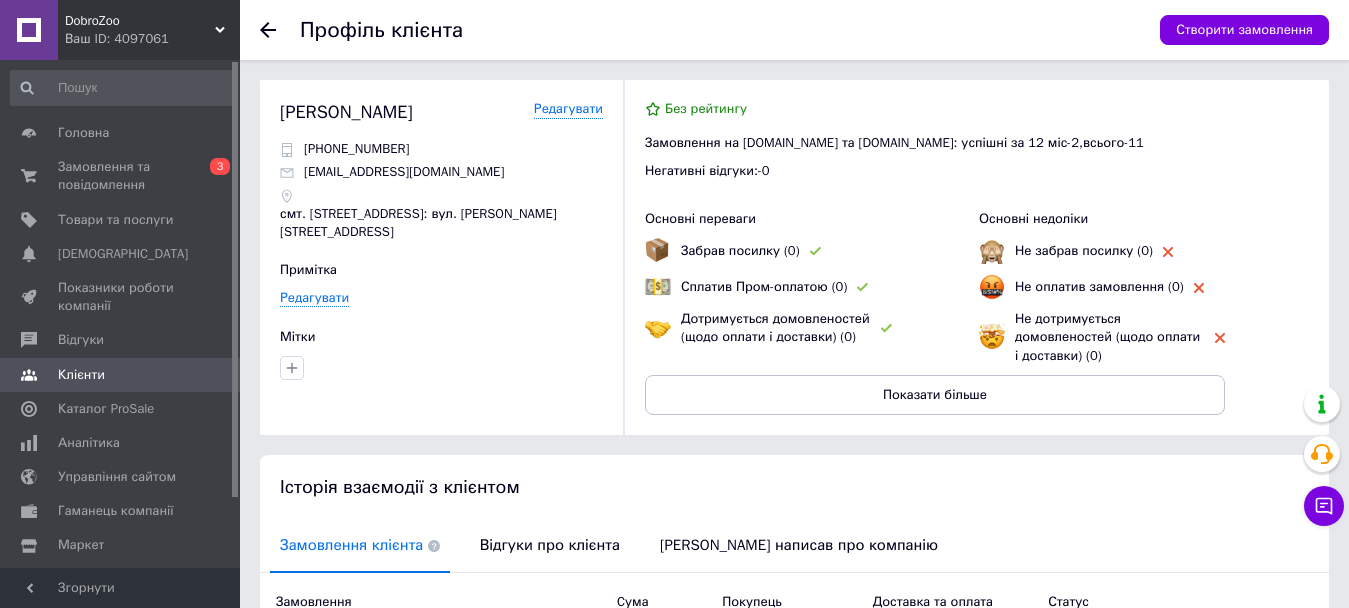 scroll, scrollTop: 417, scrollLeft: 0, axis: vertical 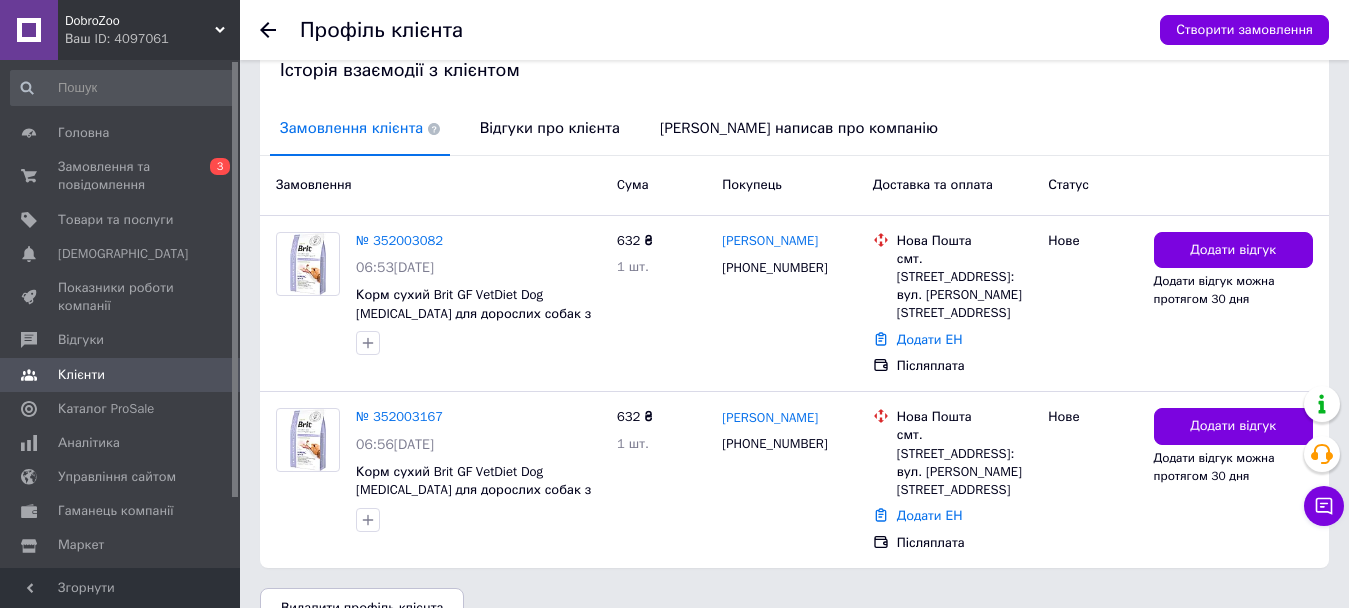 click 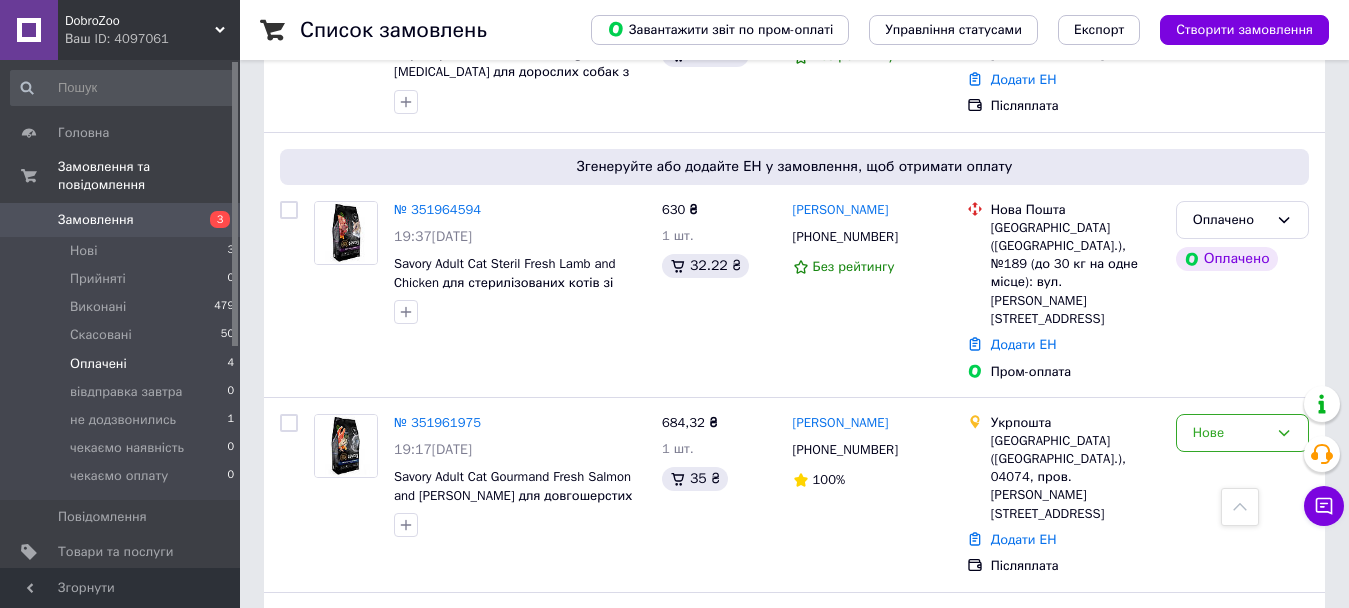 click on "Оплачені 4" at bounding box center [123, 364] 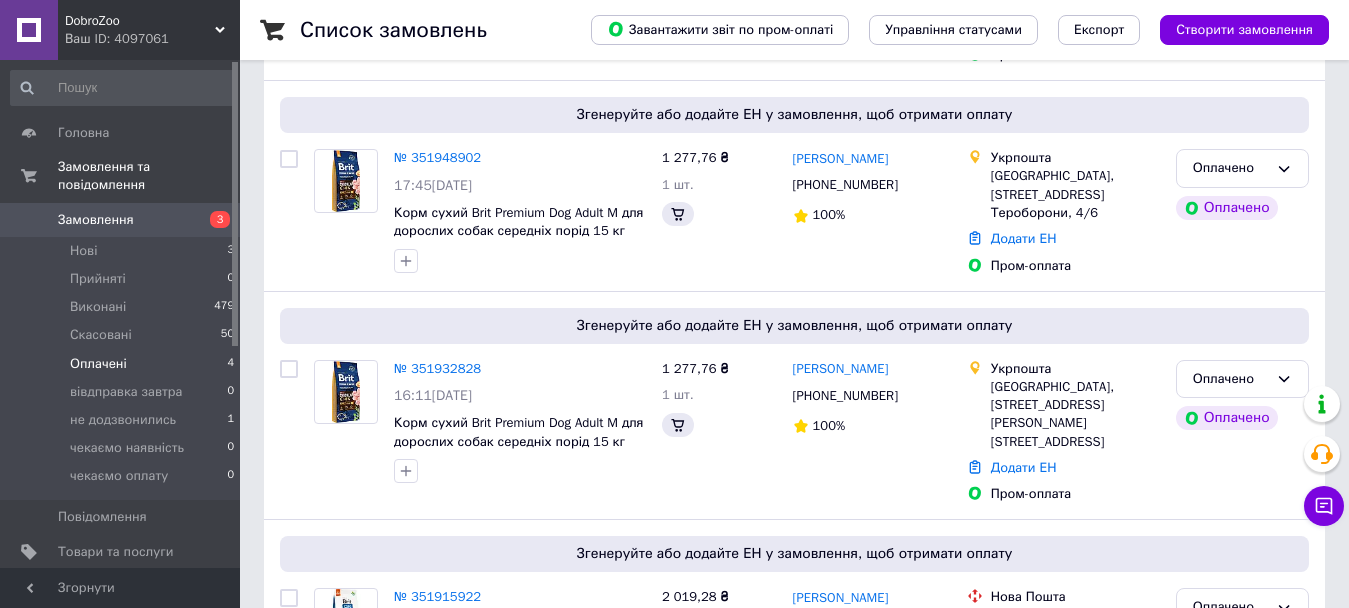 scroll, scrollTop: 0, scrollLeft: 0, axis: both 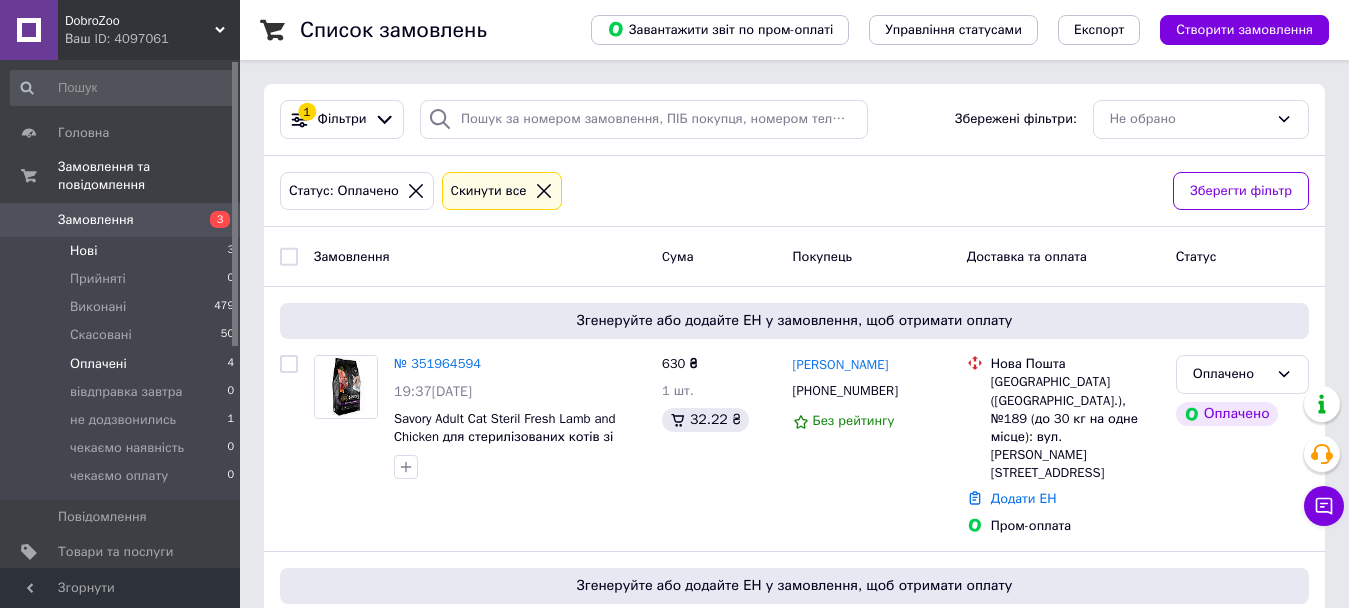 click on "Нові 3" at bounding box center [123, 251] 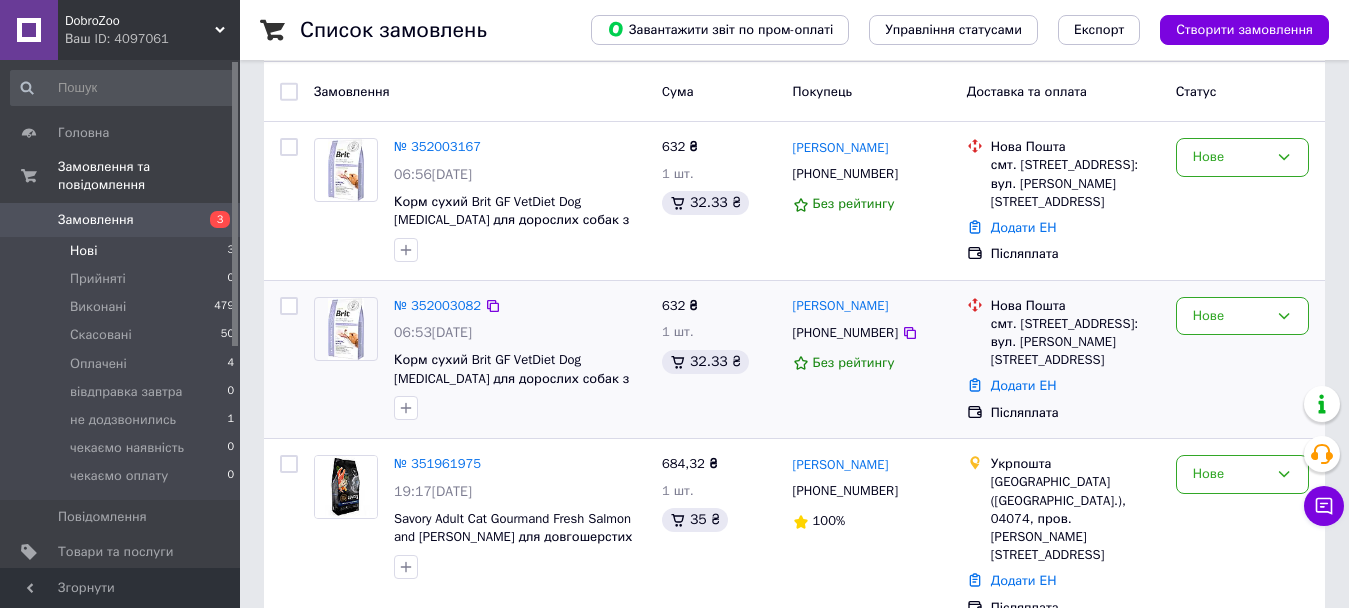 scroll, scrollTop: 172, scrollLeft: 0, axis: vertical 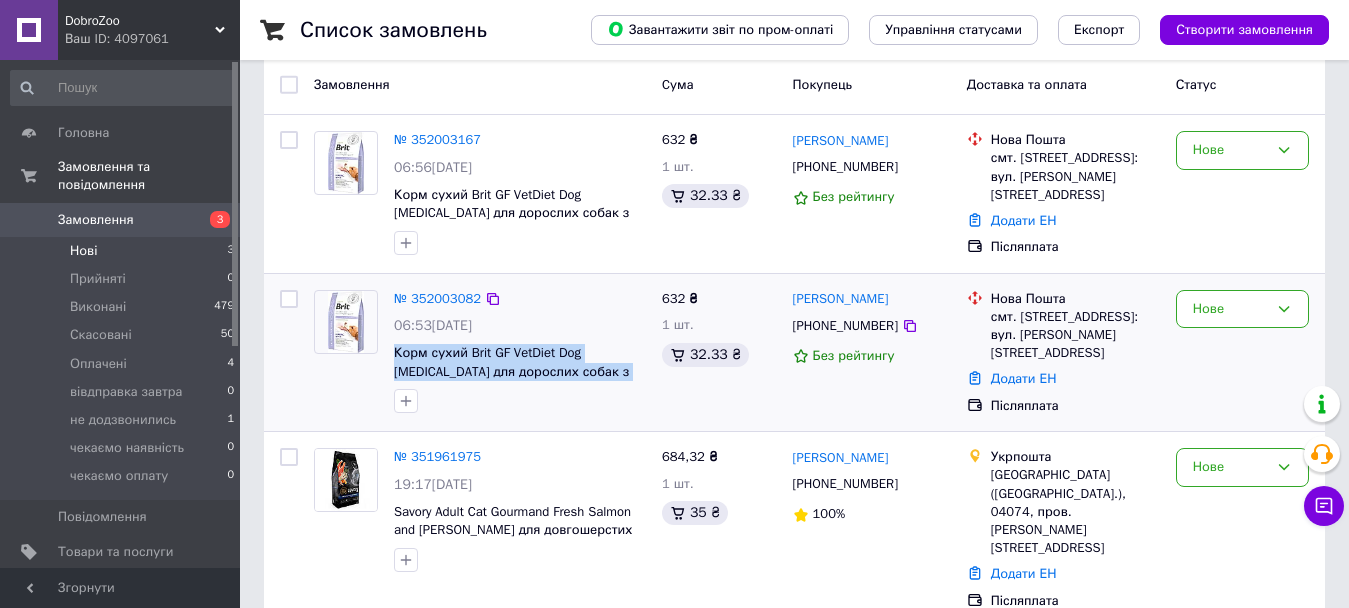 drag, startPoint x: 391, startPoint y: 352, endPoint x: 648, endPoint y: 401, distance: 261.62952 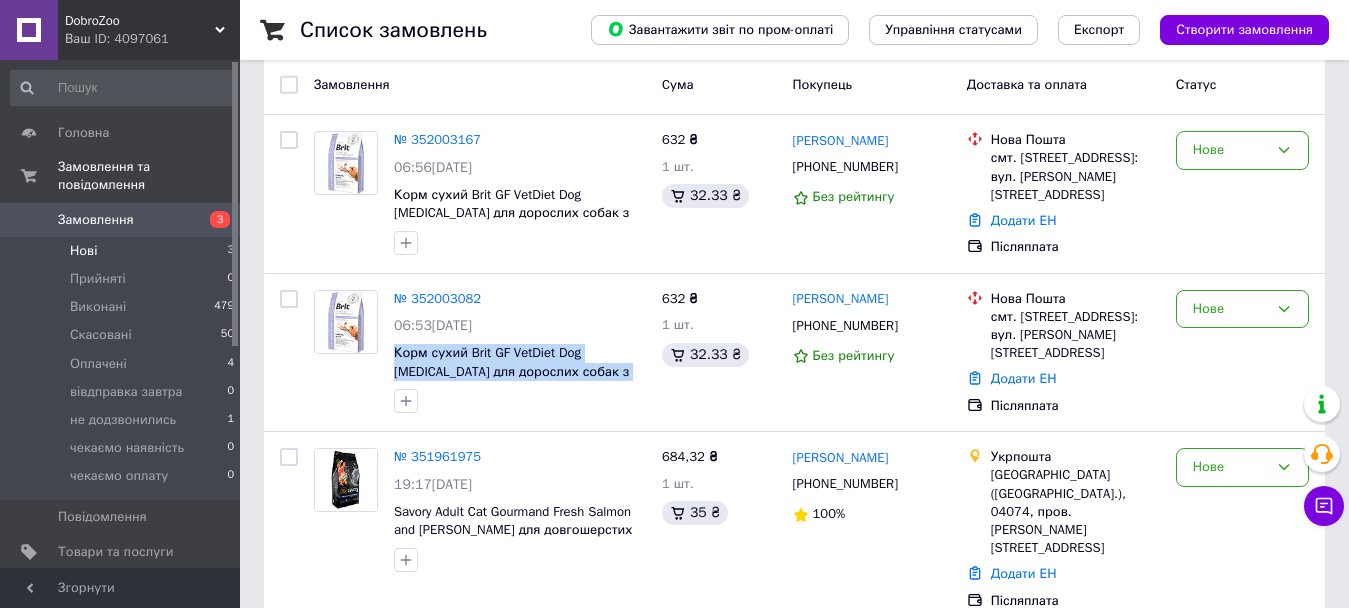 click on "Замовлення" at bounding box center (96, 220) 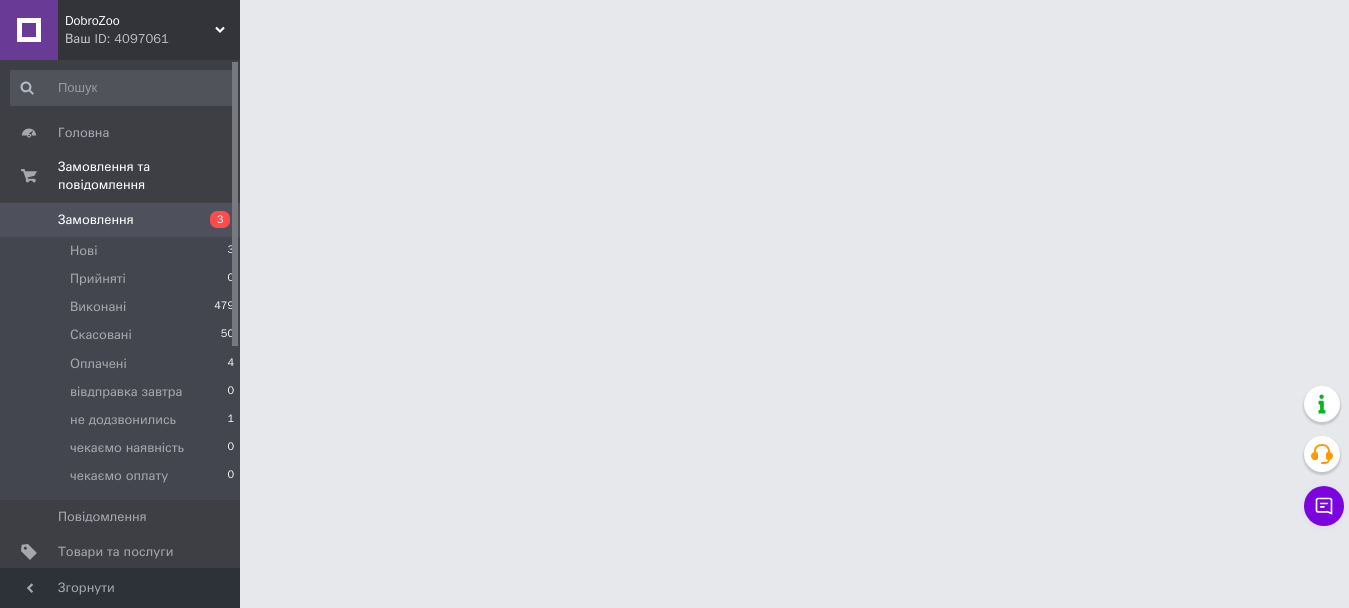 scroll, scrollTop: 0, scrollLeft: 0, axis: both 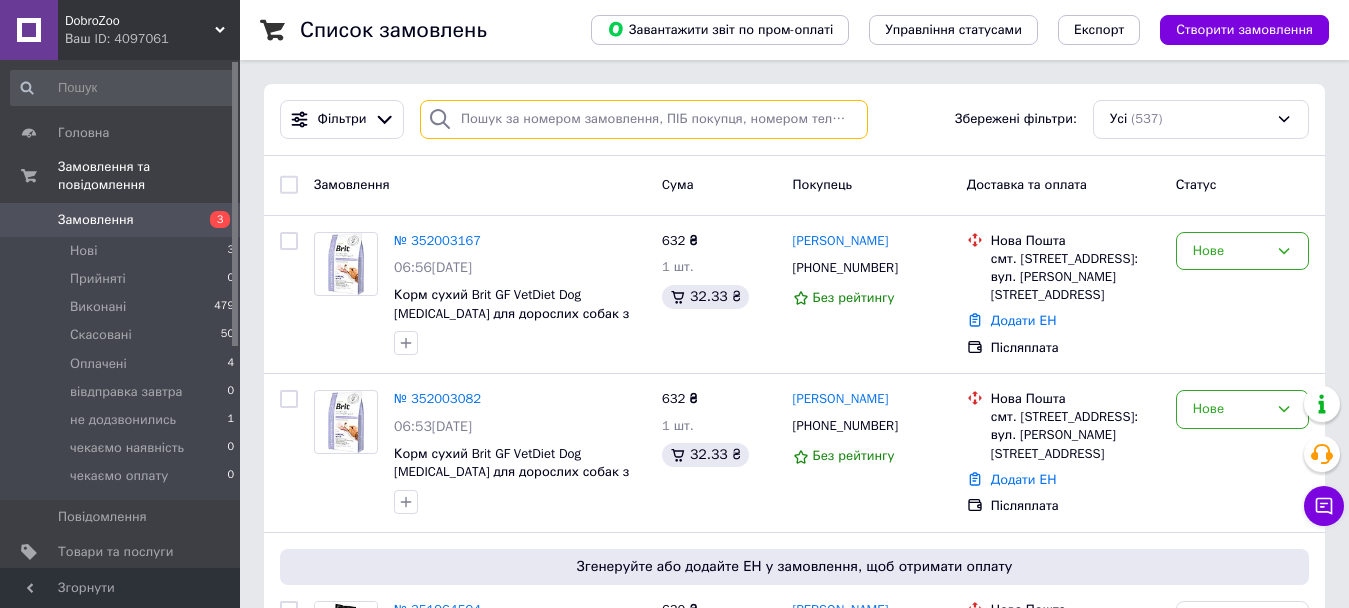 click at bounding box center (644, 119) 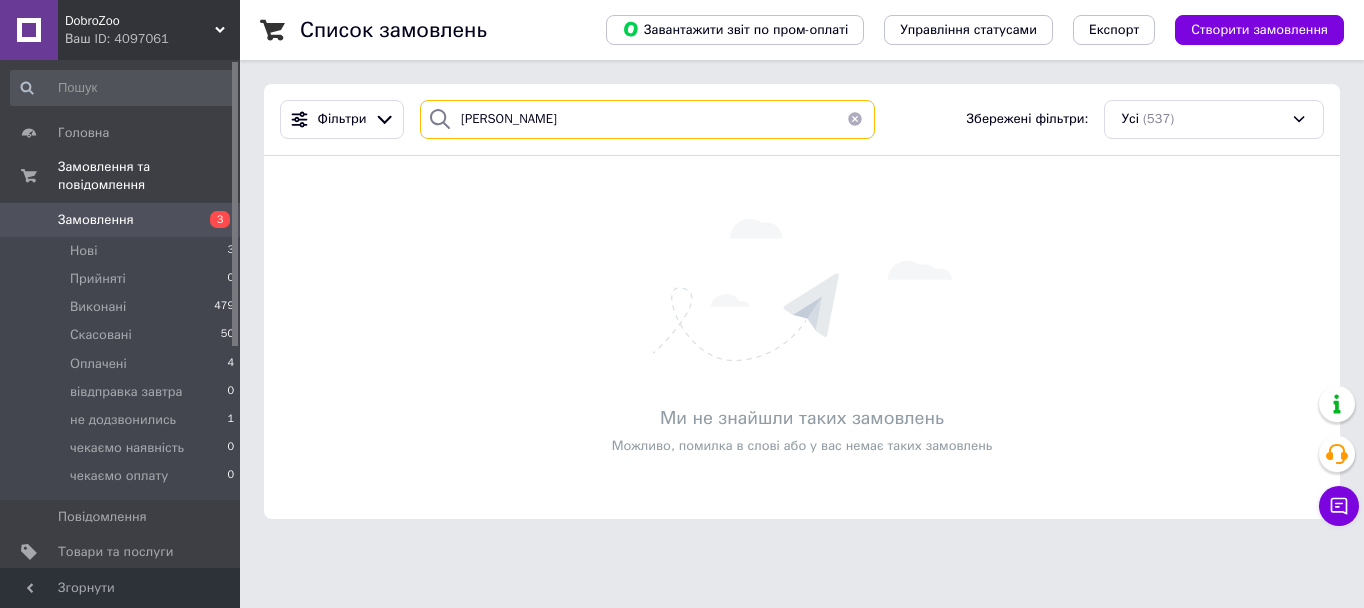 type on "Васильева" 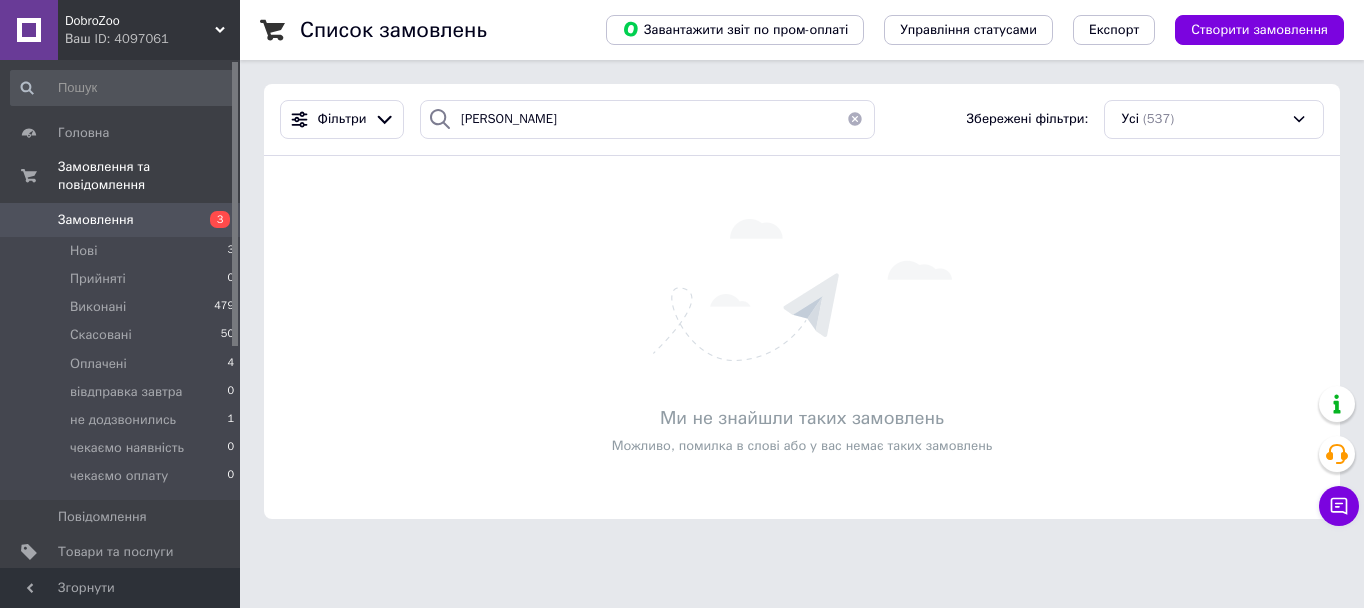 click at bounding box center [855, 119] 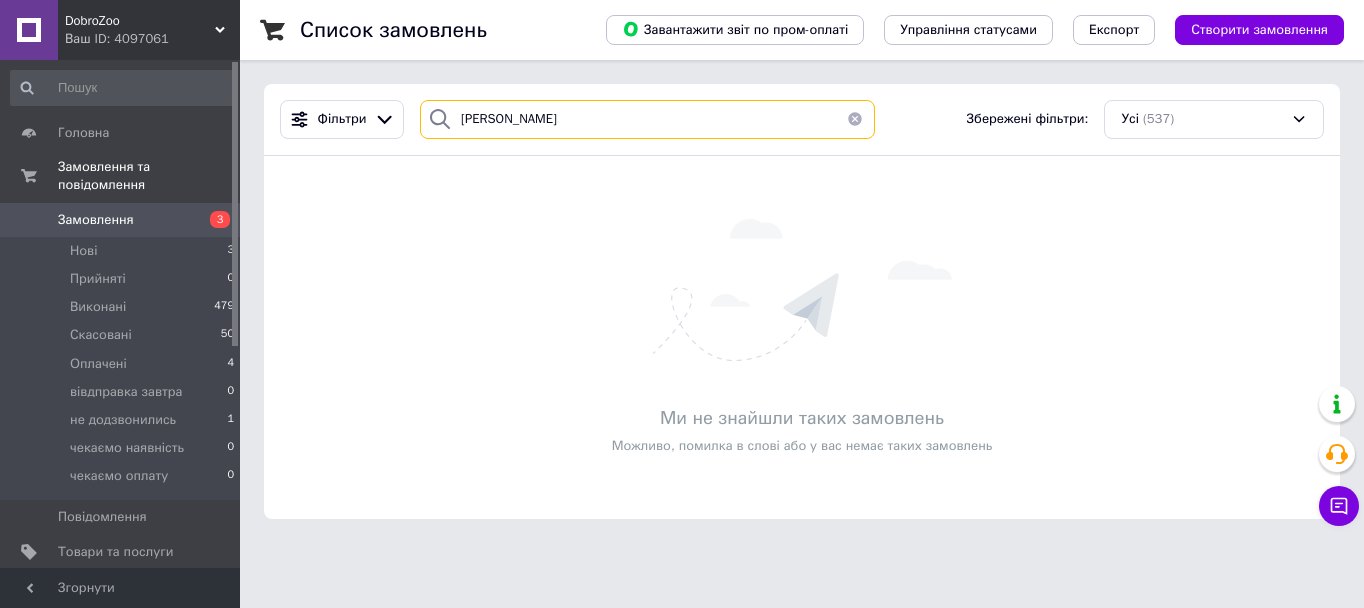 type 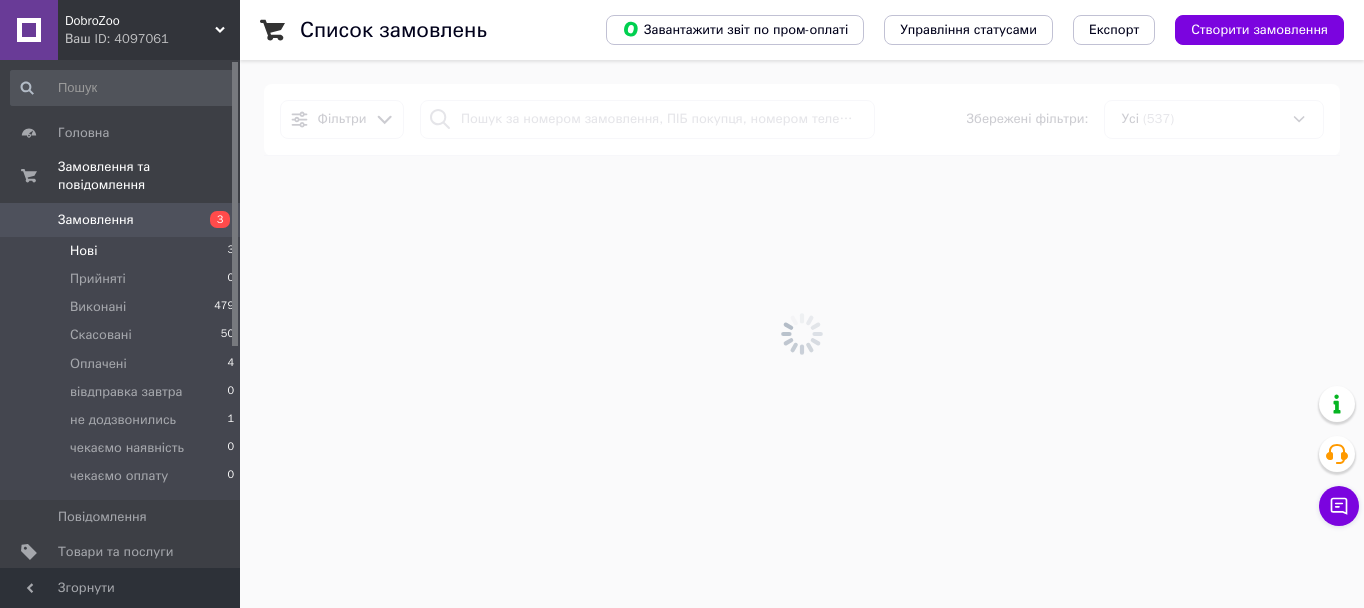 click on "Нові 3" at bounding box center (123, 251) 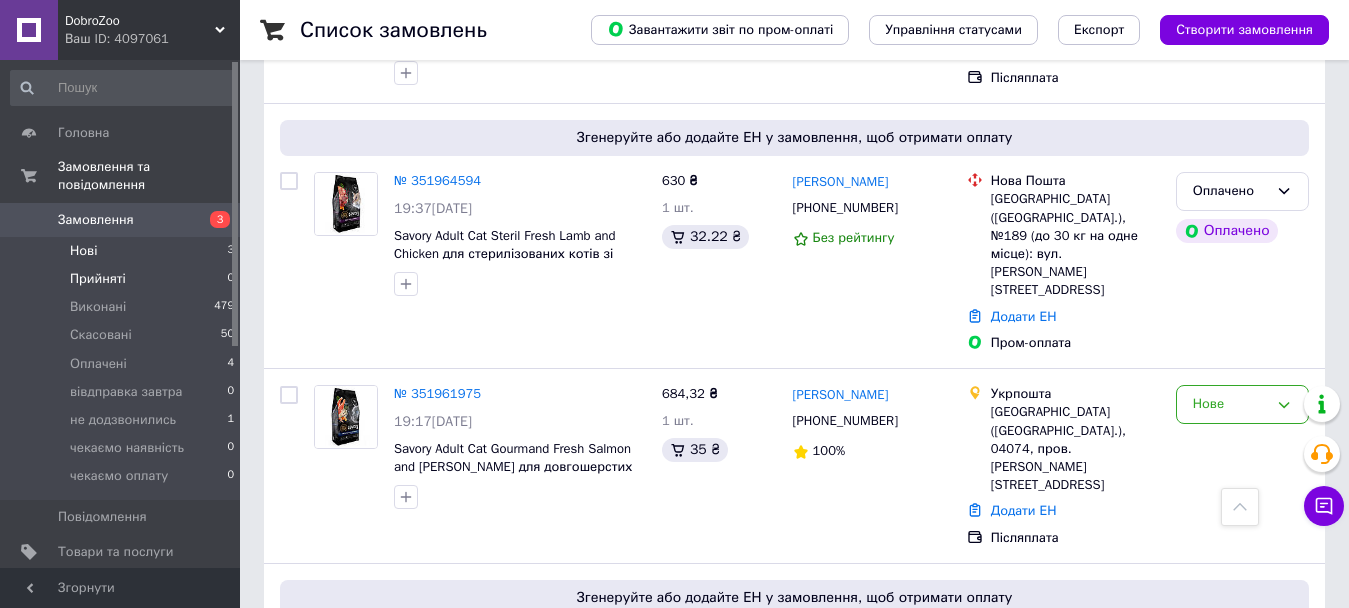 scroll, scrollTop: 400, scrollLeft: 0, axis: vertical 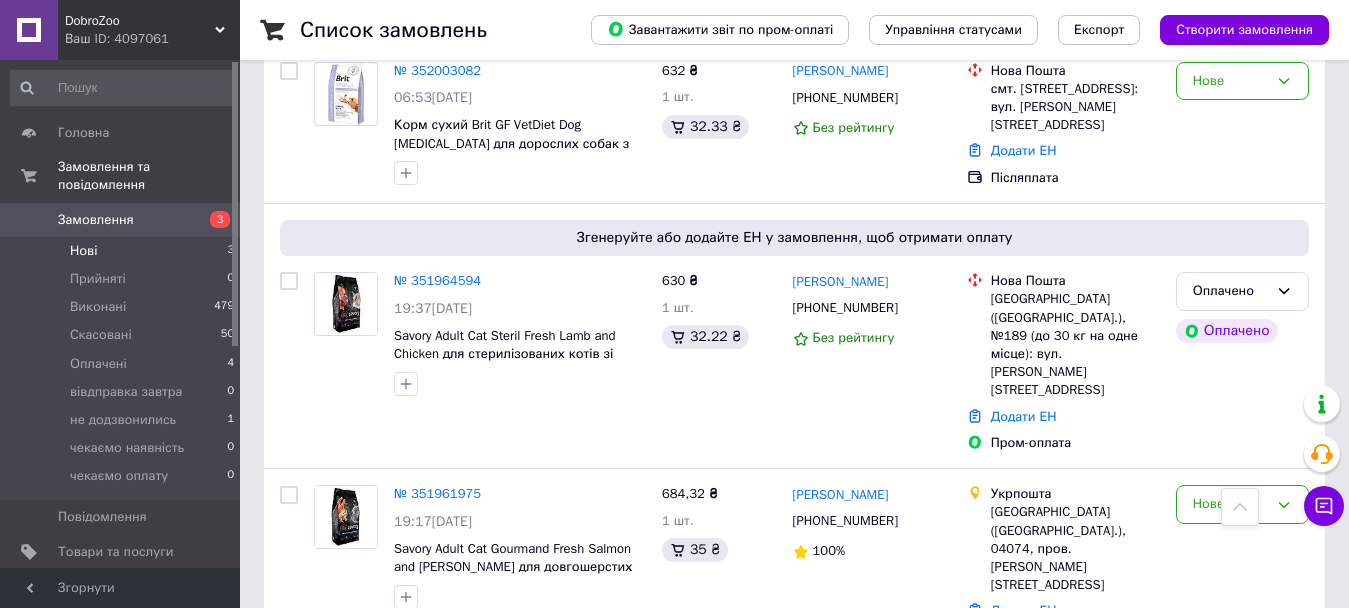 click on "Нові 3" at bounding box center [123, 251] 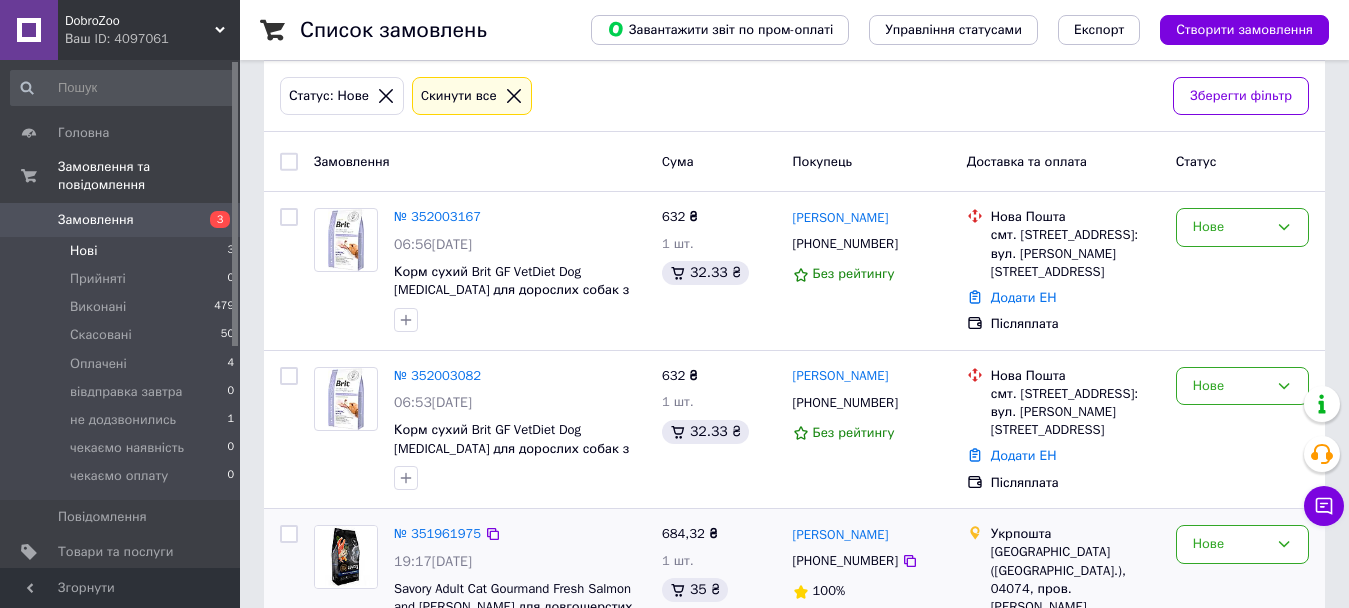 scroll, scrollTop: 172, scrollLeft: 0, axis: vertical 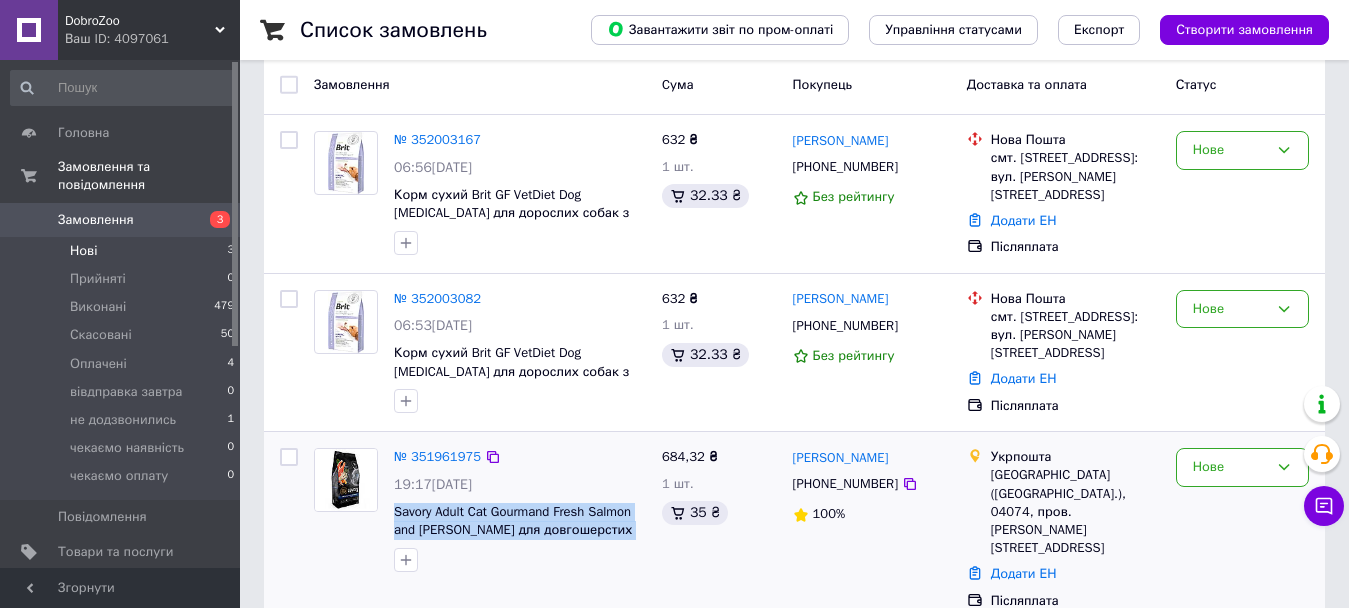drag, startPoint x: 388, startPoint y: 505, endPoint x: 649, endPoint y: 545, distance: 264.04733 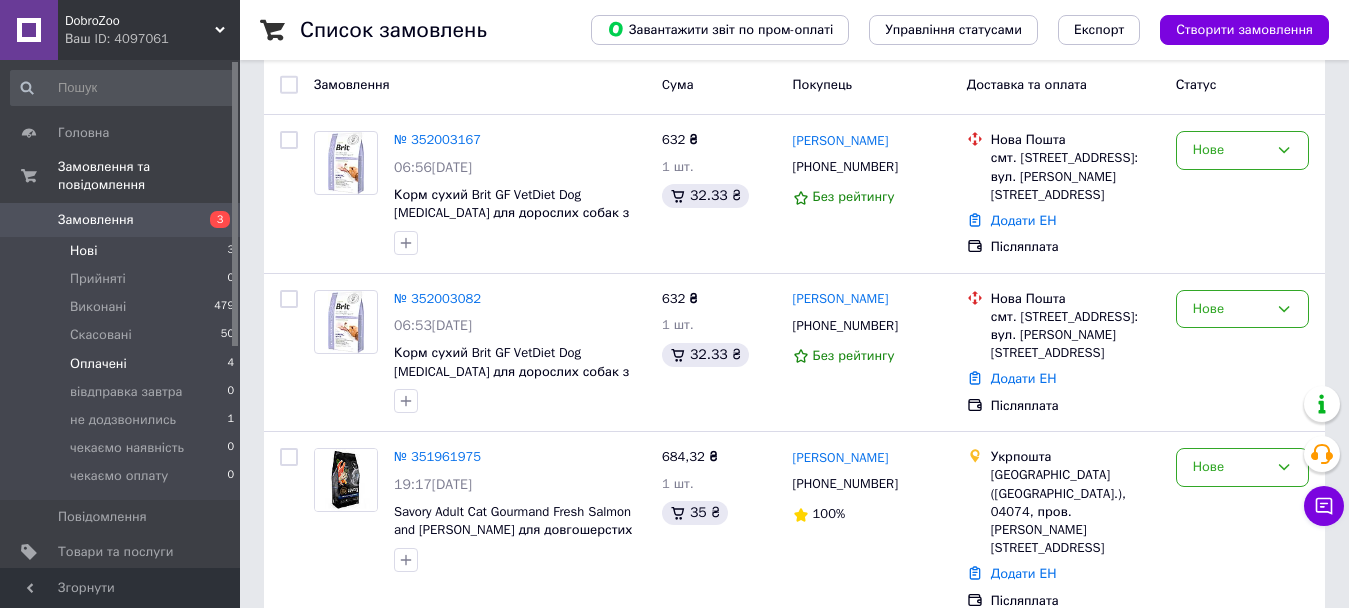 click on "Оплачені 4" at bounding box center (123, 364) 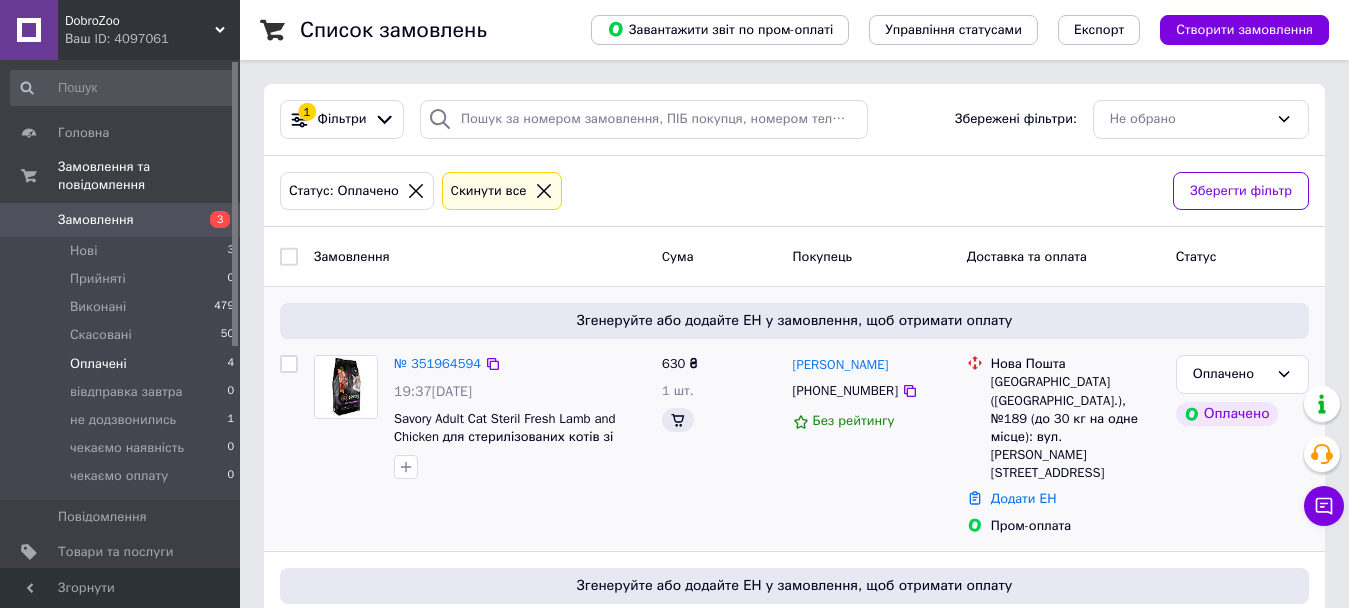 scroll, scrollTop: 541, scrollLeft: 0, axis: vertical 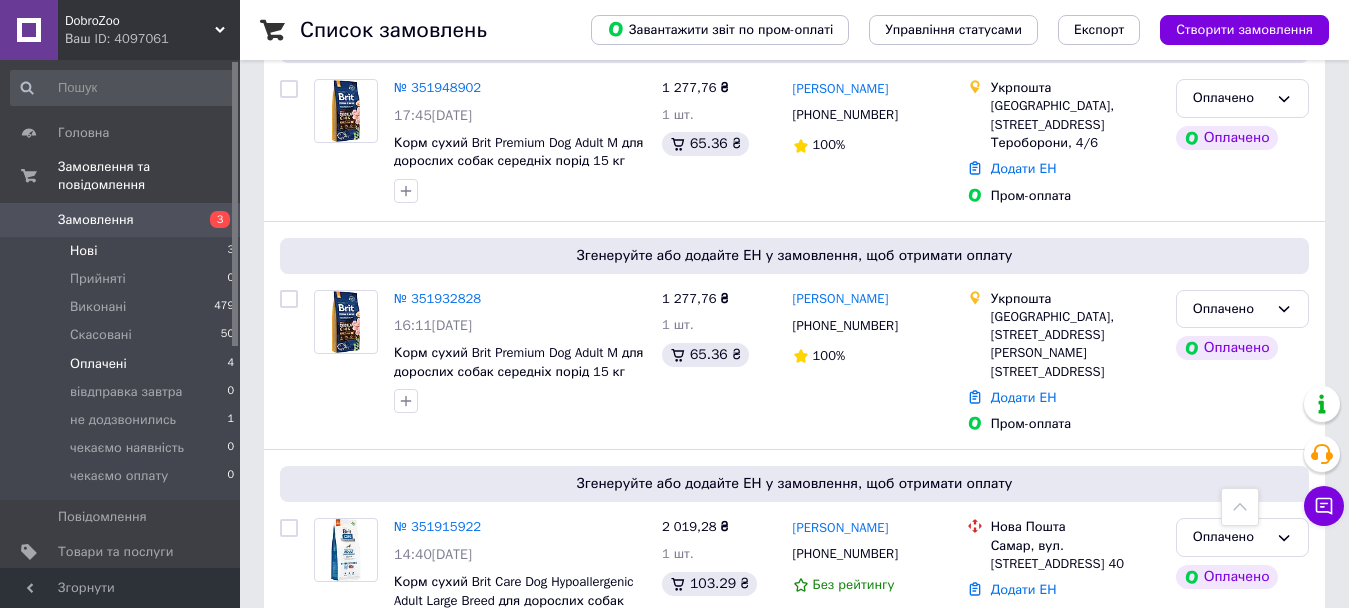 click on "Нові 3" at bounding box center (123, 251) 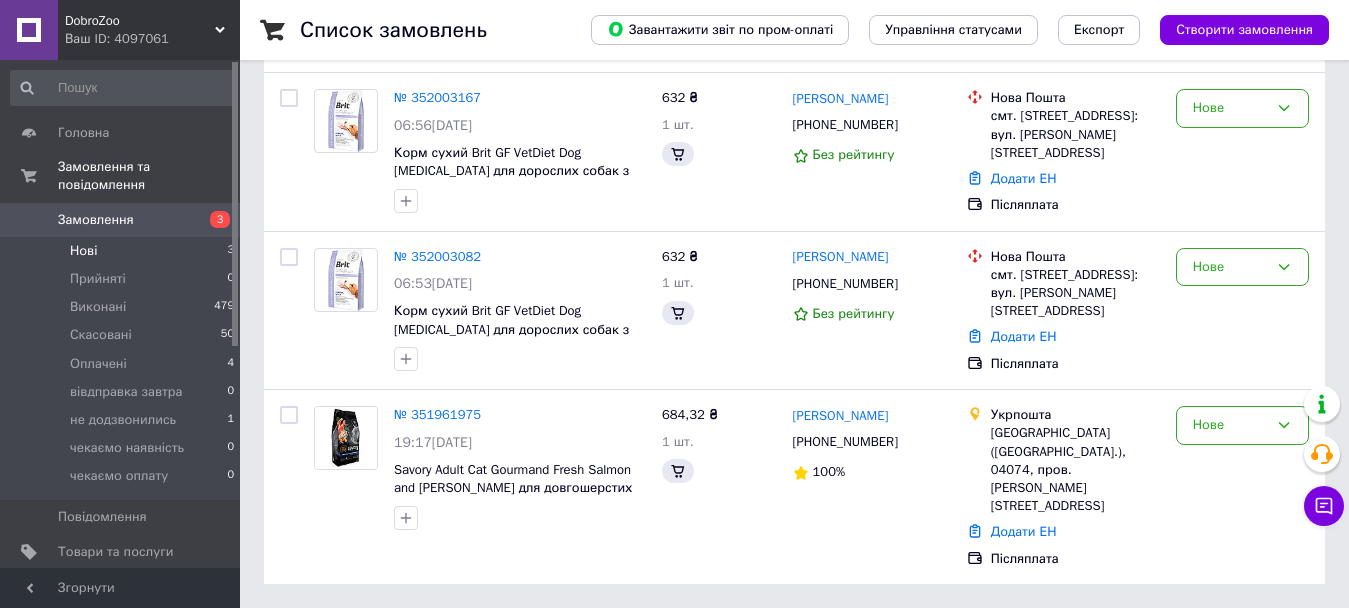 scroll, scrollTop: 0, scrollLeft: 0, axis: both 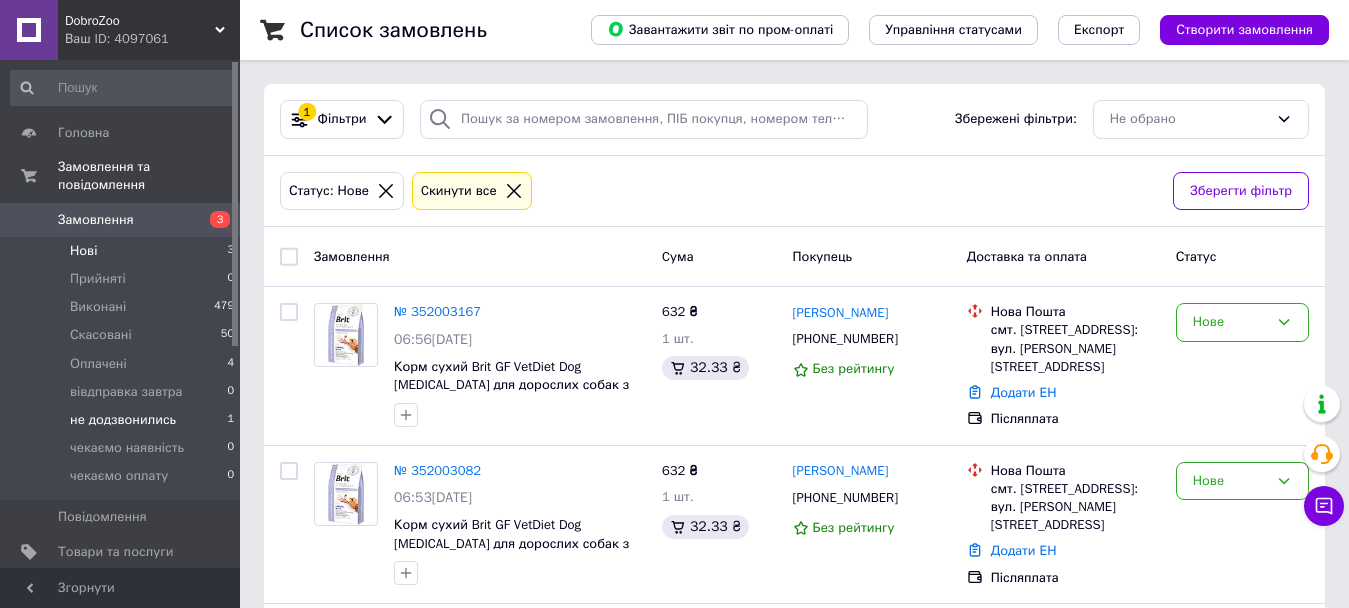 click on "не додзвонились" at bounding box center [123, 420] 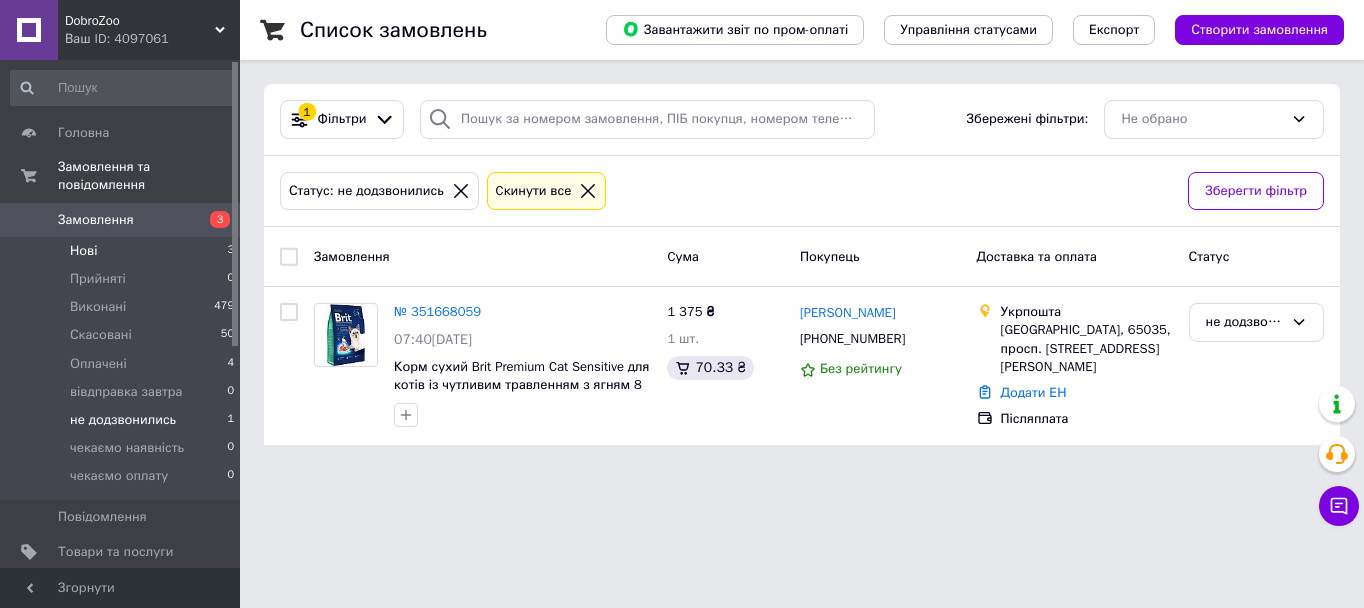 click on "Нові 3" at bounding box center (123, 251) 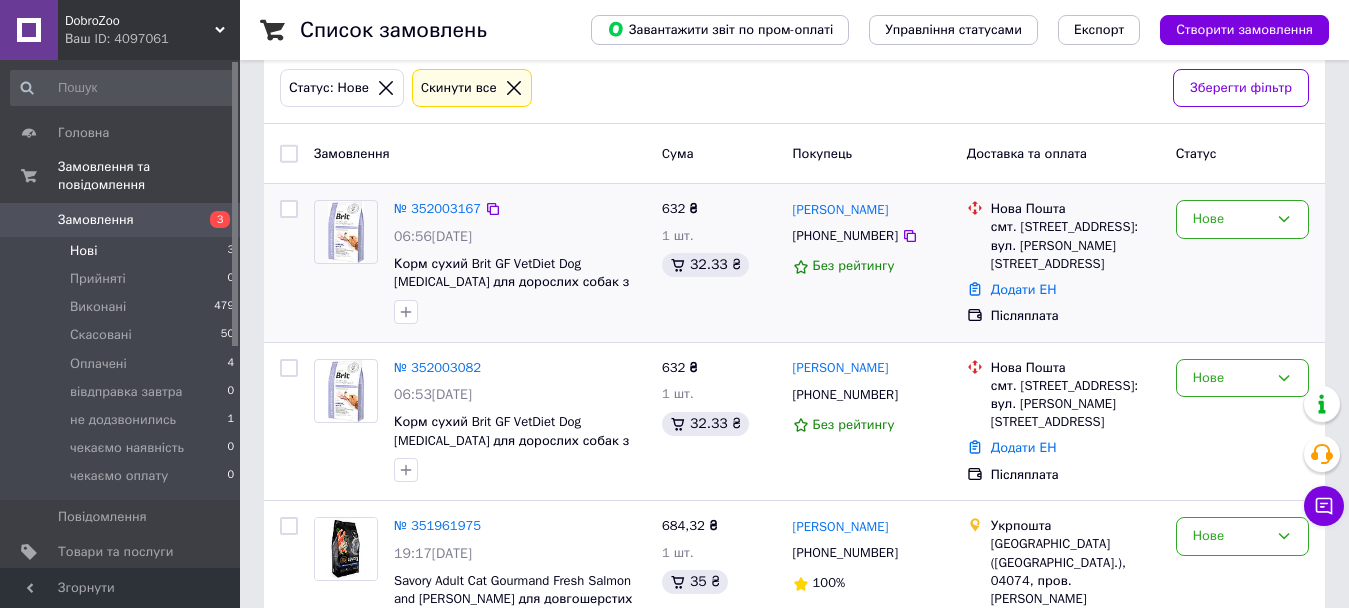 scroll, scrollTop: 172, scrollLeft: 0, axis: vertical 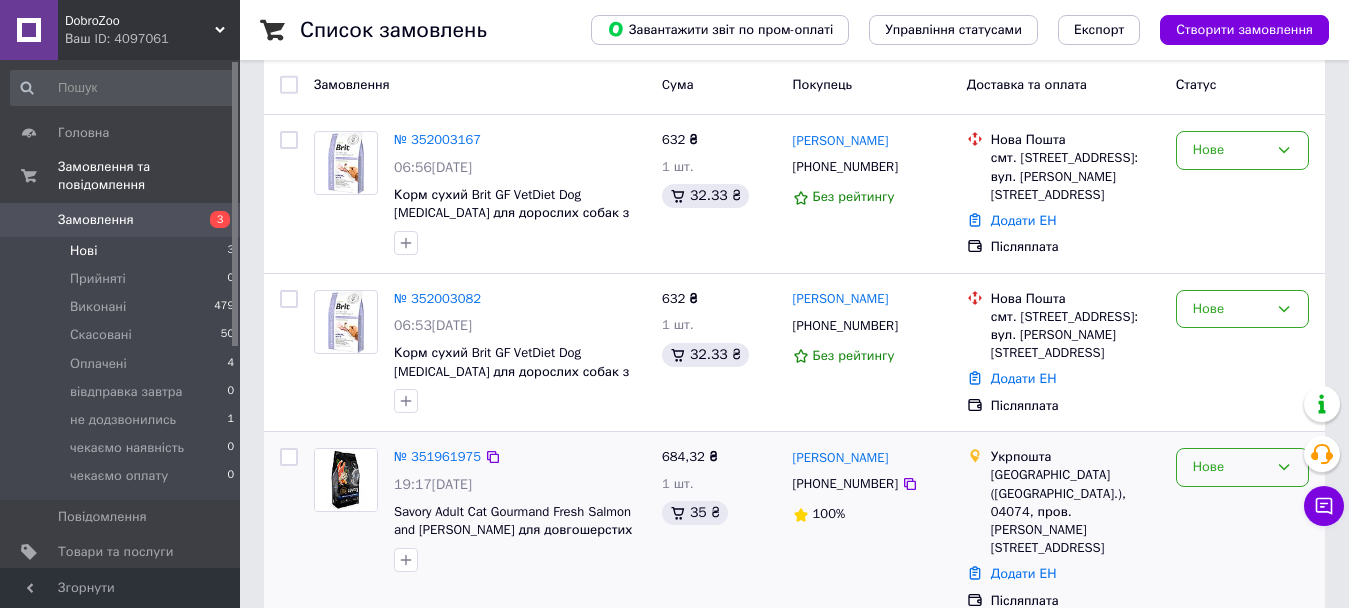 click on "Нове" at bounding box center [1242, 467] 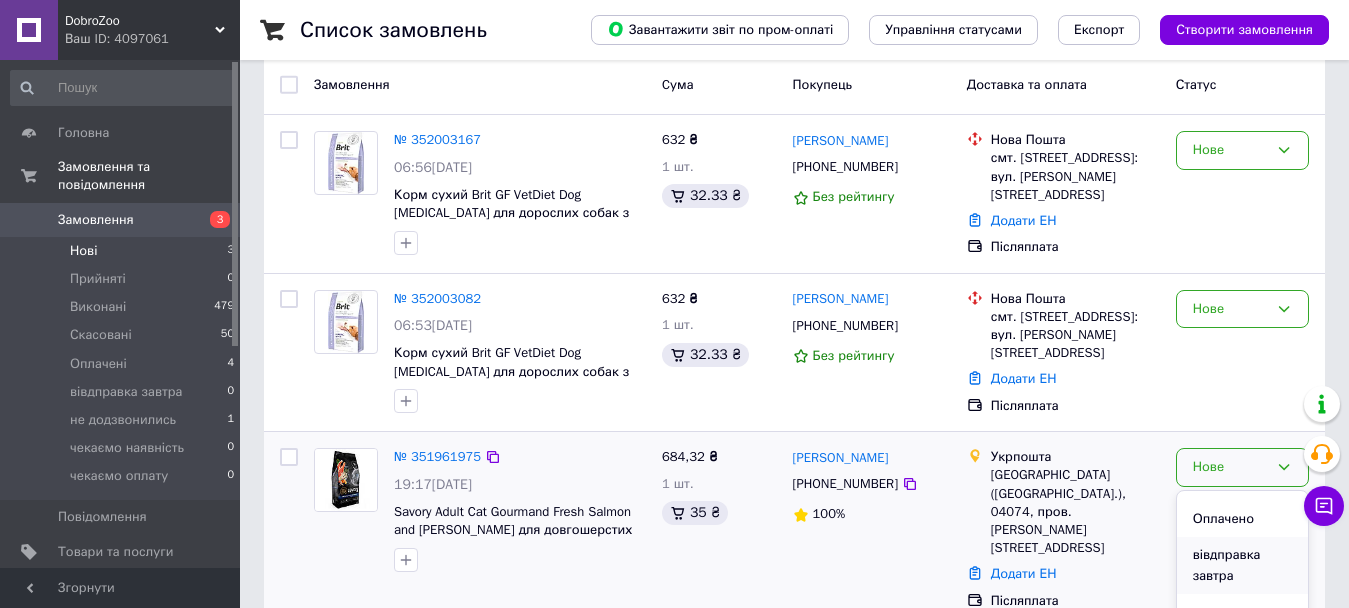 scroll, scrollTop: 0, scrollLeft: 0, axis: both 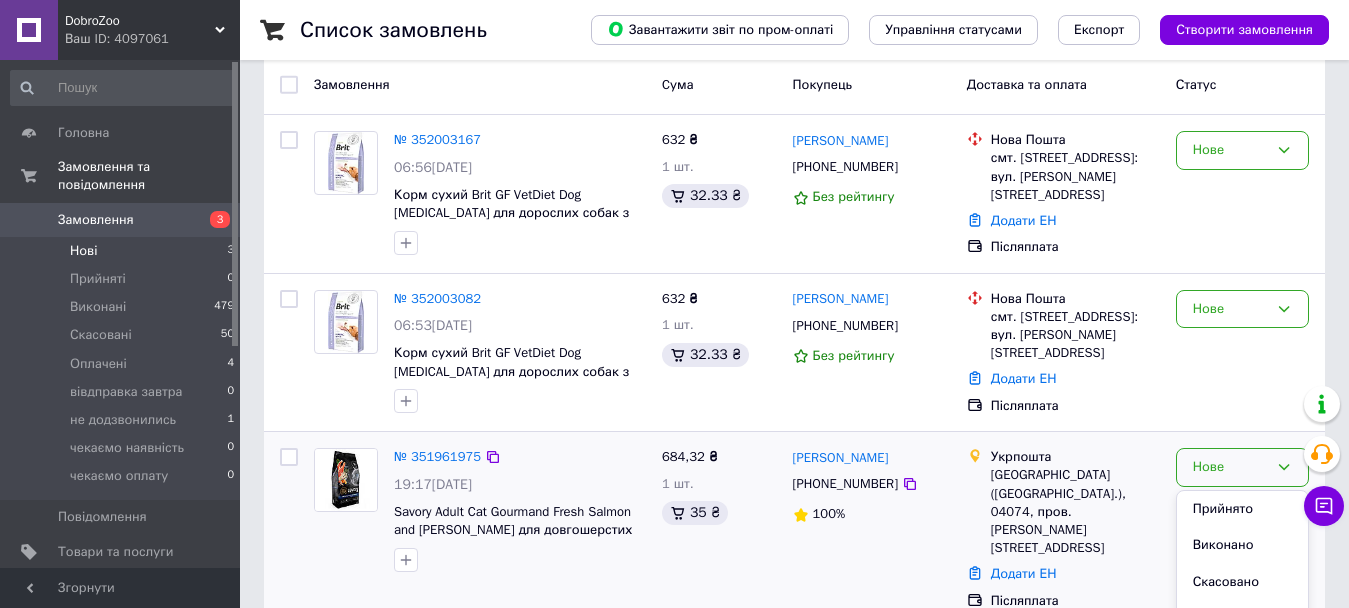 click on "Скасовано" at bounding box center [1242, 582] 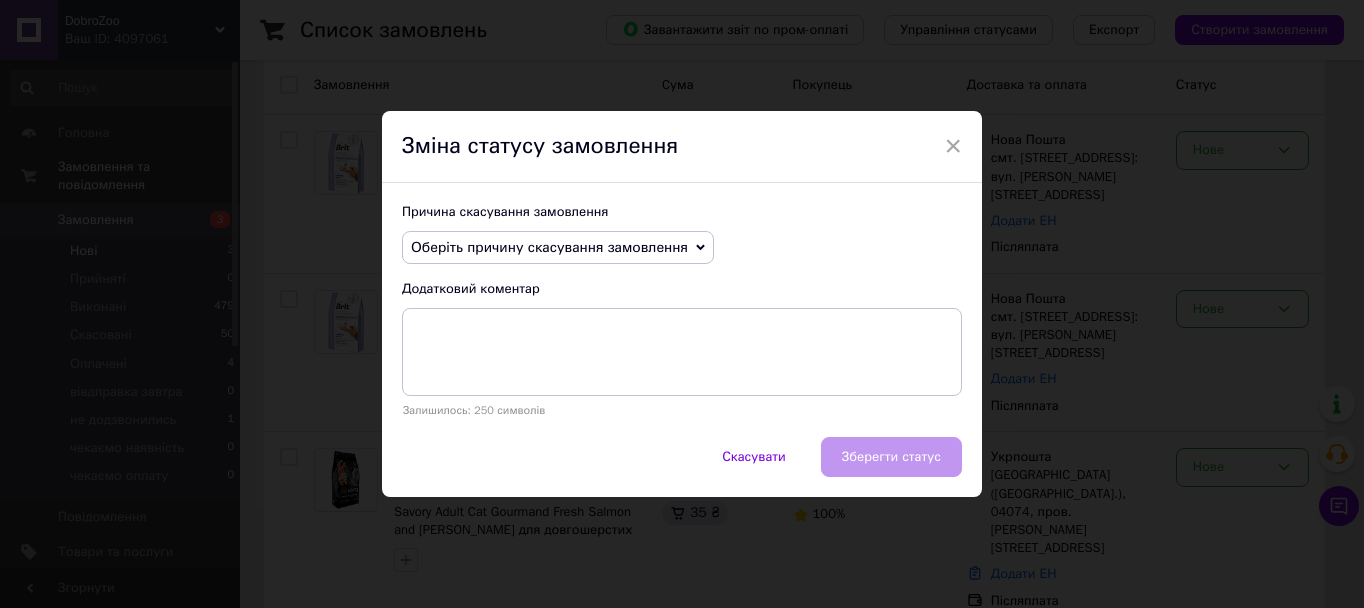 click on "Оберіть причину скасування замовлення" at bounding box center [549, 247] 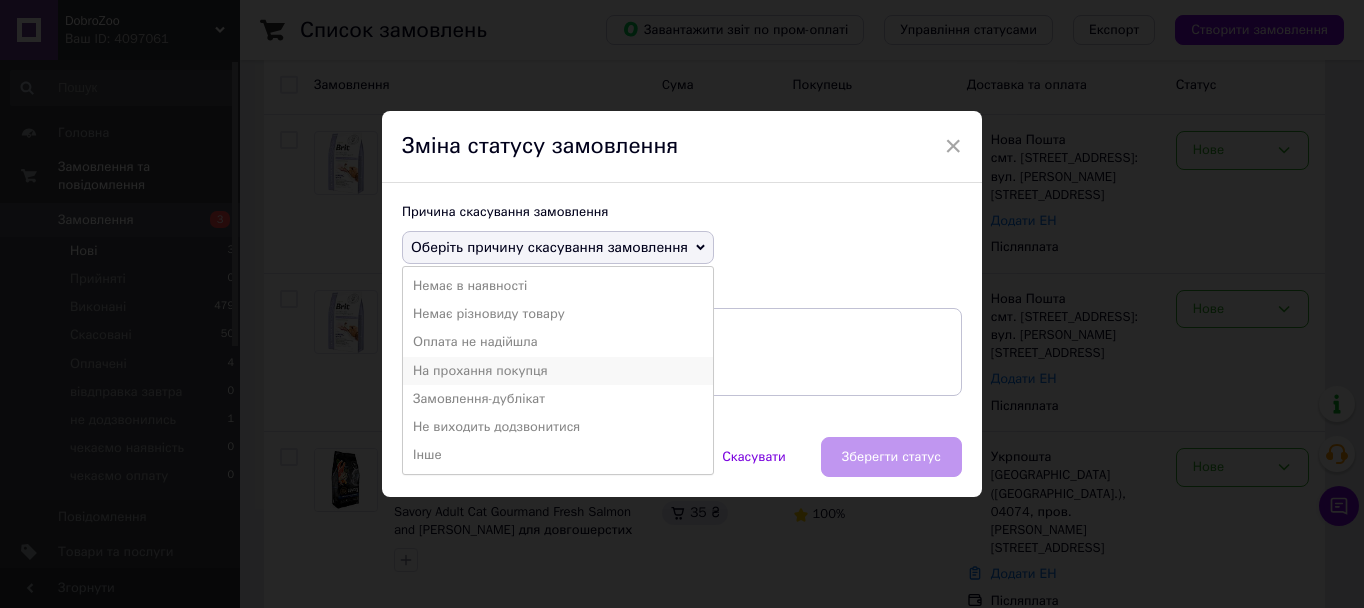 click on "На прохання покупця" at bounding box center (558, 371) 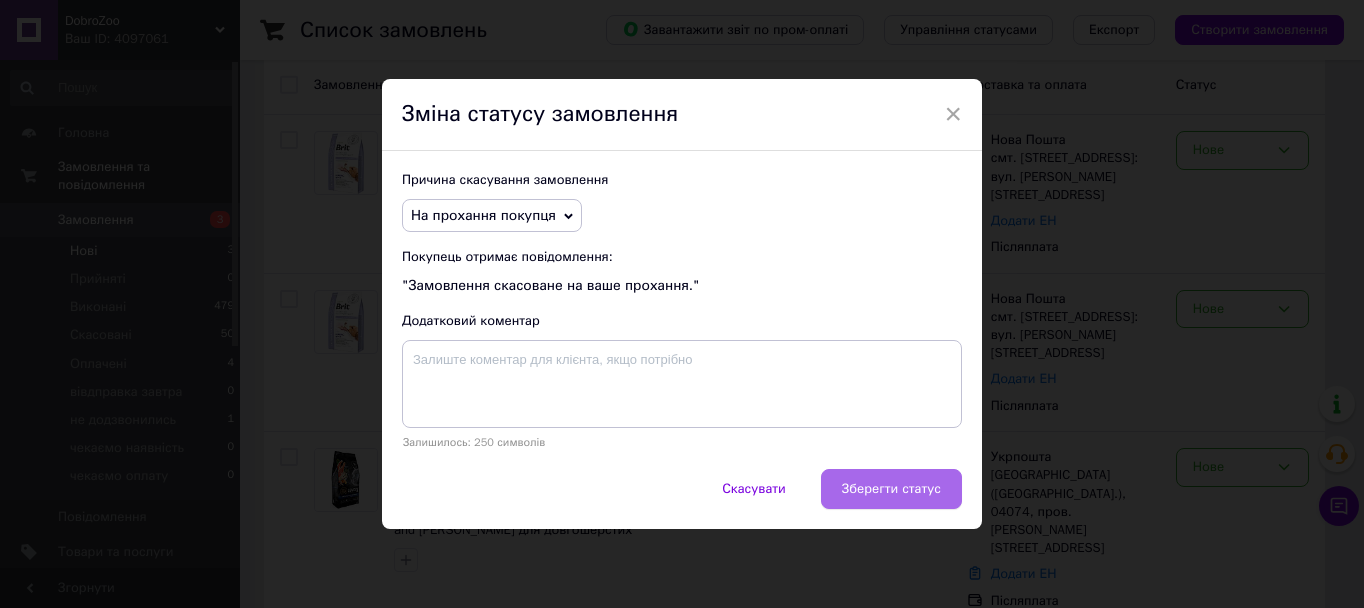 click on "Зберегти статус" at bounding box center (891, 489) 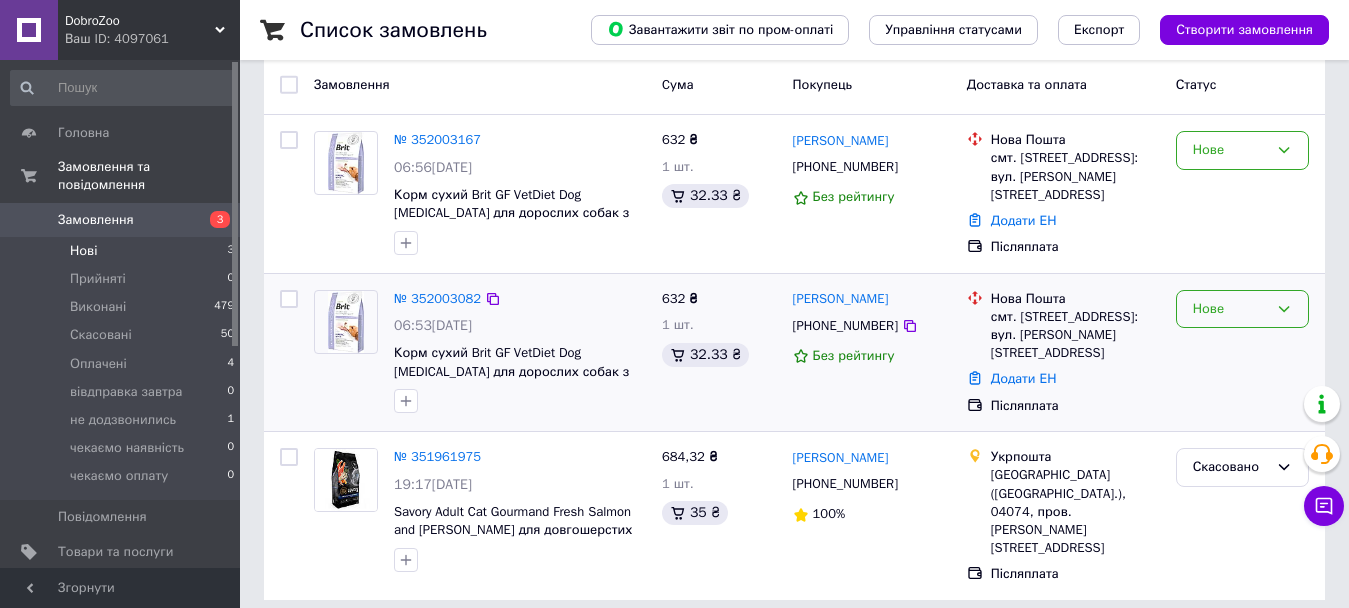 click on "Нове" at bounding box center (1230, 309) 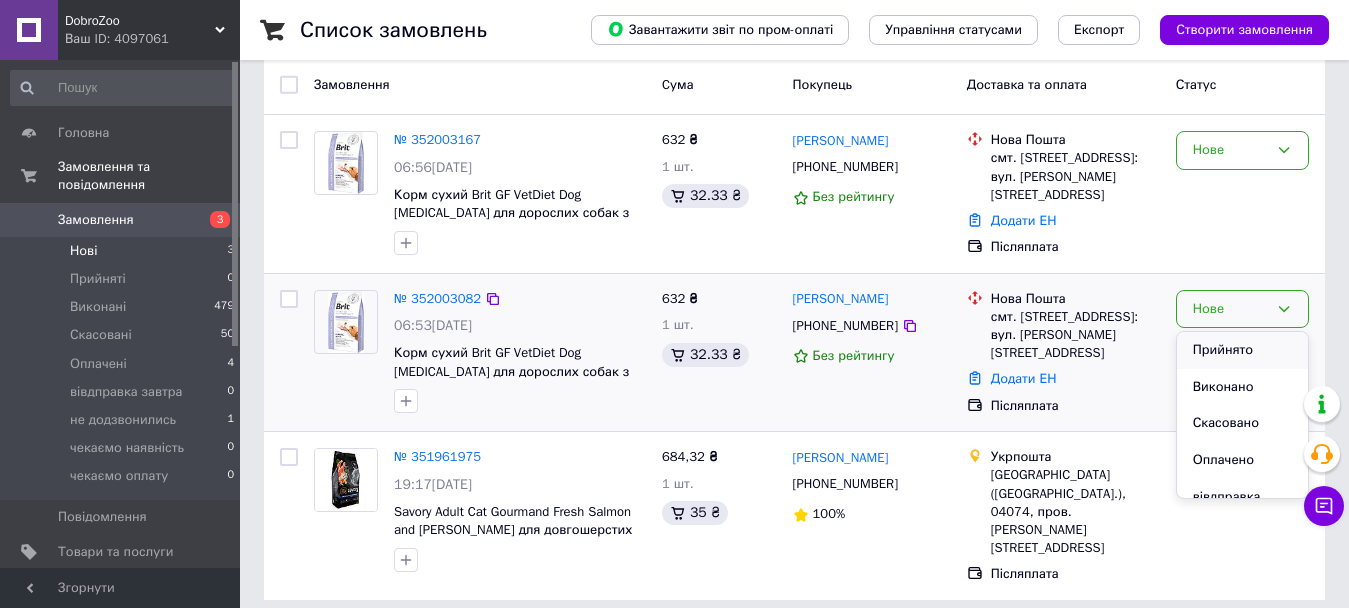 click on "Прийнято" at bounding box center [1242, 350] 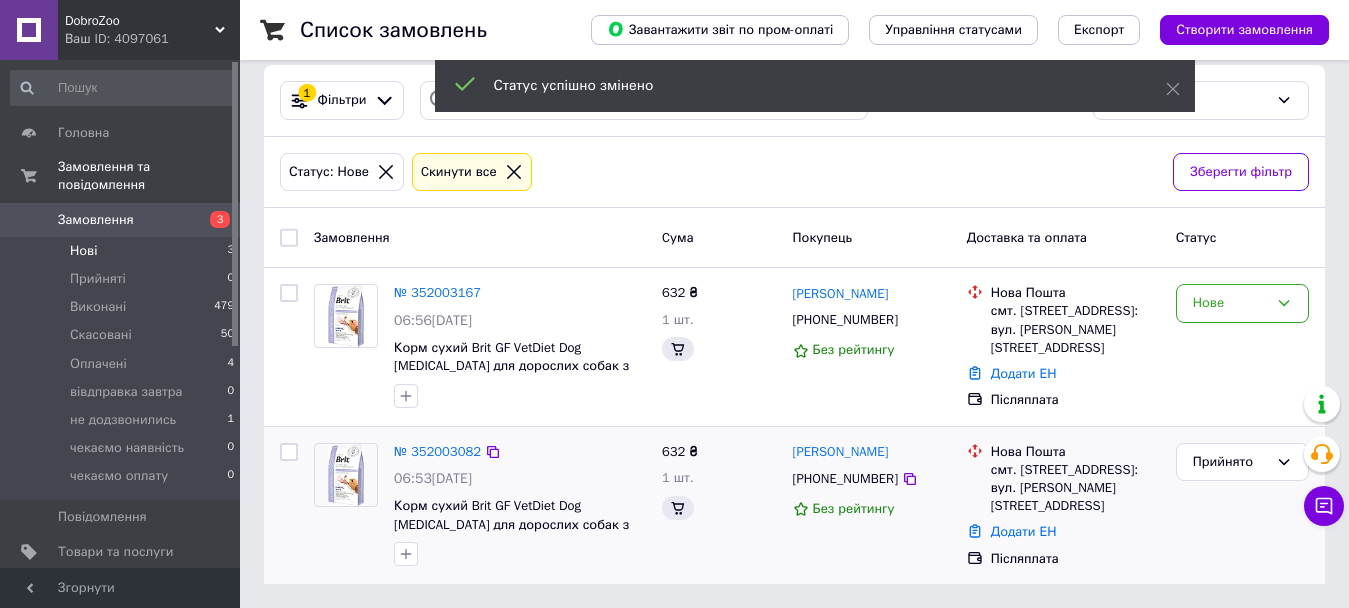 scroll, scrollTop: 16, scrollLeft: 0, axis: vertical 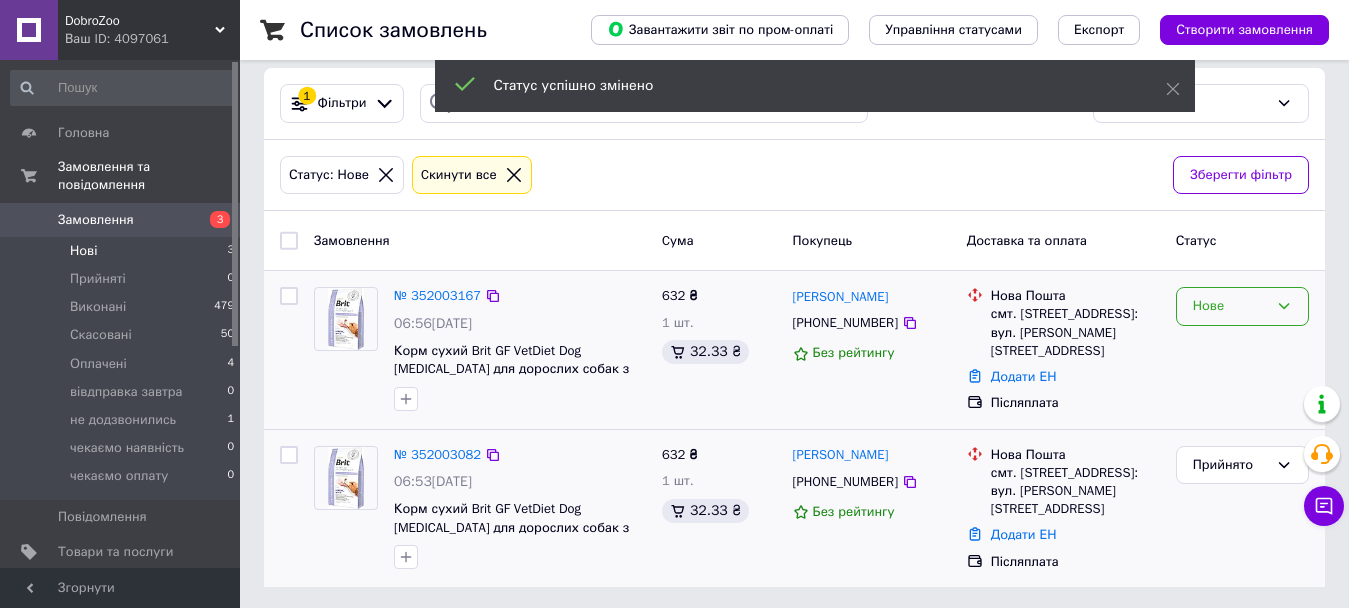 click on "Нове" at bounding box center (1242, 306) 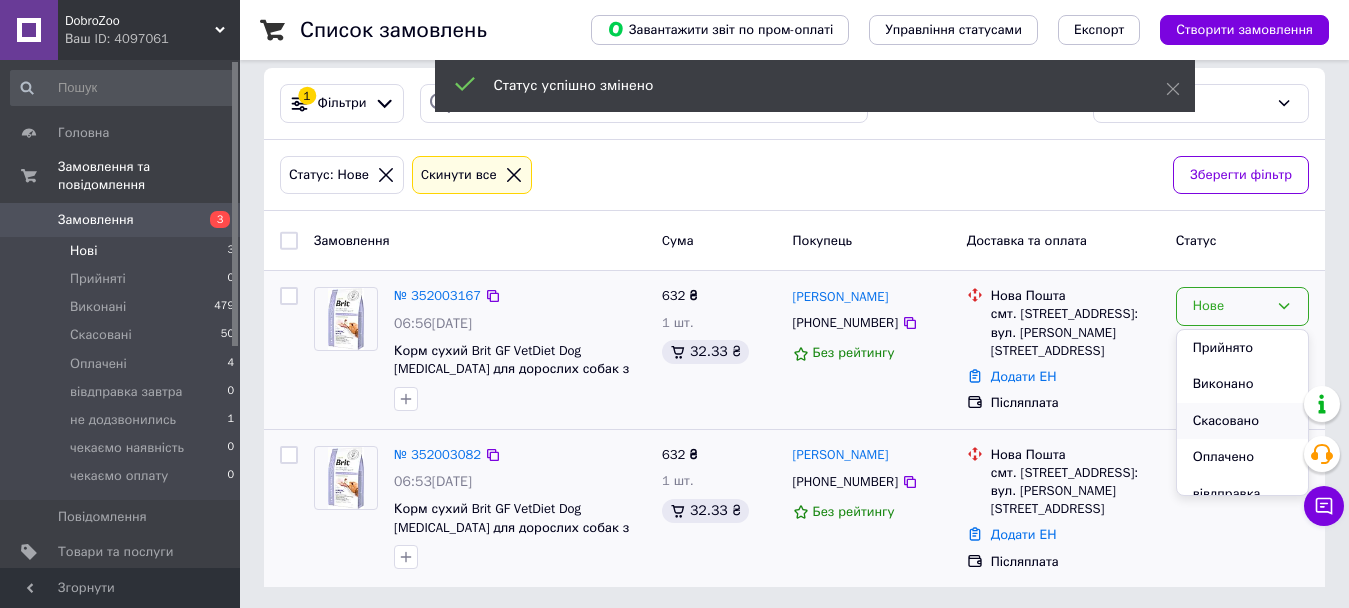 click on "Скасовано" at bounding box center (1242, 421) 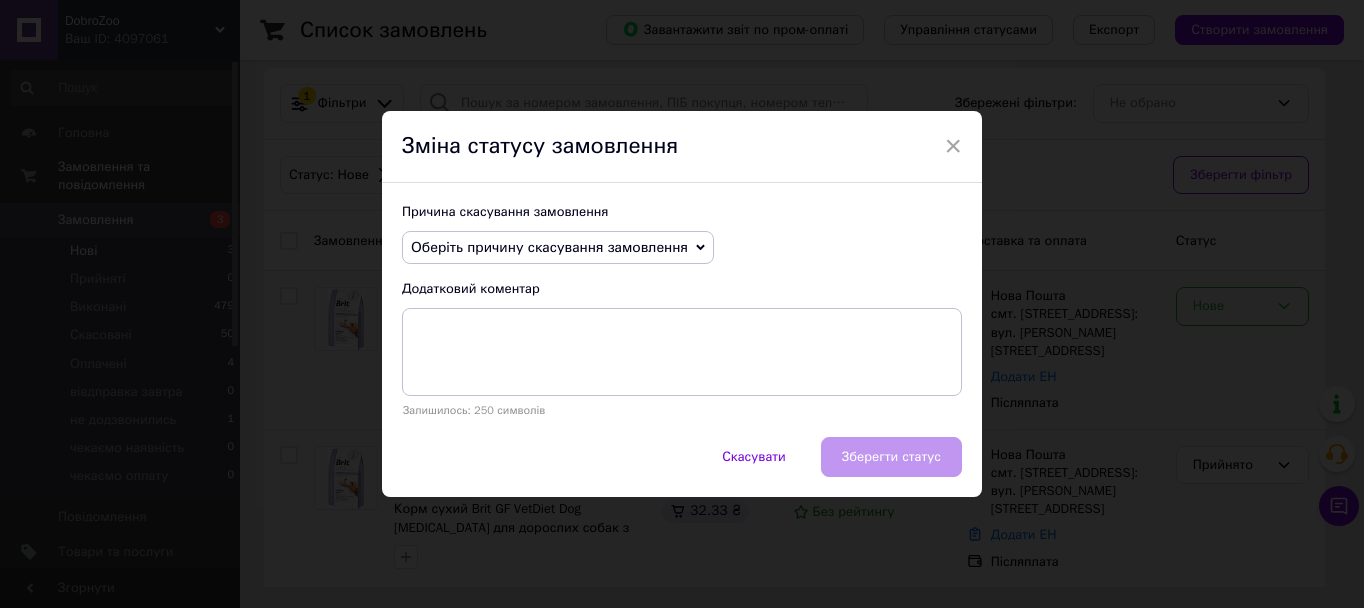 click on "Оберіть причину скасування замовлення" at bounding box center (549, 247) 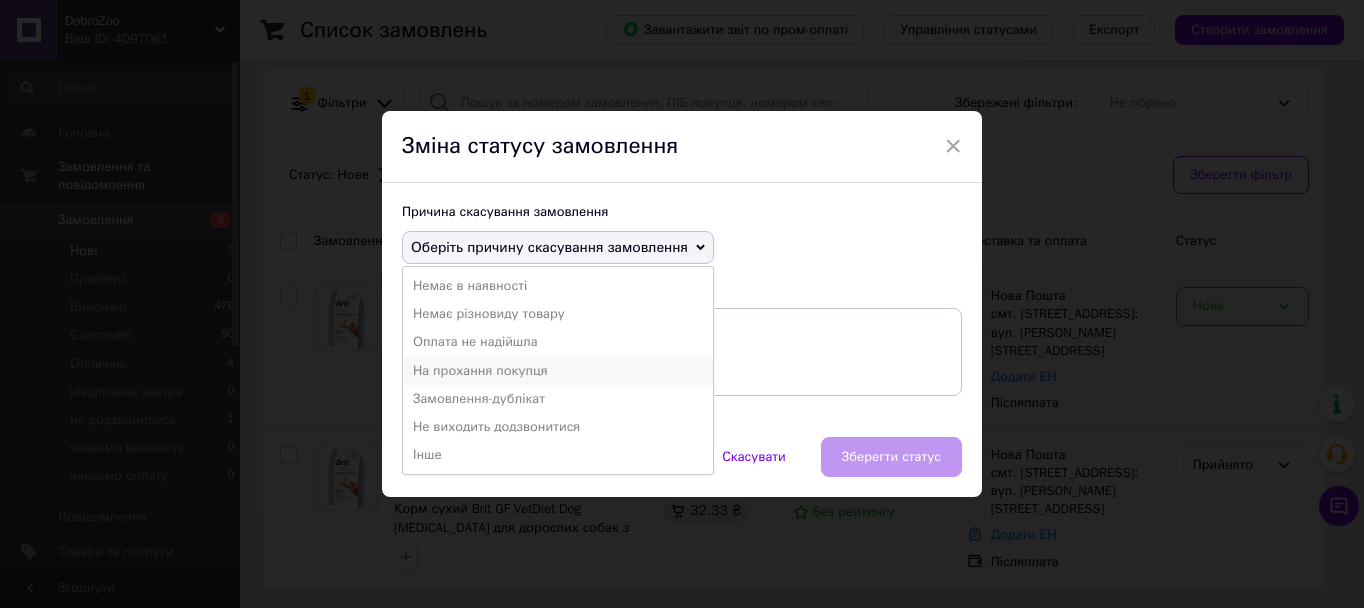 click on "На прохання покупця" at bounding box center [558, 371] 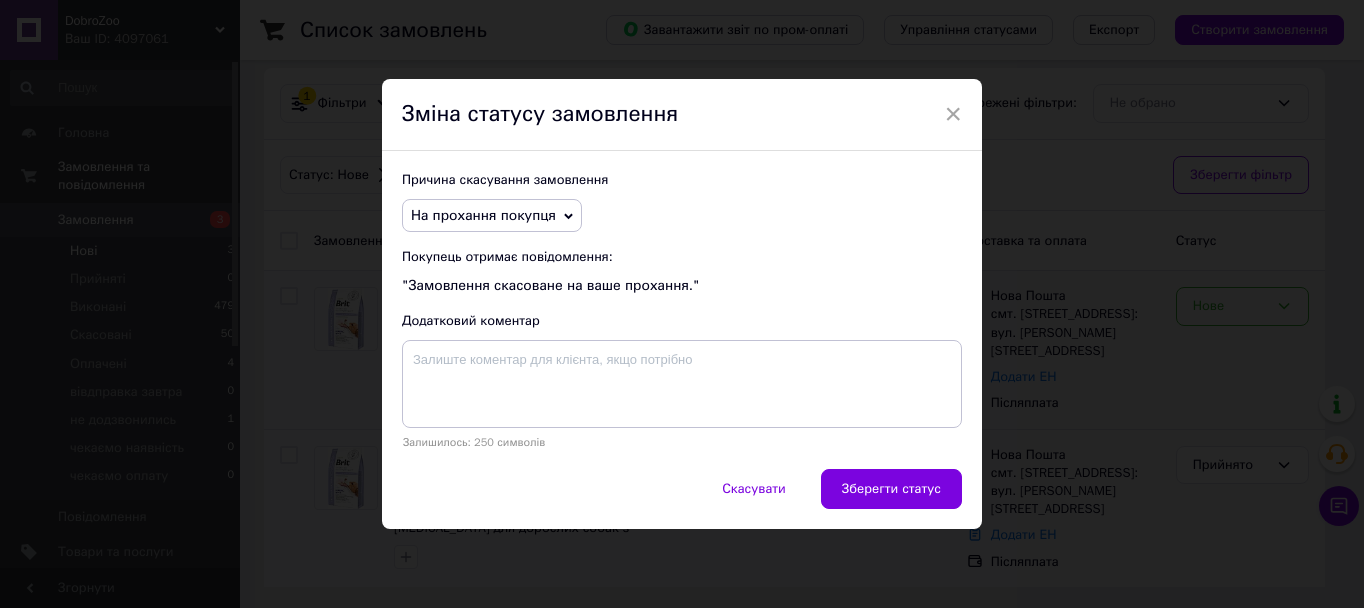 click on "На прохання покупця" at bounding box center (483, 215) 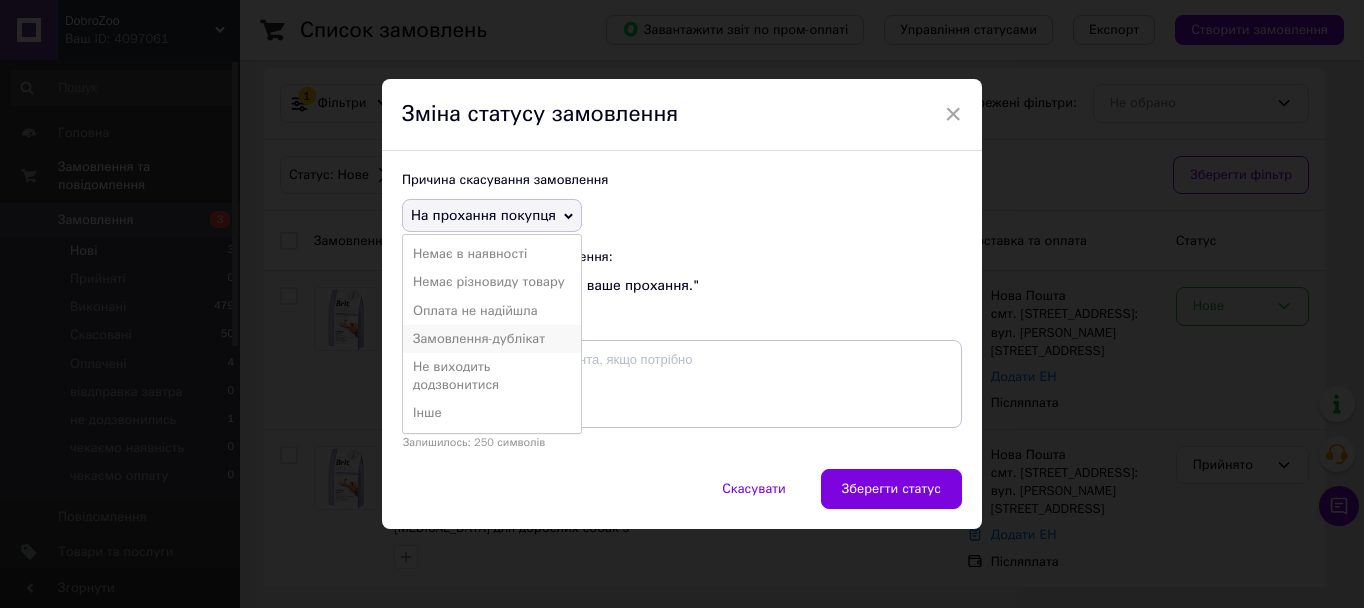 click on "Замовлення-дублікат" at bounding box center [492, 339] 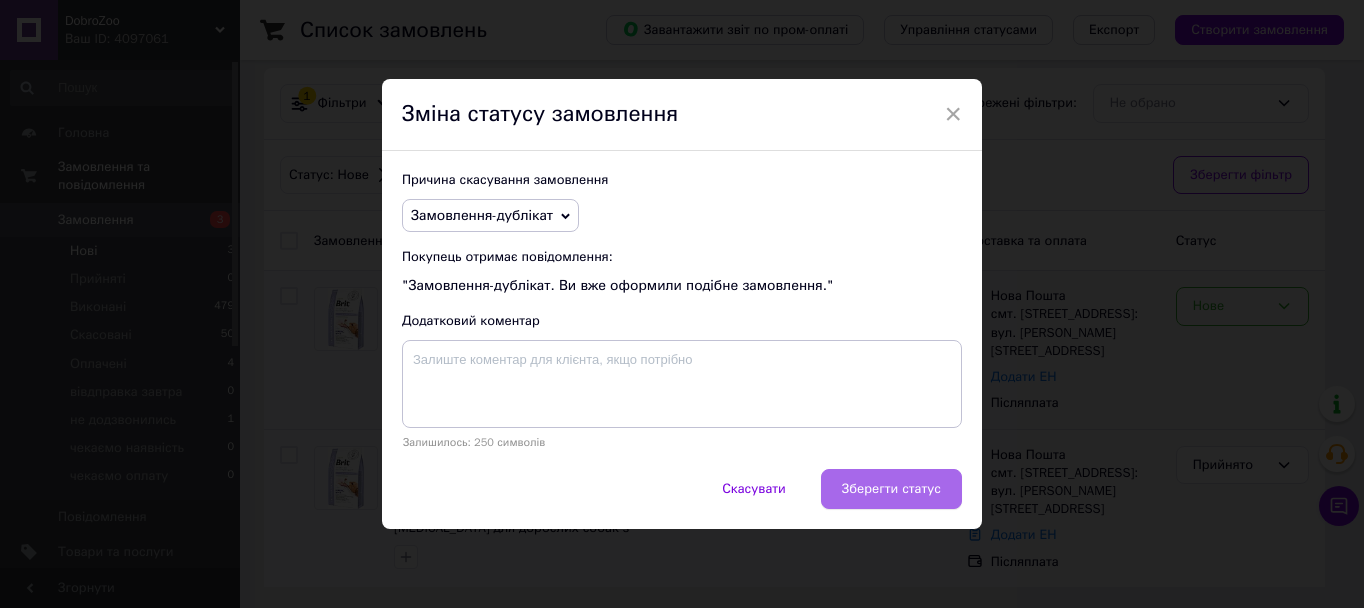 click on "Зберегти статус" at bounding box center [891, 489] 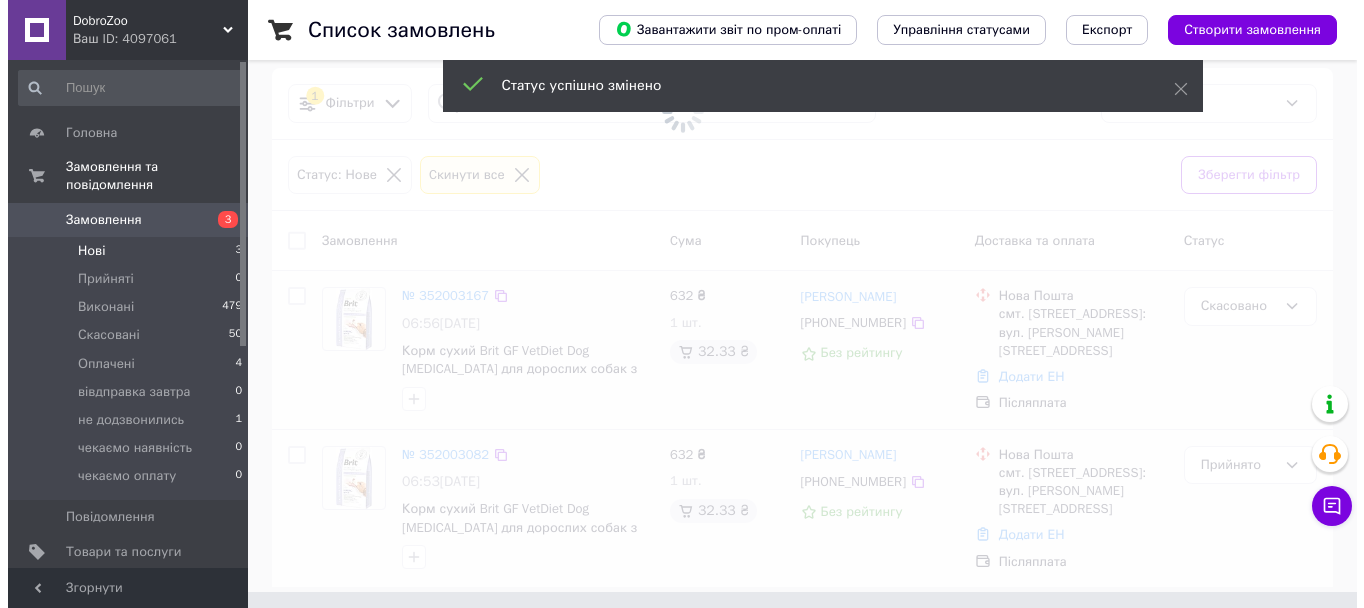 scroll, scrollTop: 0, scrollLeft: 0, axis: both 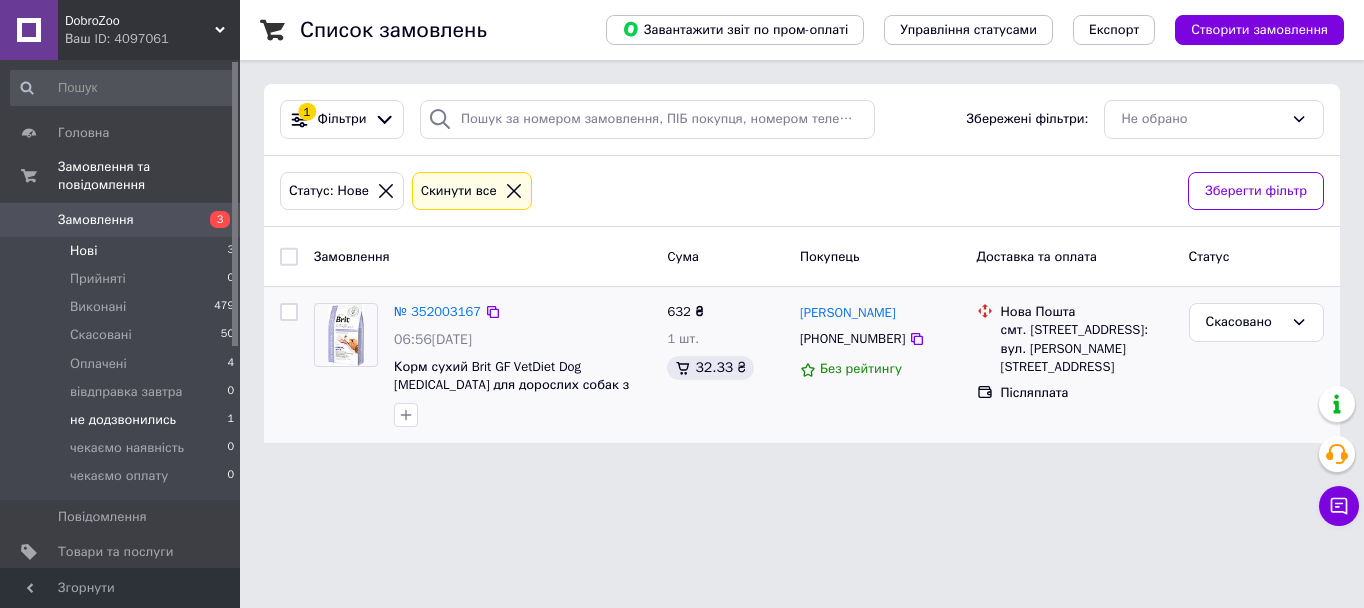 click on "не додзвонились 1" at bounding box center [123, 420] 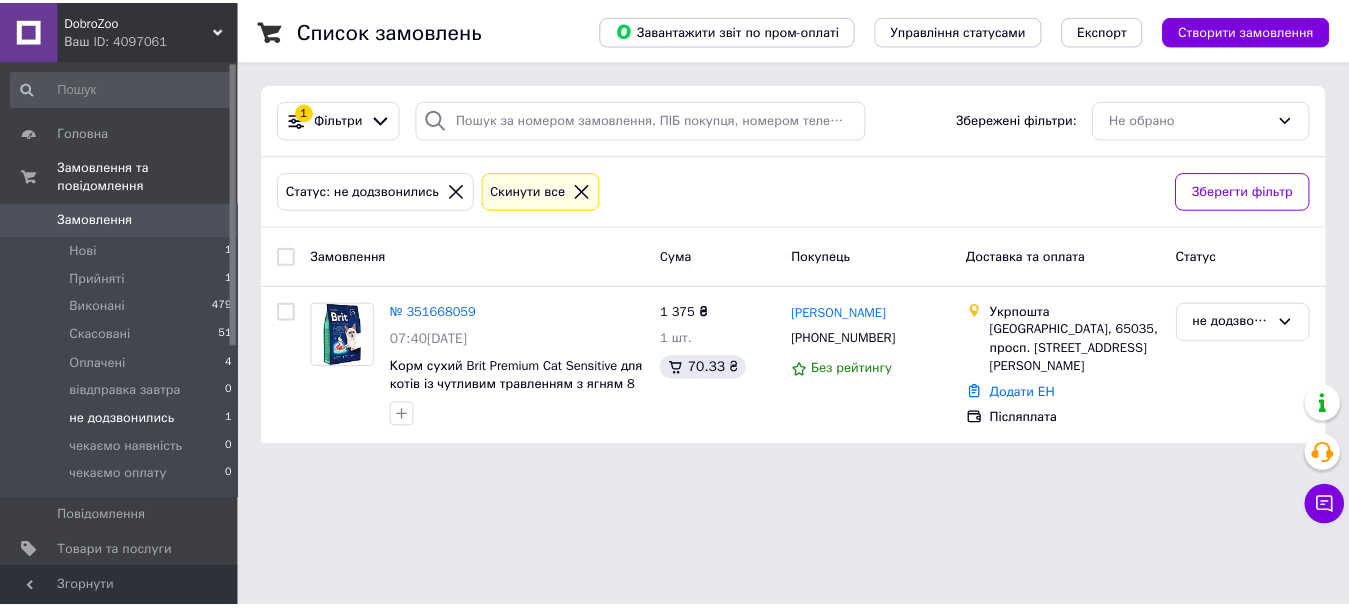 scroll, scrollTop: 0, scrollLeft: 0, axis: both 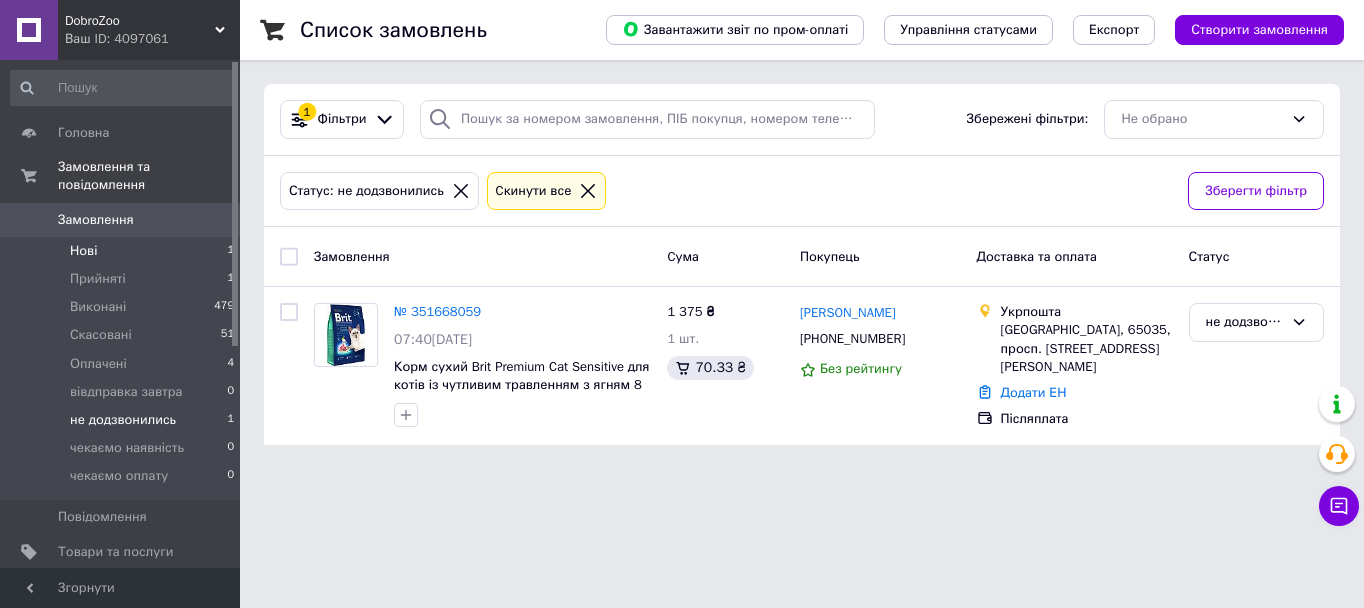click on "Нові 1" at bounding box center [123, 251] 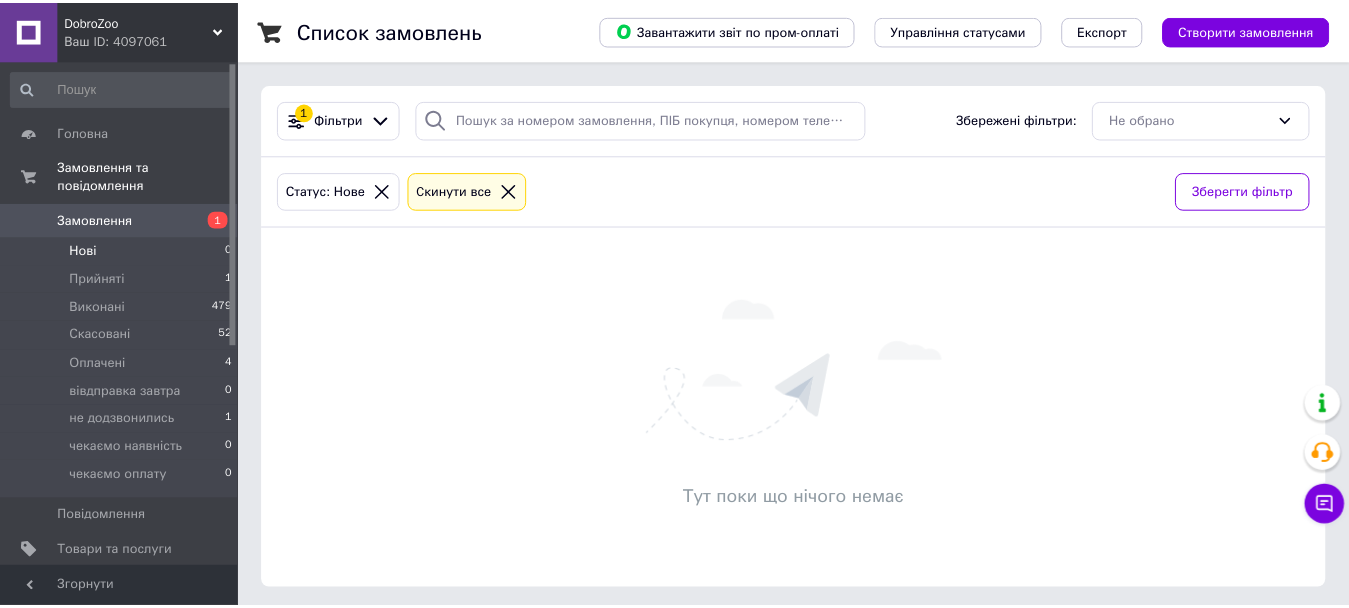 scroll, scrollTop: 0, scrollLeft: 0, axis: both 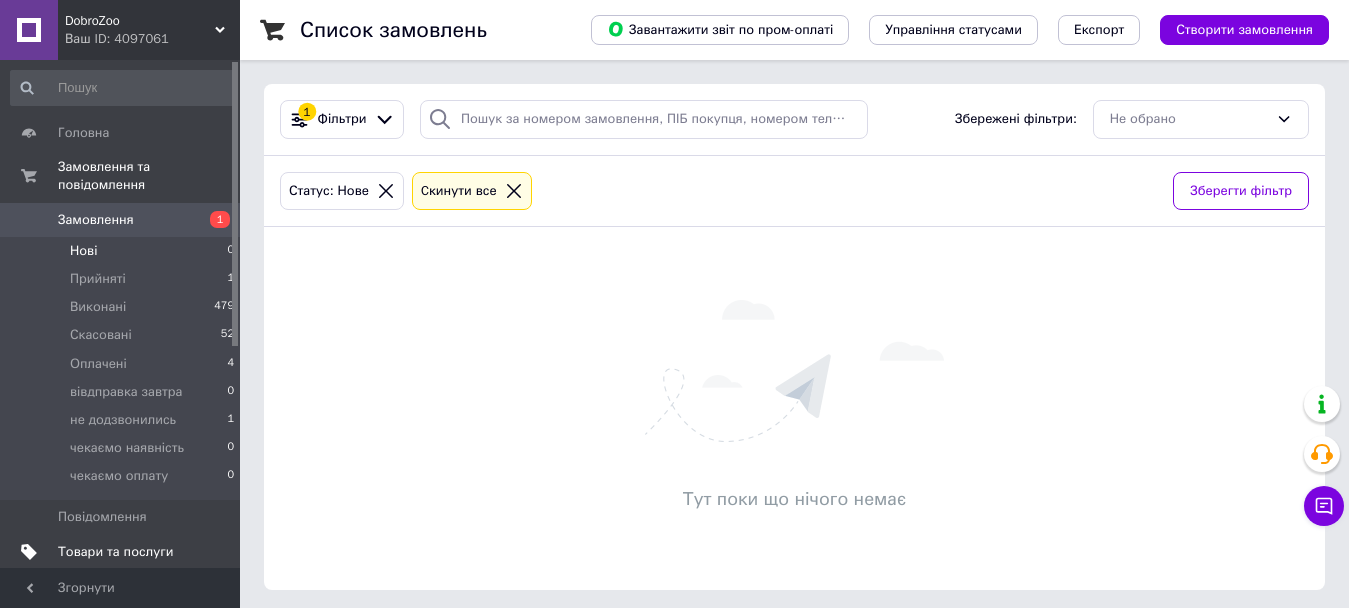click on "Товари та послуги" at bounding box center [115, 552] 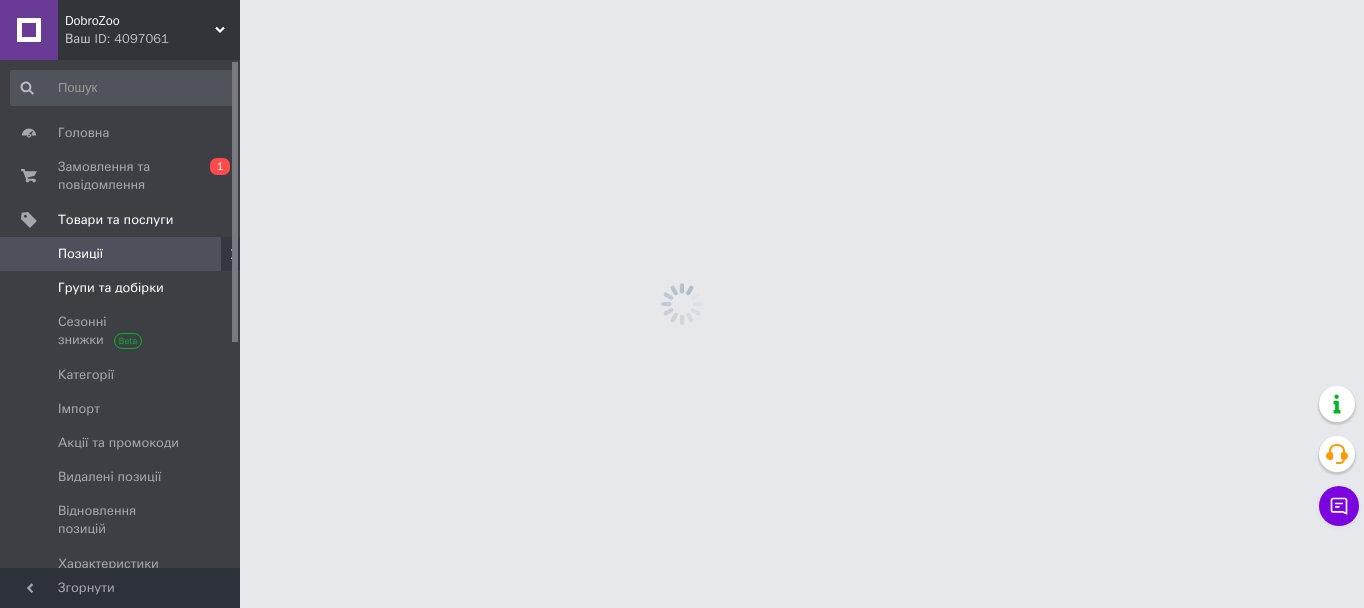 click on "Групи та добірки" at bounding box center [111, 288] 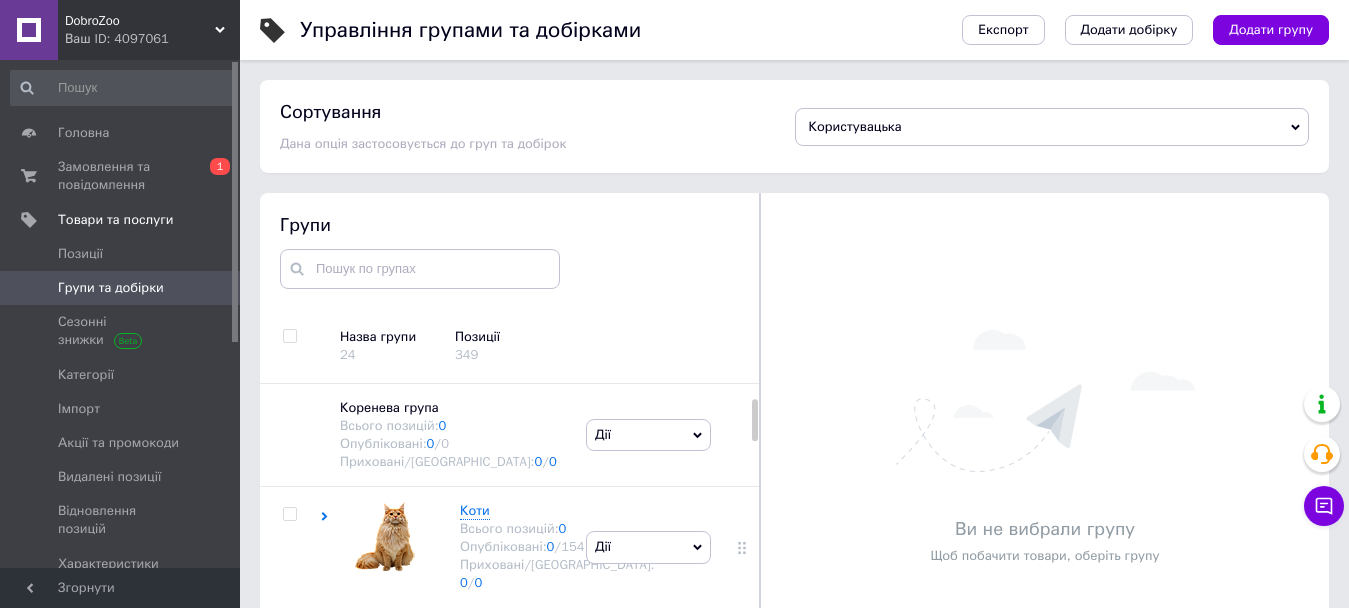 scroll, scrollTop: 113, scrollLeft: 0, axis: vertical 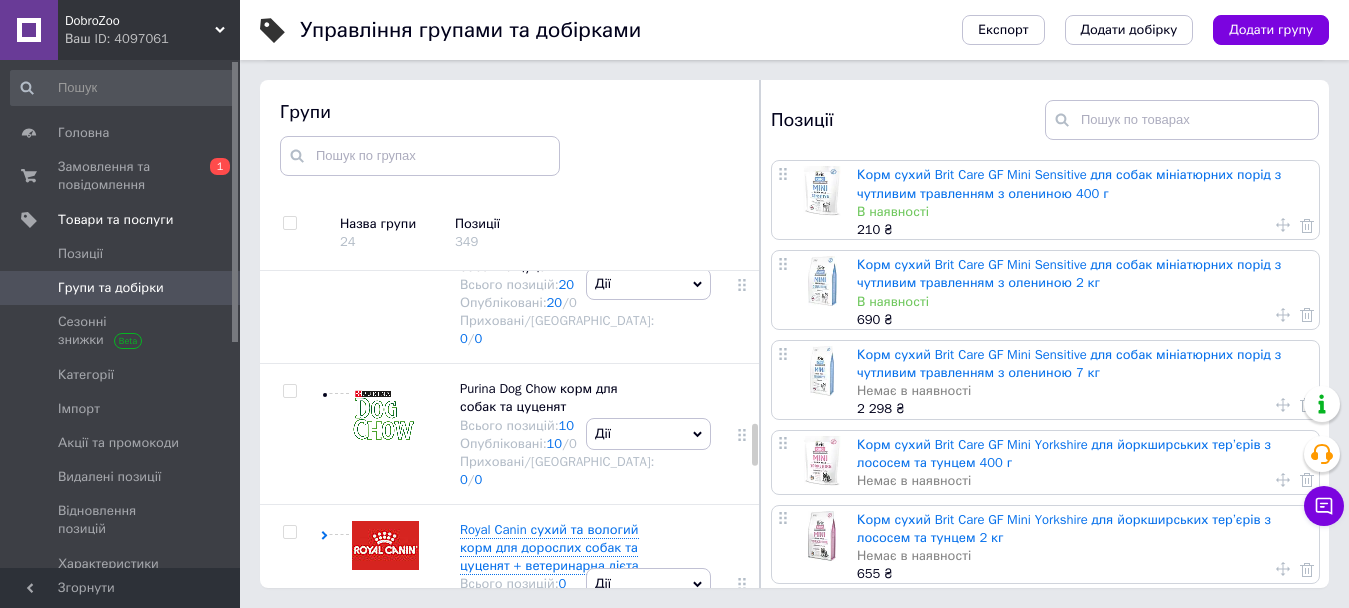 click 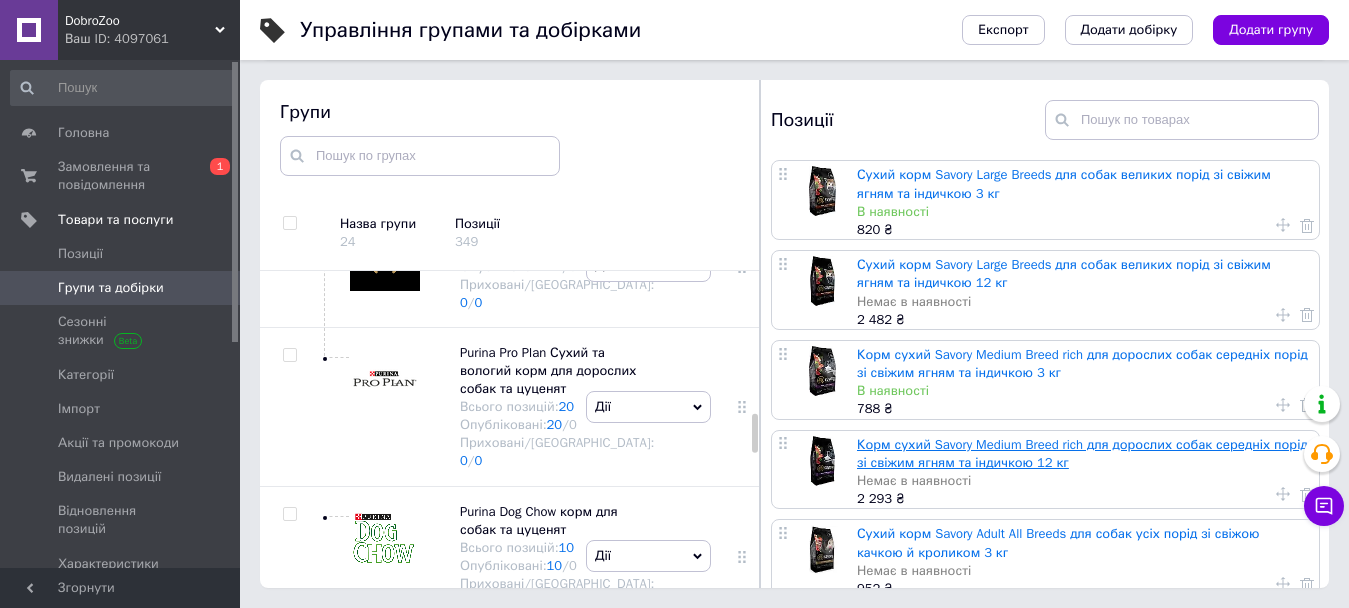 click on "Корм сухий Savory Medium Breed rich для дорослих собак середніх порід зі свіжим ягням та індичкою 12 кг" at bounding box center (1082, 453) 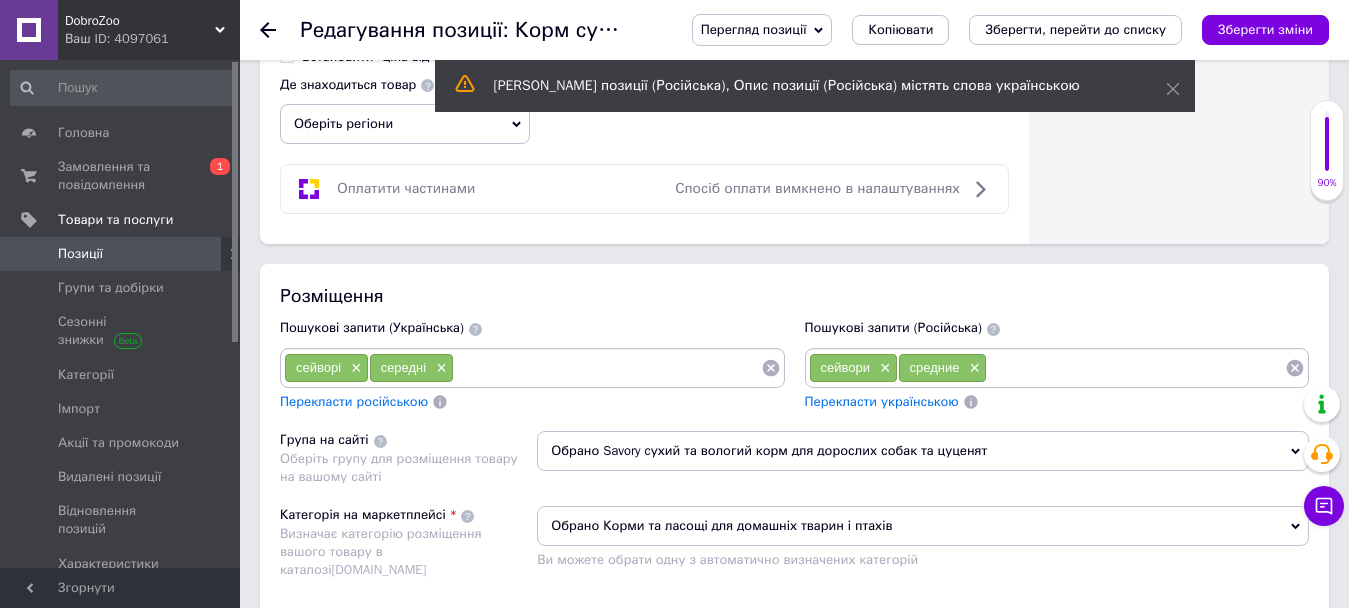 scroll, scrollTop: 849, scrollLeft: 0, axis: vertical 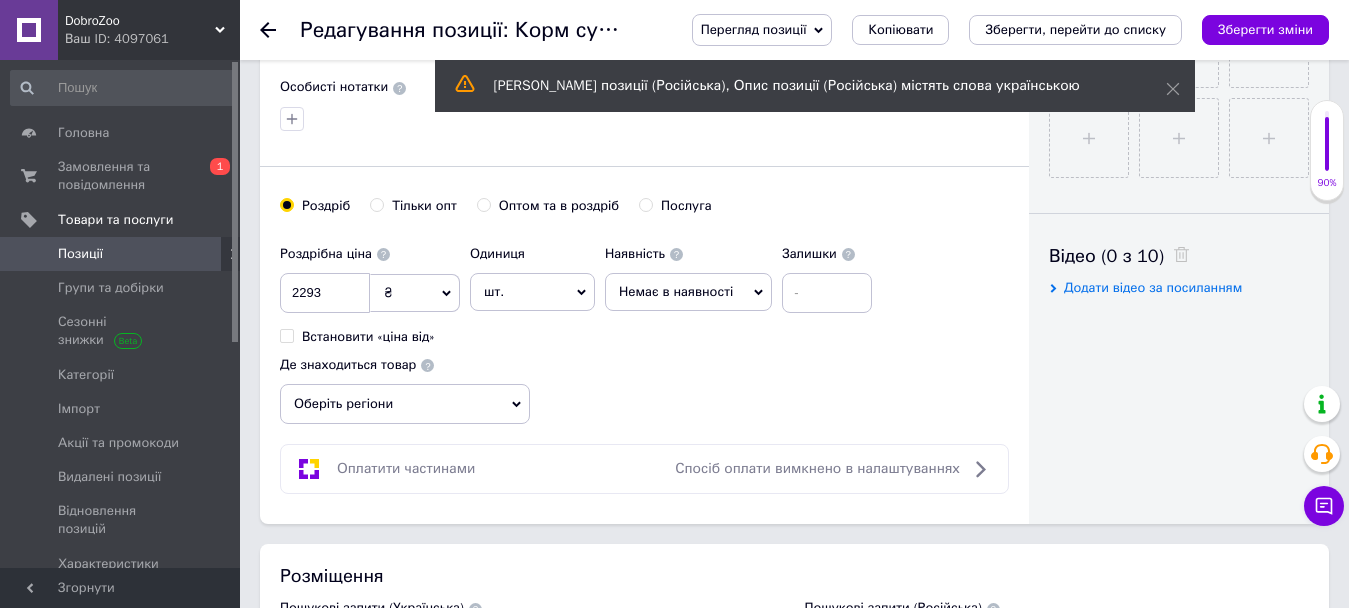 click on "Немає в наявності" at bounding box center [676, 291] 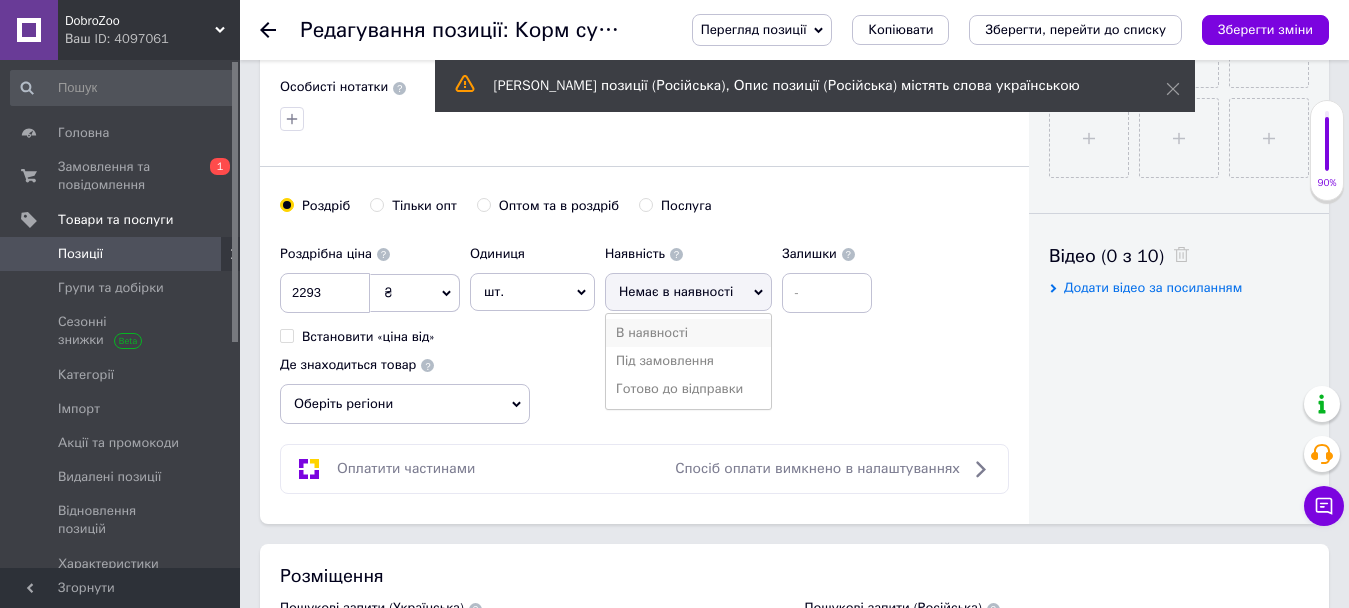 click on "В наявності" at bounding box center (688, 333) 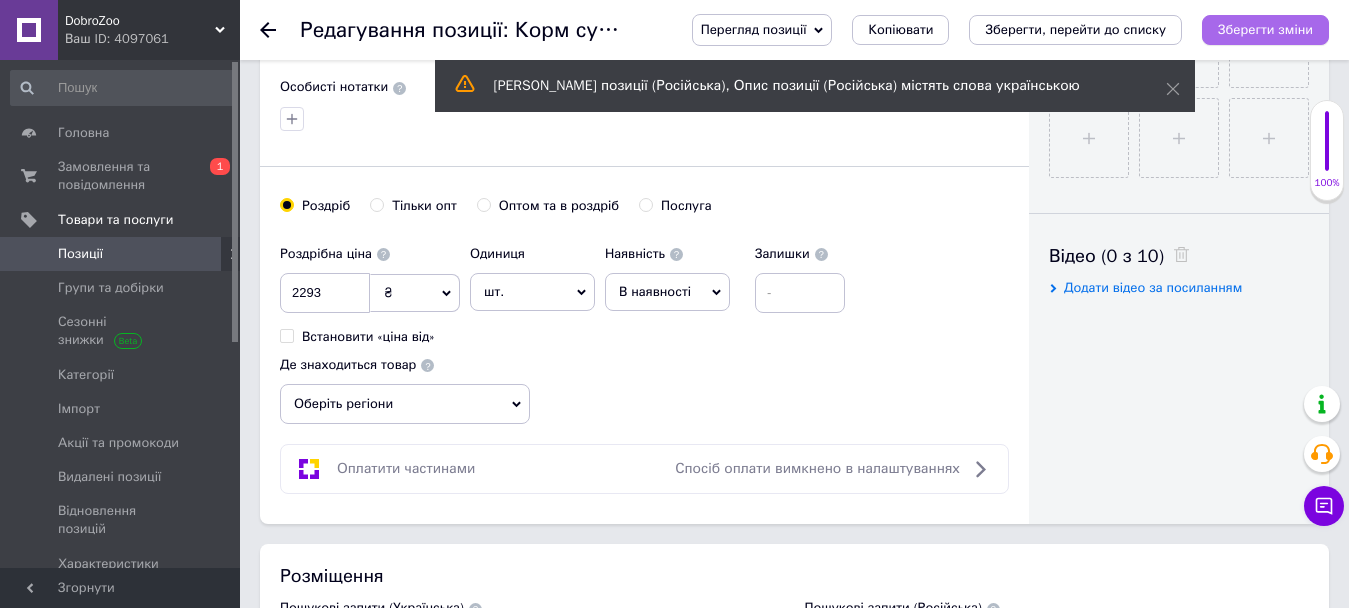 click on "Зберегти зміни" at bounding box center (1265, 29) 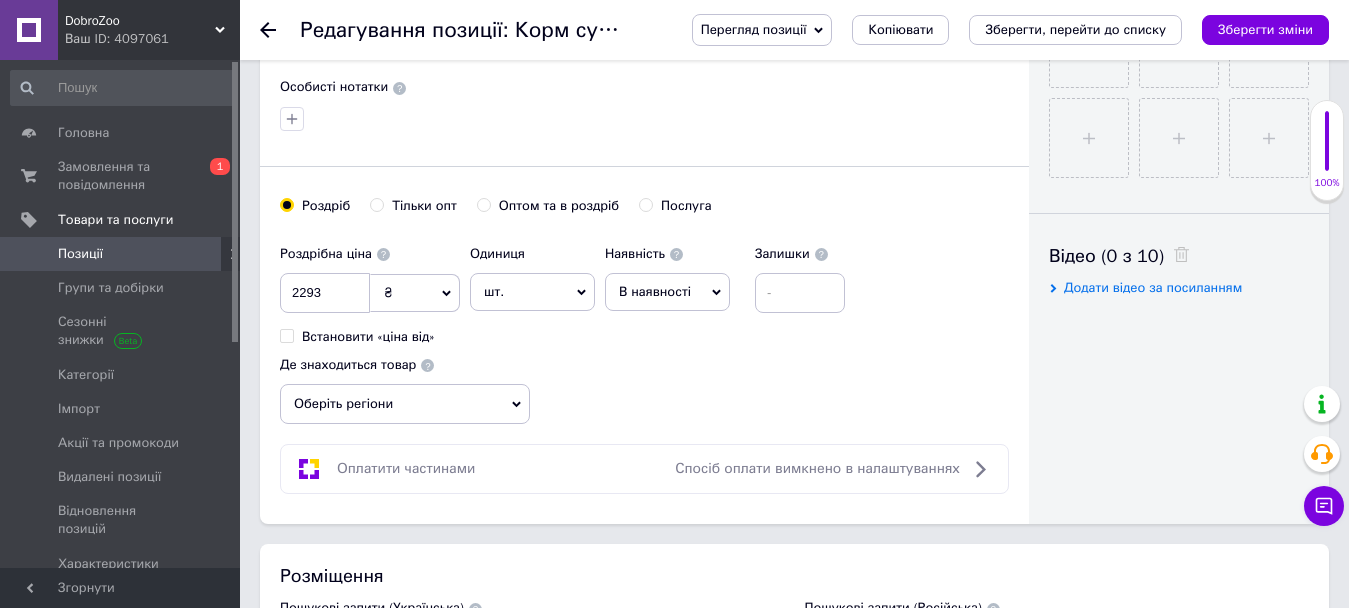scroll, scrollTop: 449, scrollLeft: 0, axis: vertical 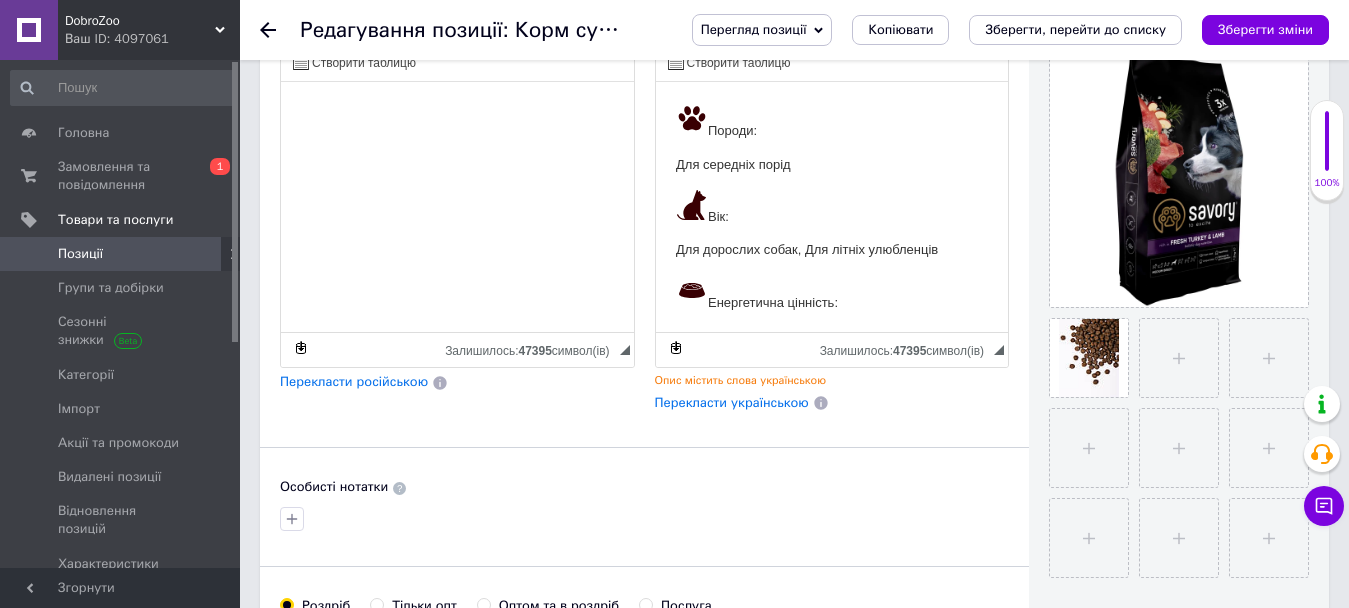 click 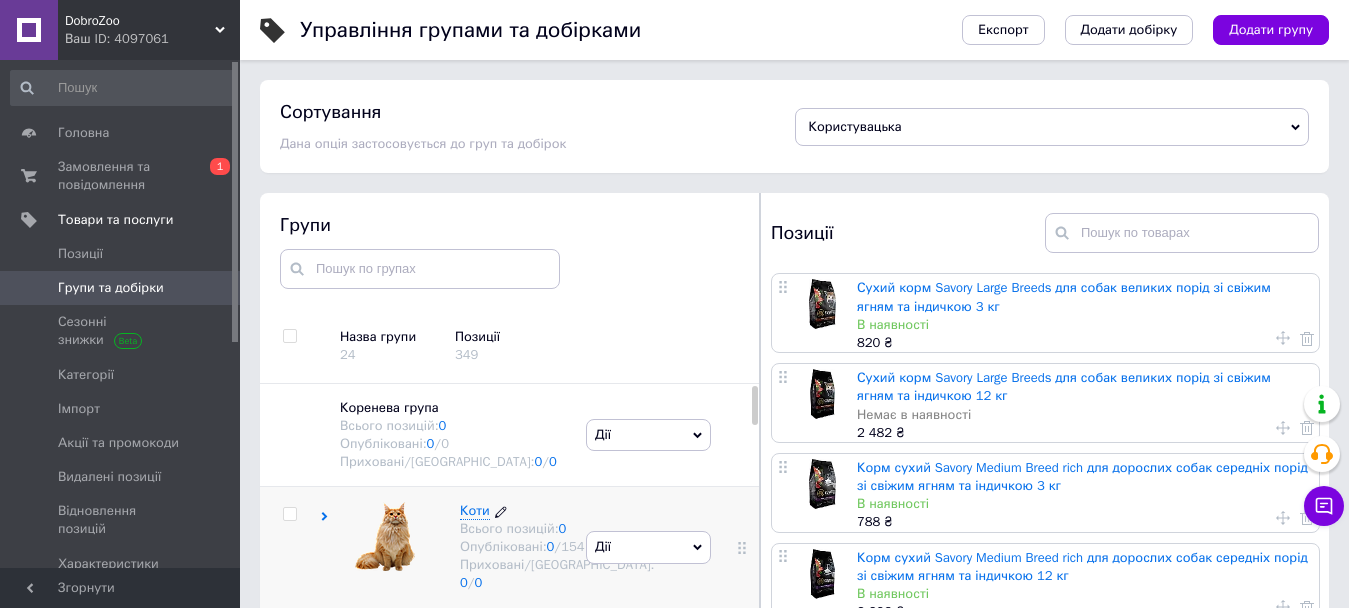 scroll, scrollTop: 113, scrollLeft: 0, axis: vertical 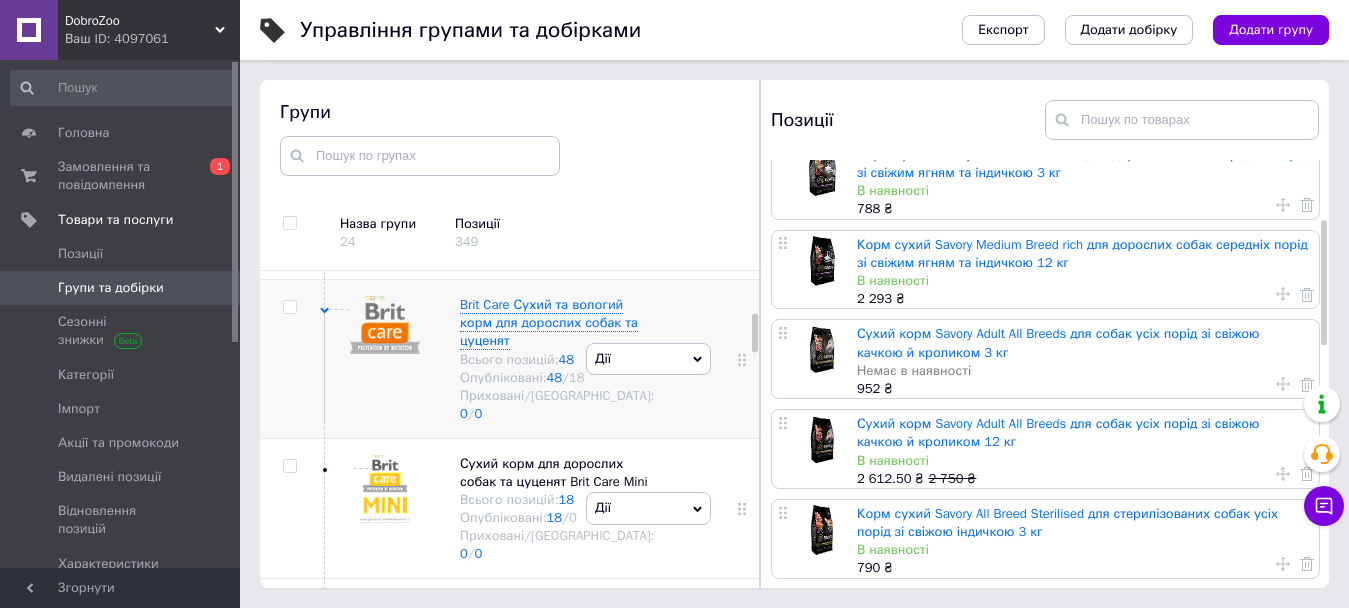 click at bounding box center [380, 359] 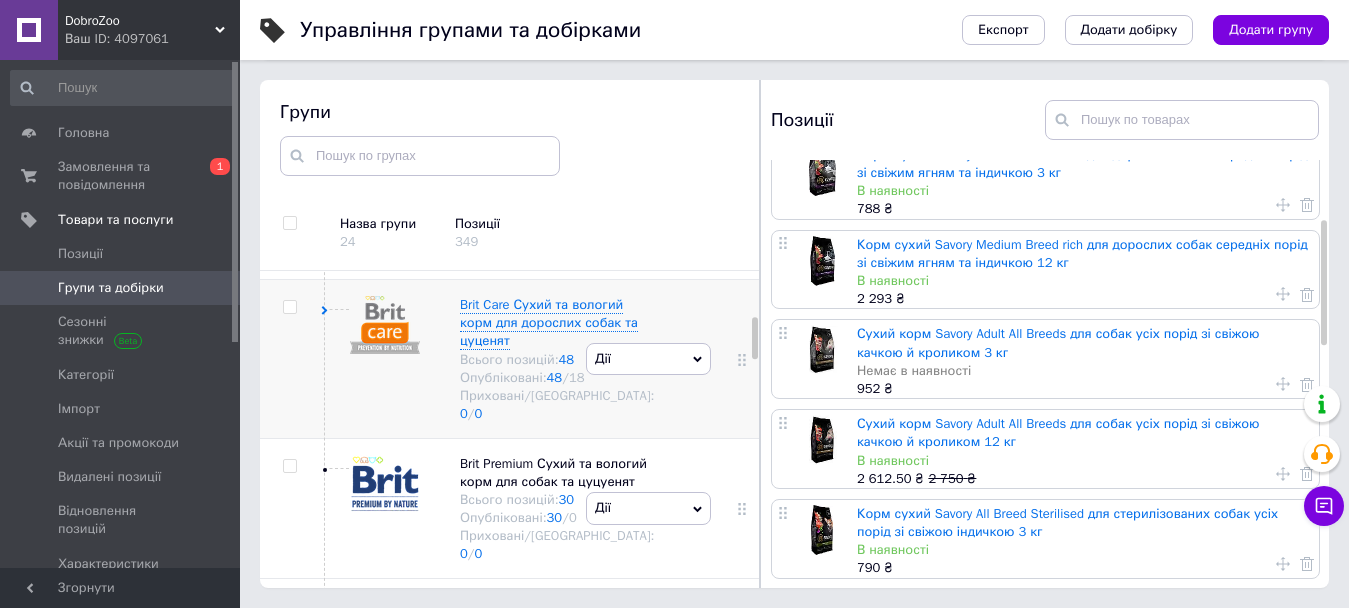 scroll, scrollTop: 0, scrollLeft: 0, axis: both 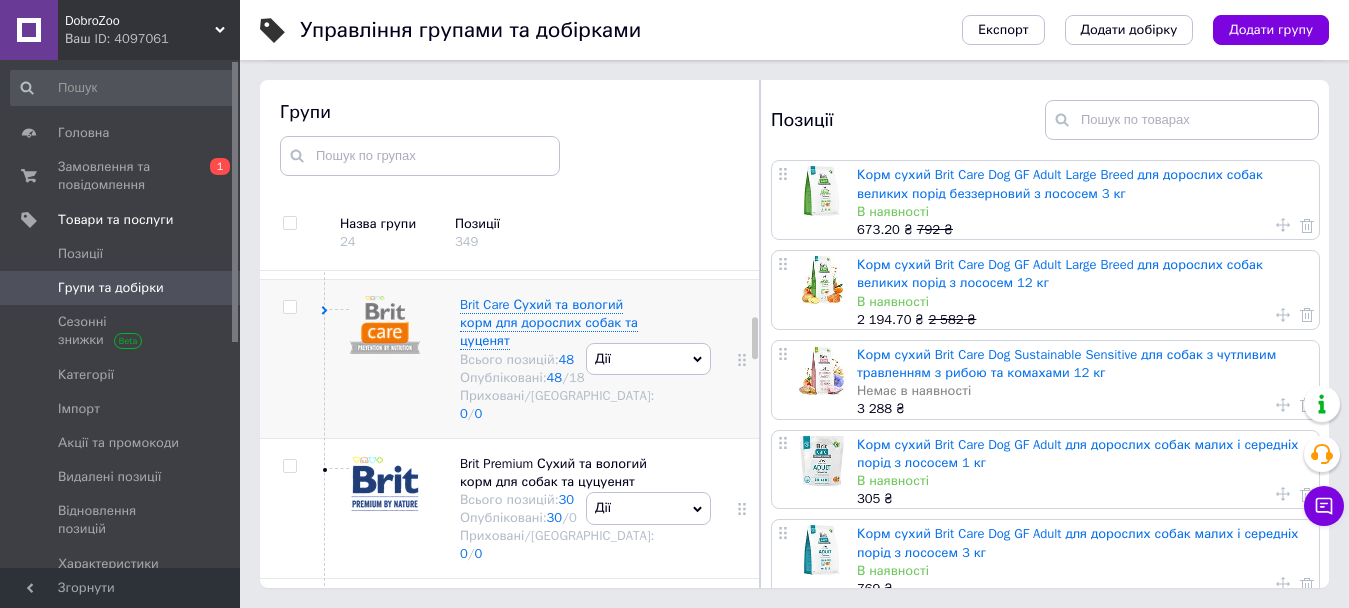 click 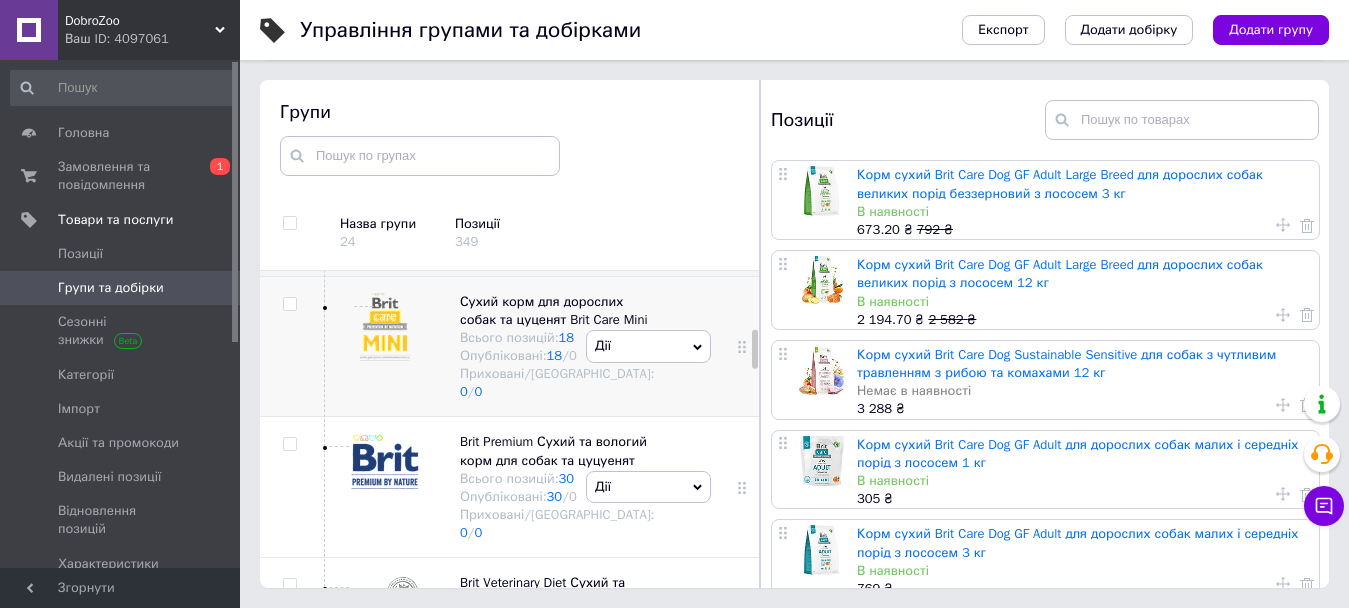 scroll, scrollTop: 537, scrollLeft: 0, axis: vertical 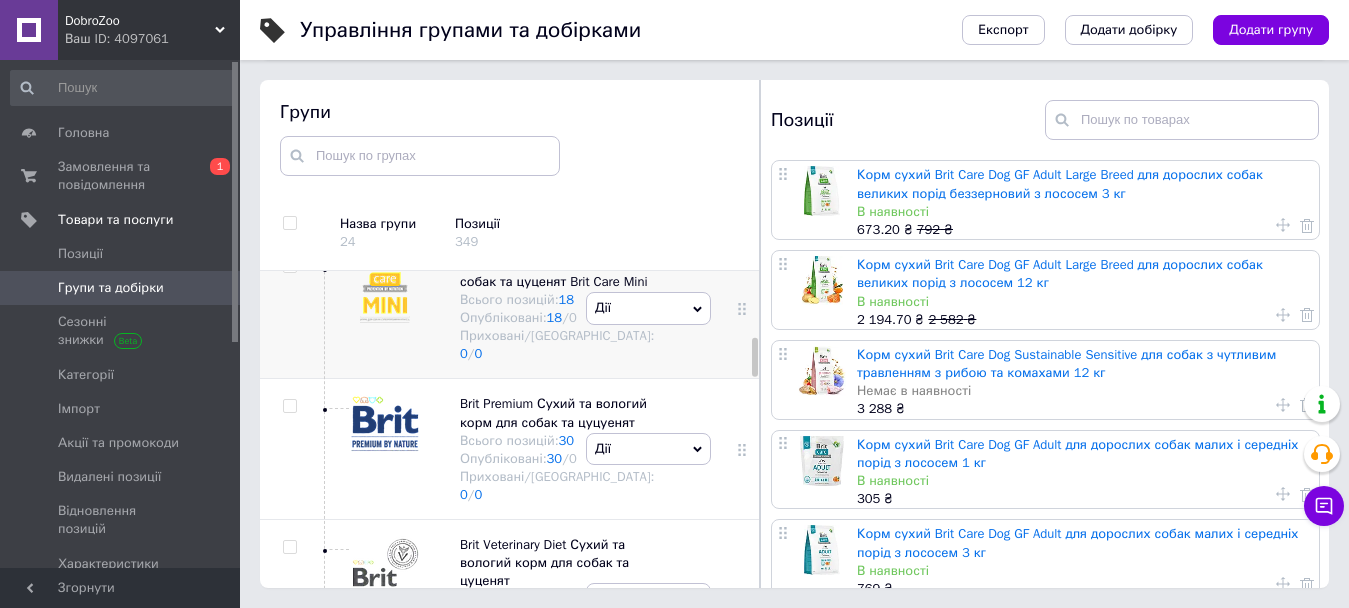click at bounding box center (380, 309) 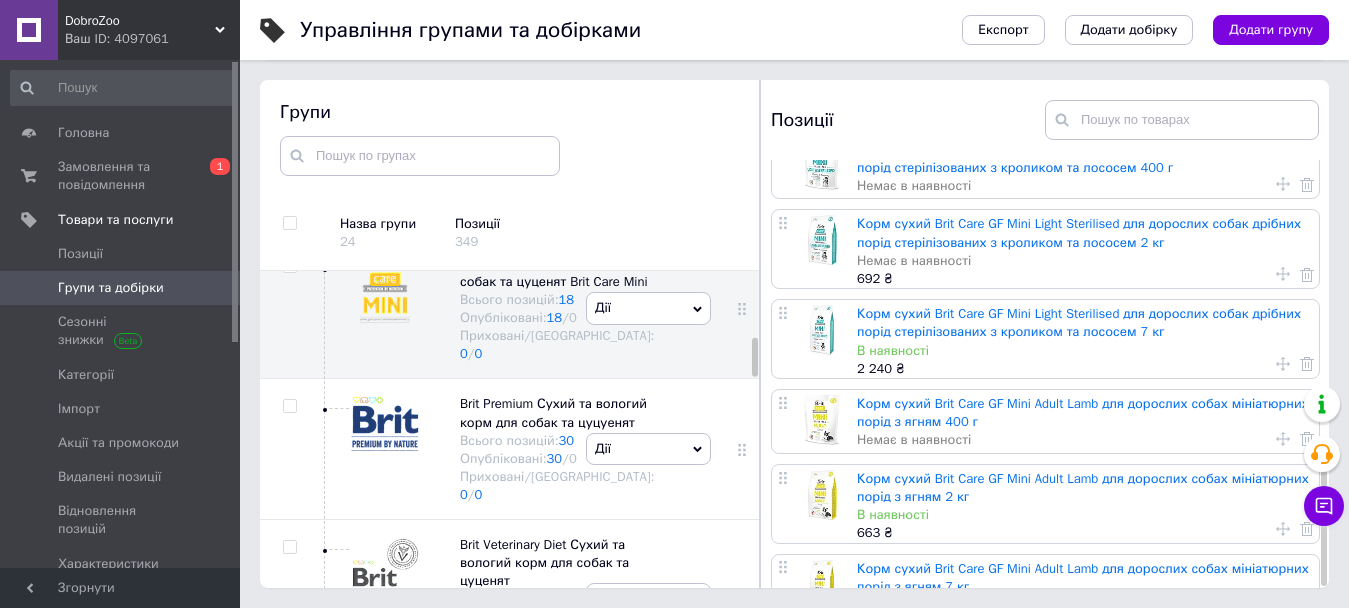 scroll, scrollTop: 1149, scrollLeft: 0, axis: vertical 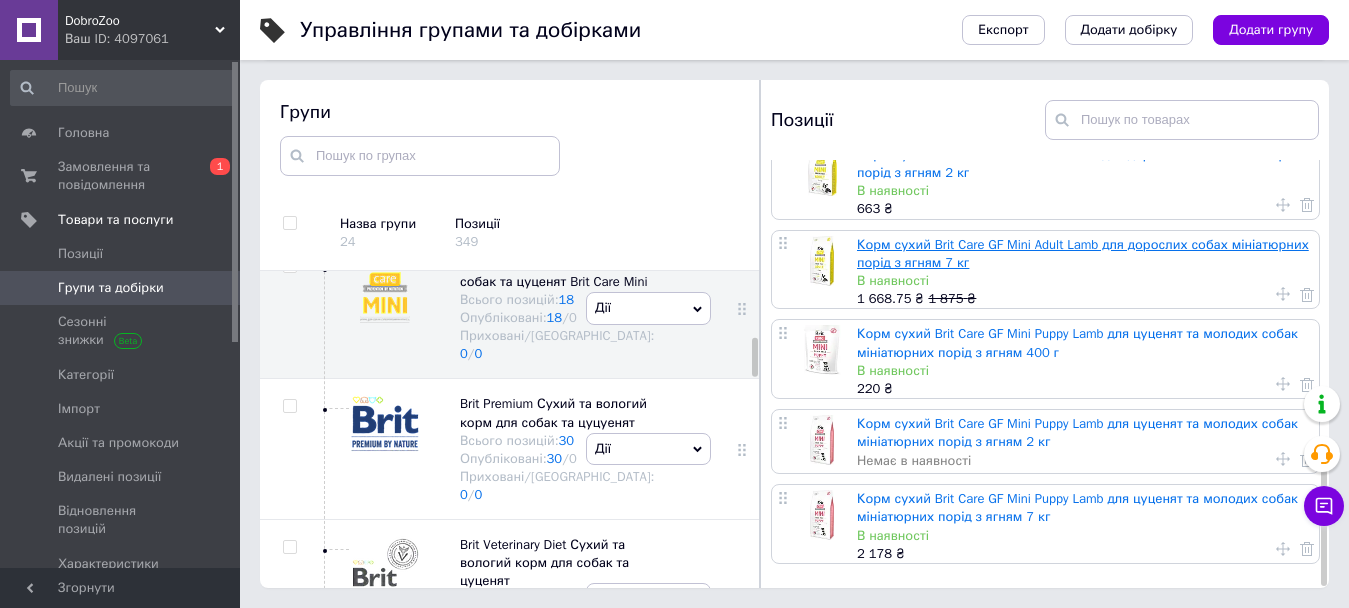 click on "Корм сухий Brit Care GF Mini Adult Lamb для дорослих собах мініатюрних порід з ягням 7 кг" at bounding box center (1083, 253) 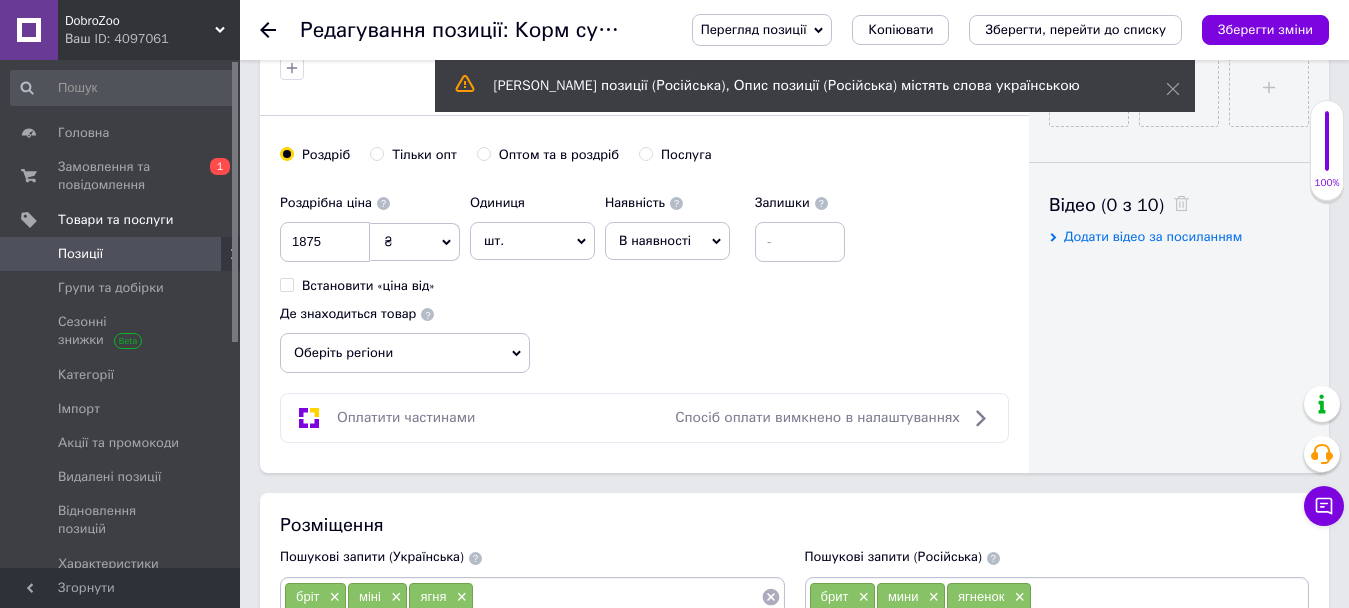 scroll, scrollTop: 940, scrollLeft: 0, axis: vertical 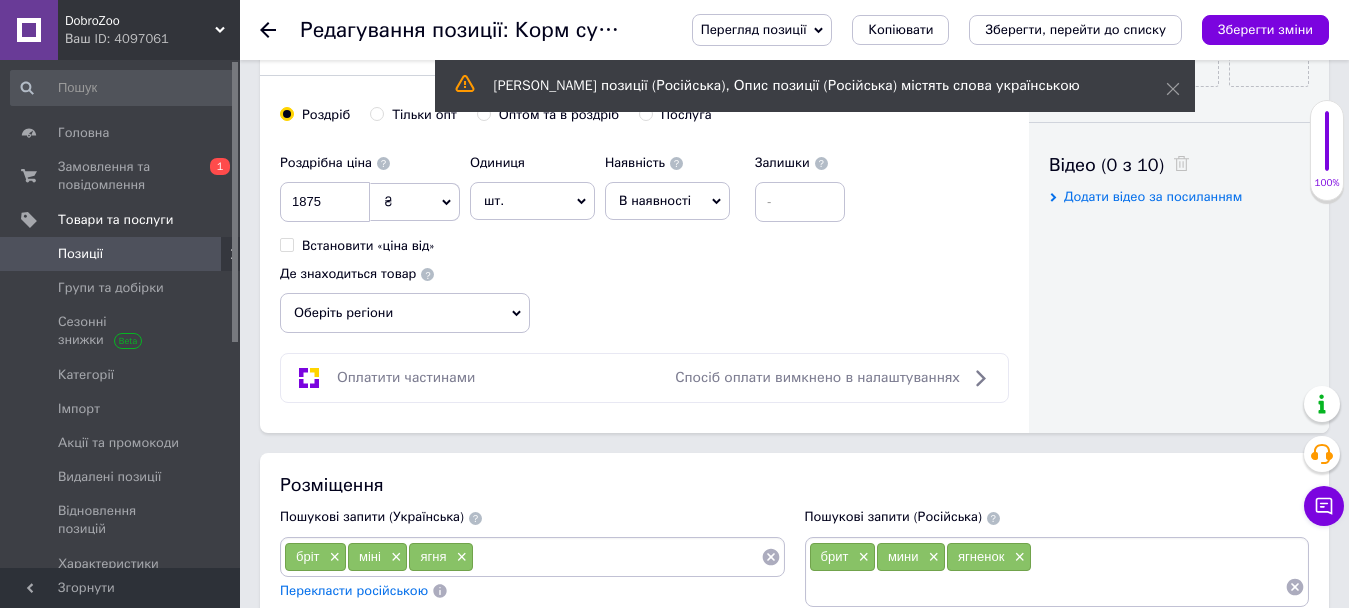 click on "В наявності" at bounding box center [667, 201] 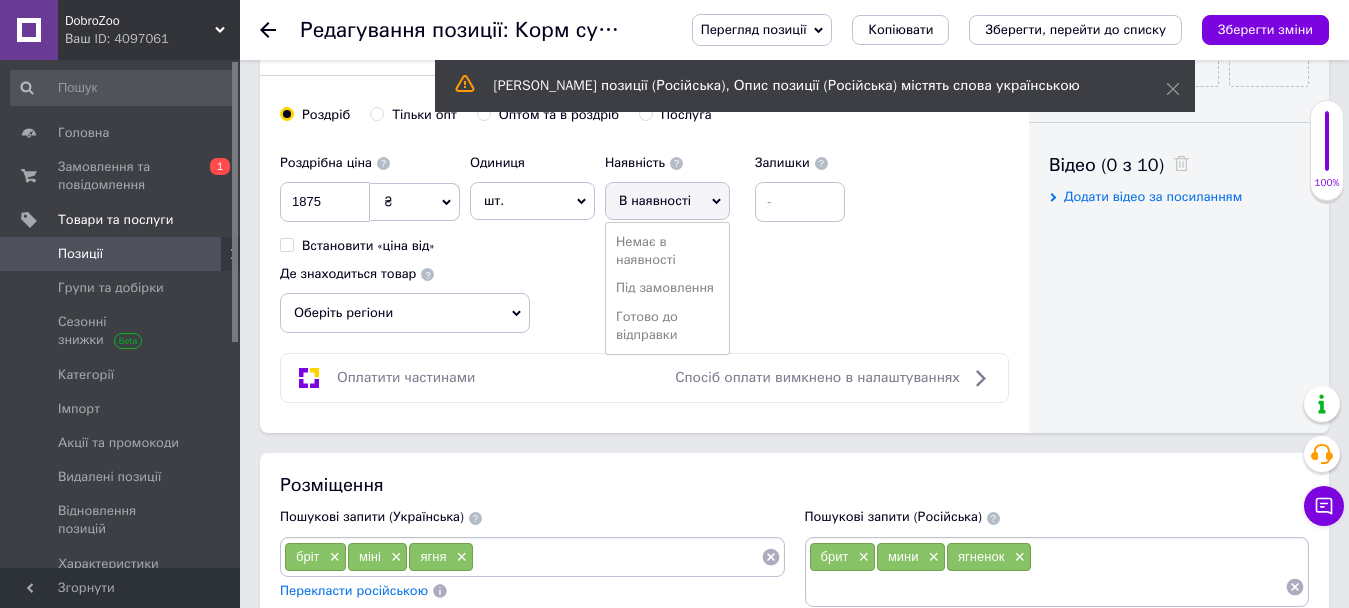 click on "Роздрібна ціна 1875 ₴ $ EUR CHF GBP ¥ PLN ₸ MDL HUF KGS CNY TRY KRW lei Встановити «ціна від» Одиниця шт. Популярне комплект упаковка кв.м пара м кг пог.м послуга т а автоцистерна ампула б балон банка блістер бобіна бочка бут бухта в ват виїзд відро г г га година гр/кв.м гігакалорія д дав два місяці день доба доза є єврокуб з зміна к кВт каністра карат кв.дм кв.м кв.см кв.фут квартал кг кг/кв.м км колесо комплект коробка куб.дм куб.м л л лист м м мВт мл мм моток місяць мішок н набір номер о об'єкт од. п палетомісце пара партія пач пог.м послуга посівна одиниця птахомісце півроку пігулка" at bounding box center [567, 199] 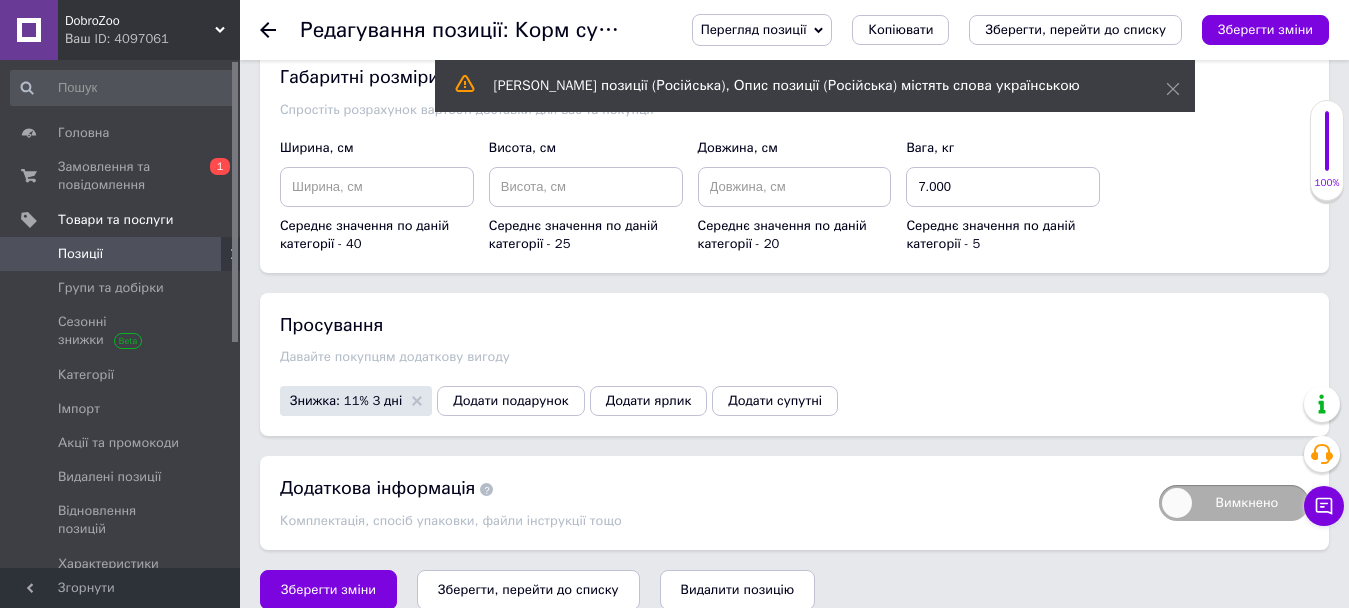 scroll, scrollTop: 2134, scrollLeft: 0, axis: vertical 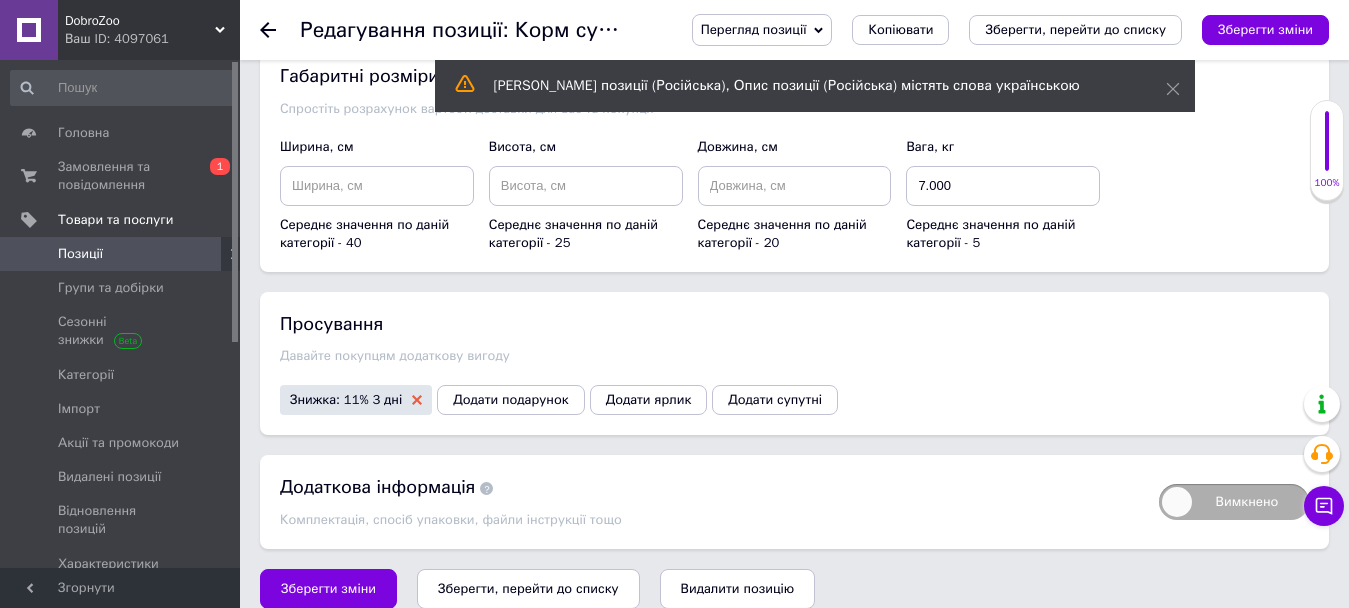 click 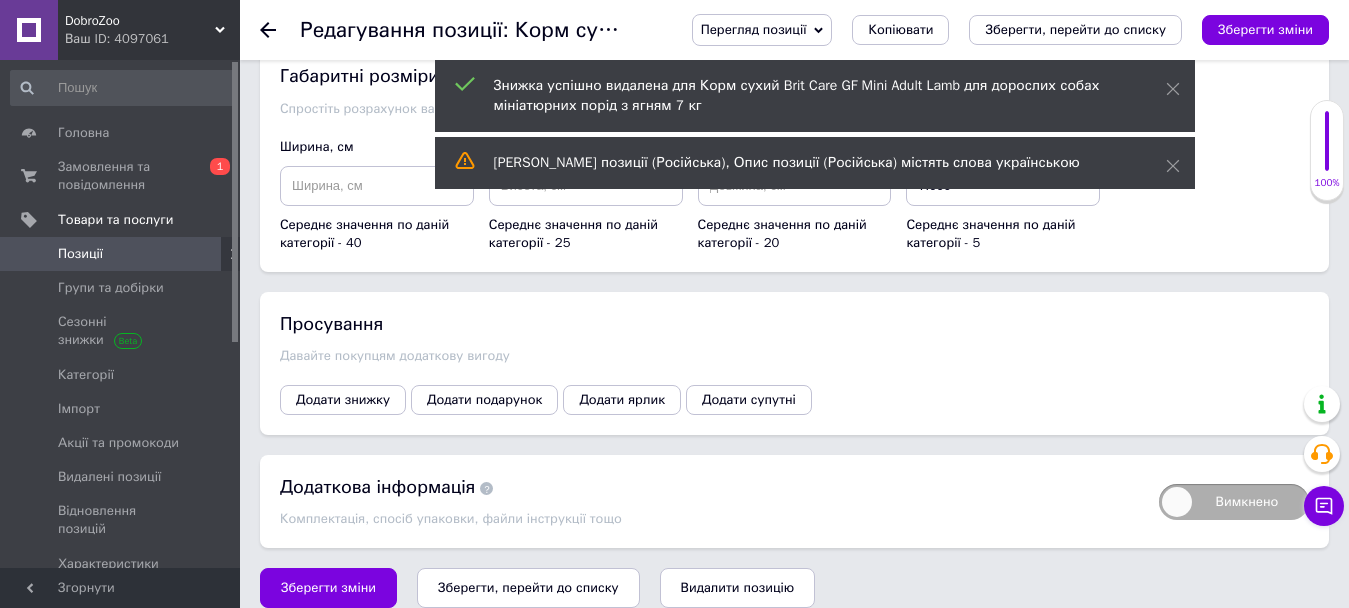 scroll, scrollTop: 2133, scrollLeft: 0, axis: vertical 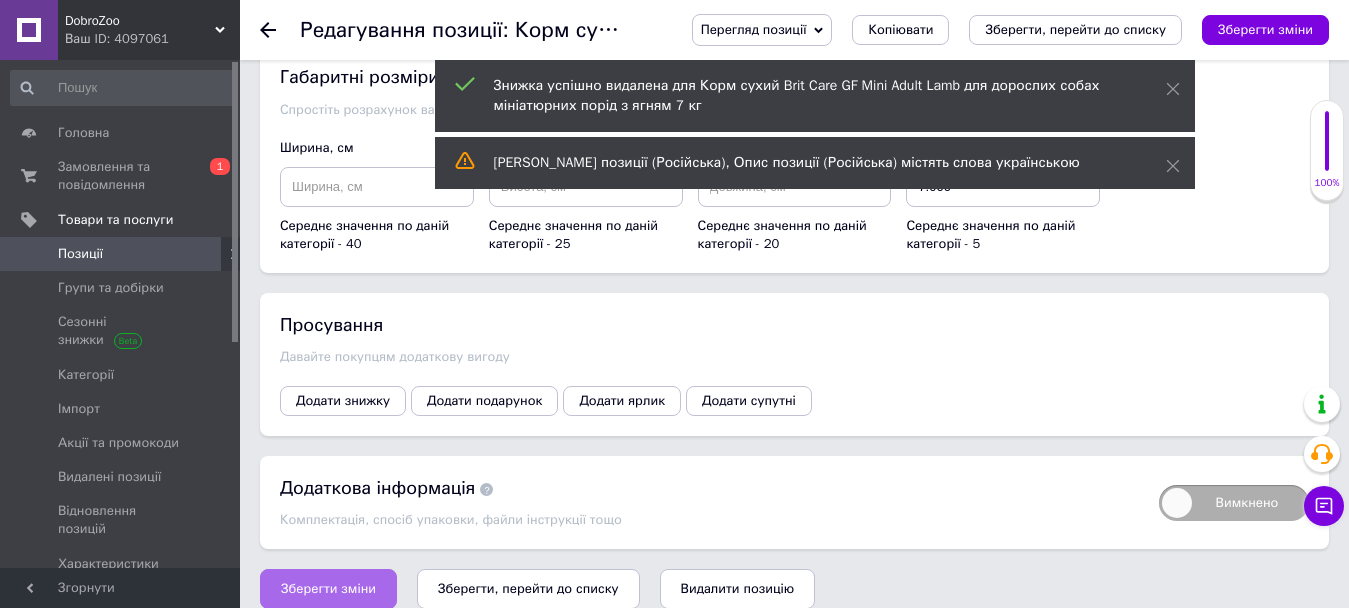 click on "Зберегти зміни" at bounding box center (328, 589) 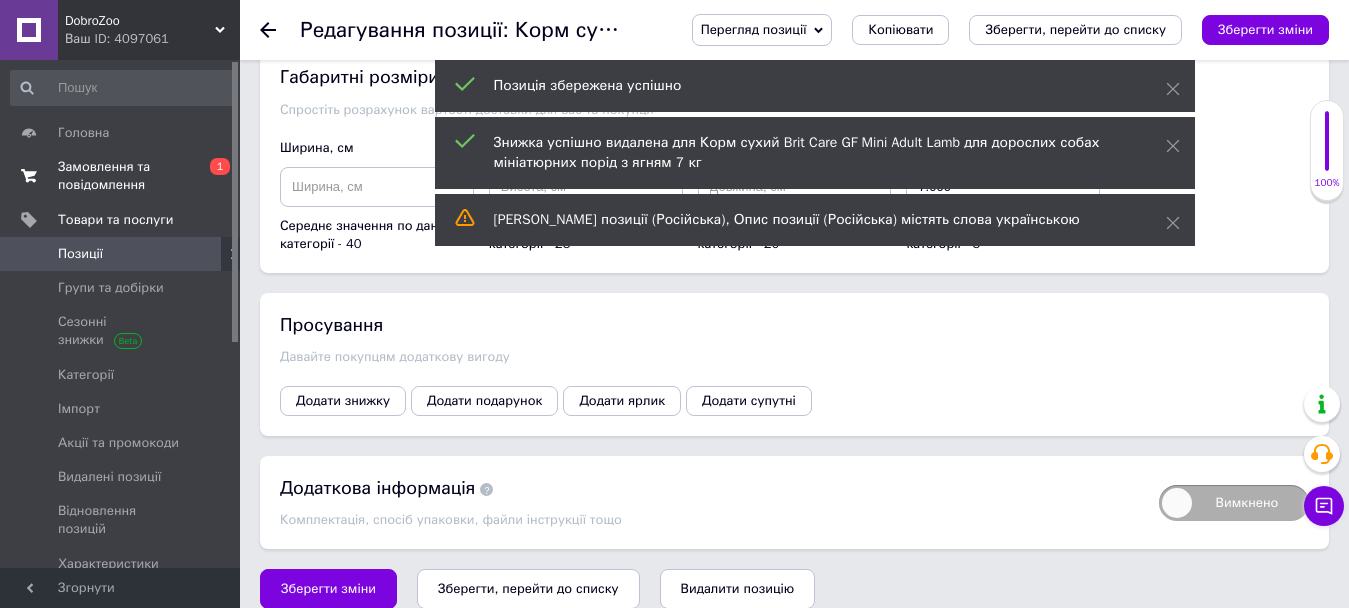 click on "Замовлення та повідомлення" at bounding box center (121, 176) 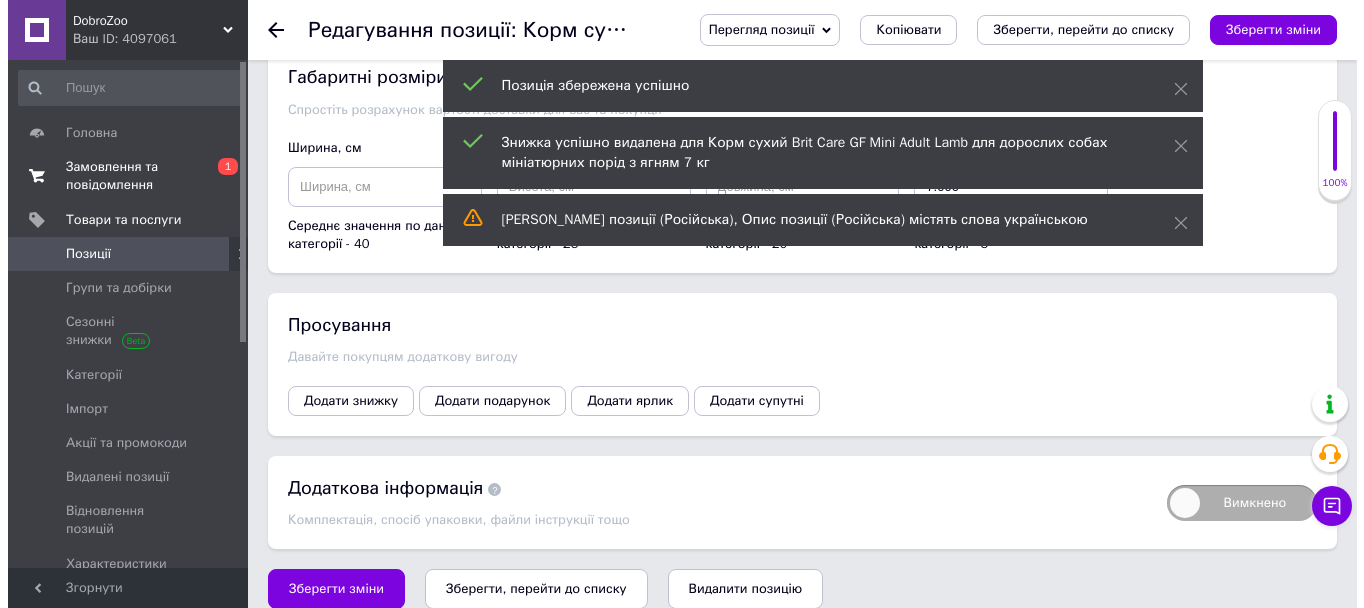 scroll, scrollTop: 0, scrollLeft: 0, axis: both 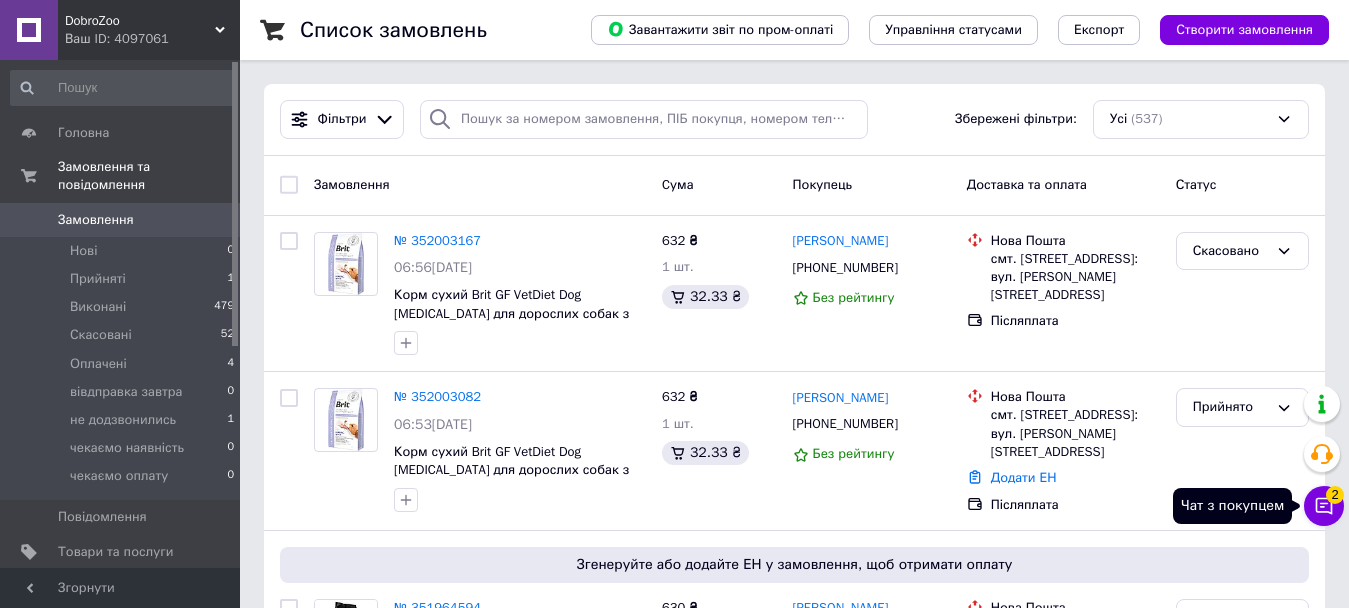 click on "Чат з покупцем 2" at bounding box center [1324, 506] 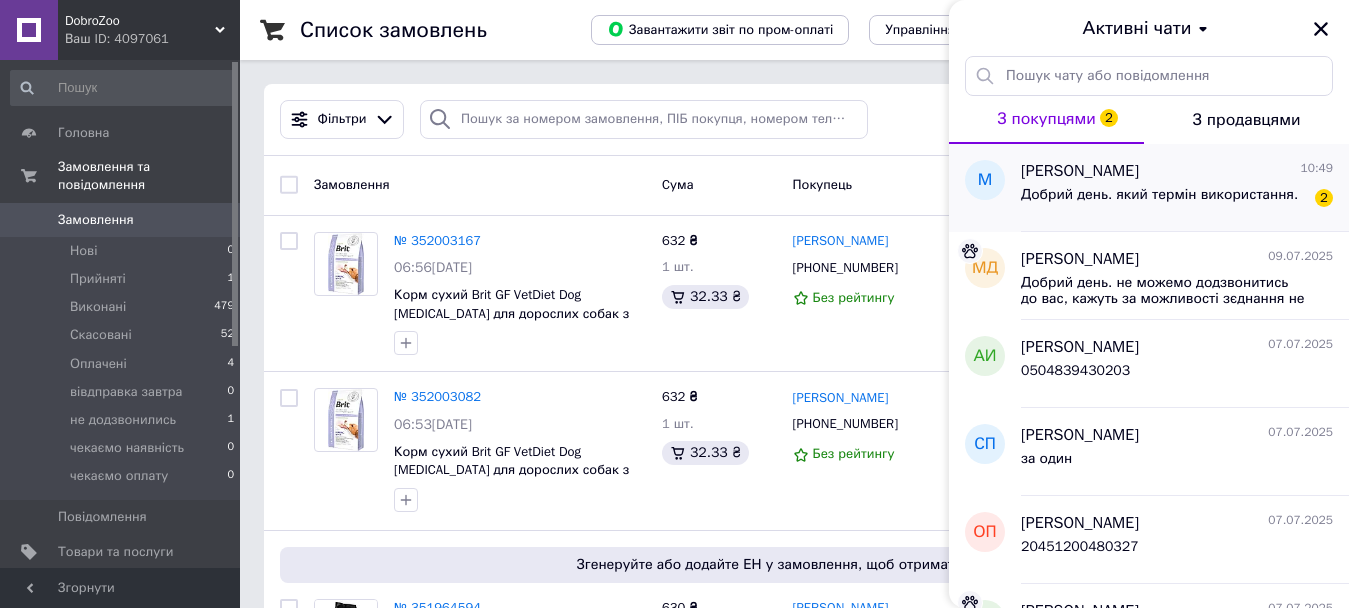 click on "Добрий день. який термін використання." at bounding box center (1159, 195) 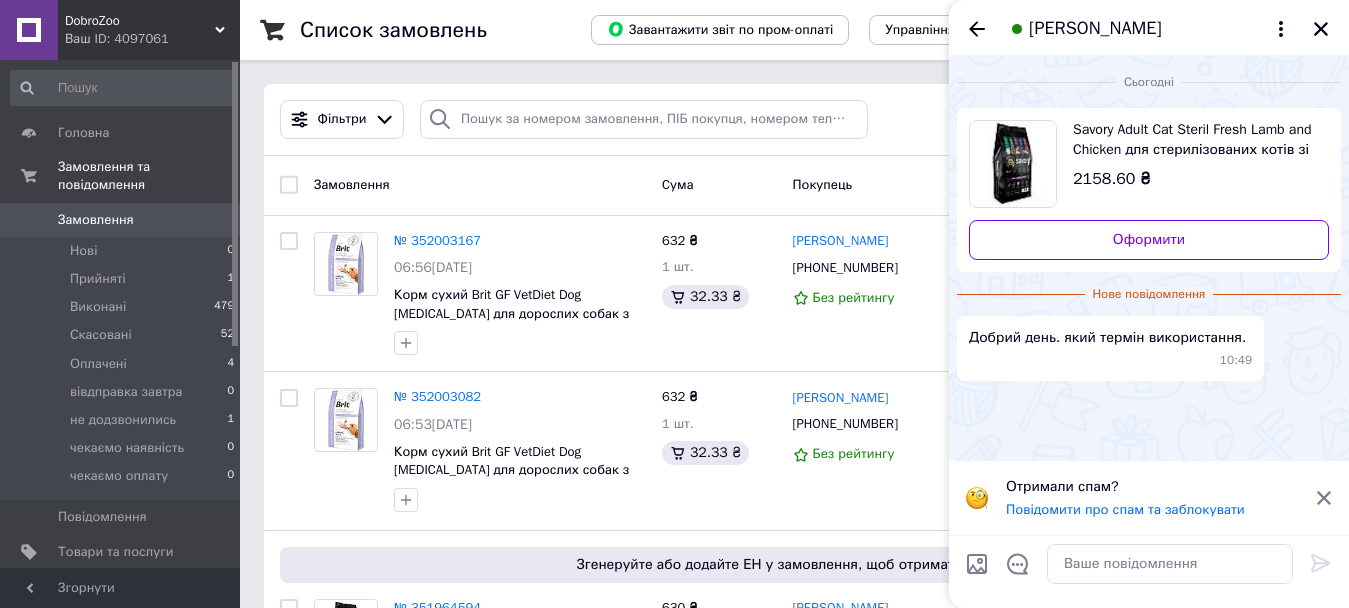 click 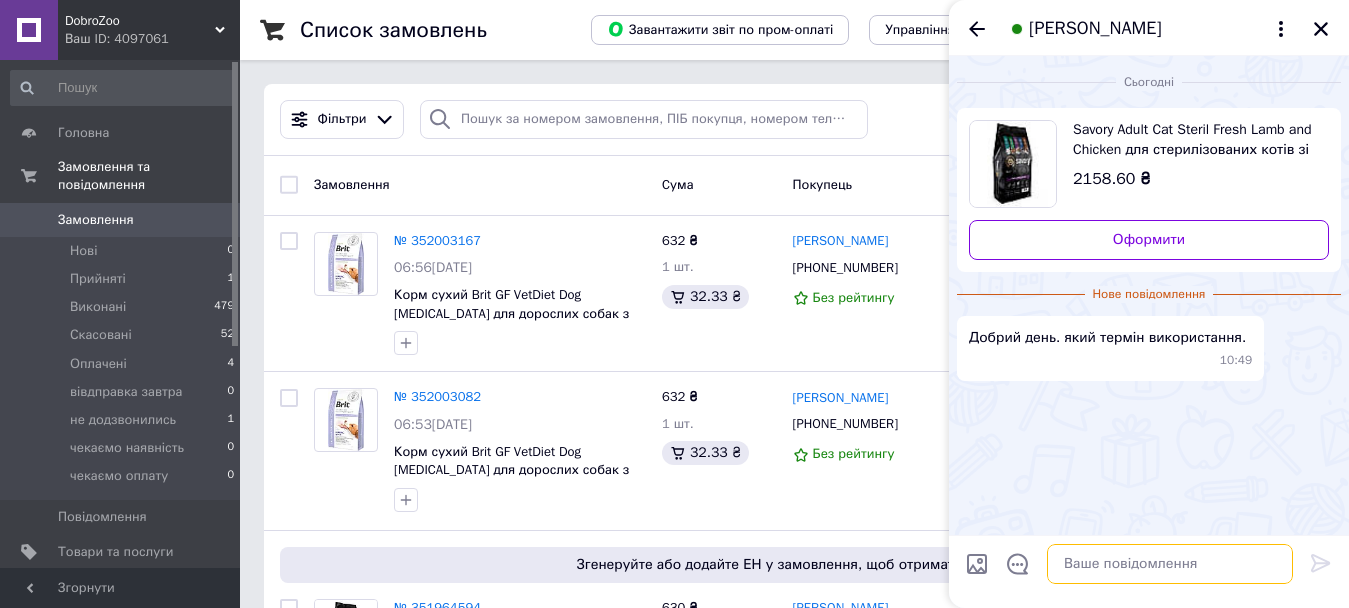 click at bounding box center (1170, 564) 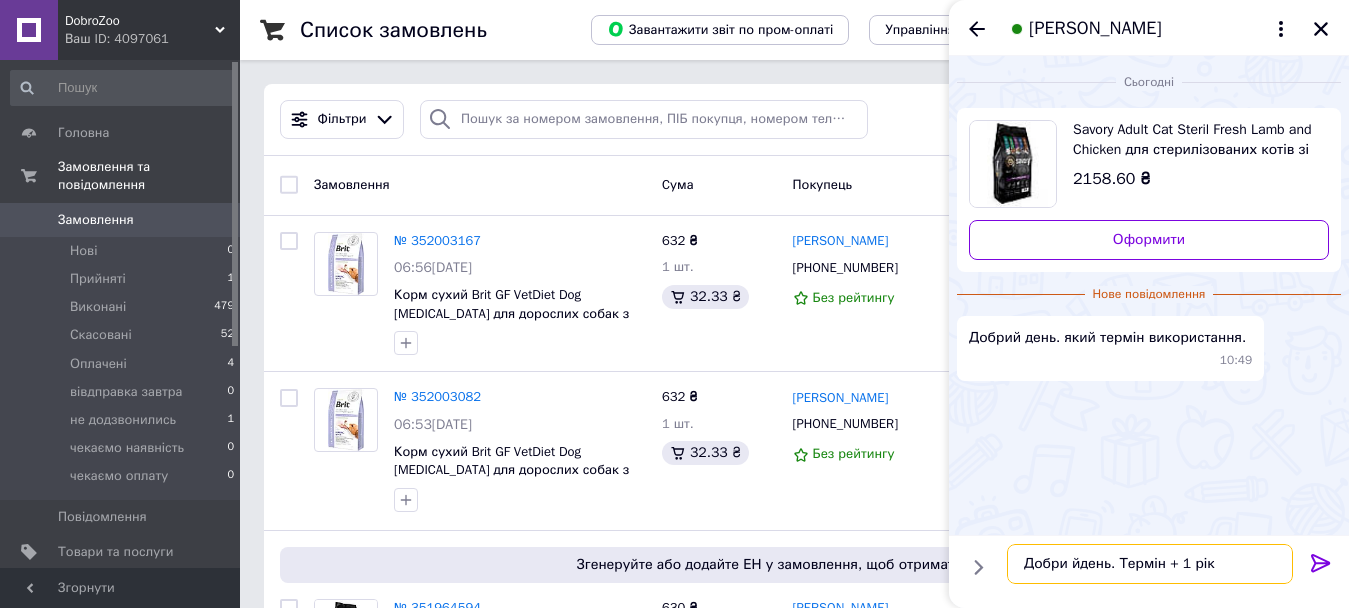 click on "Добри йдень. Термін + 1 рік" at bounding box center [1150, 564] 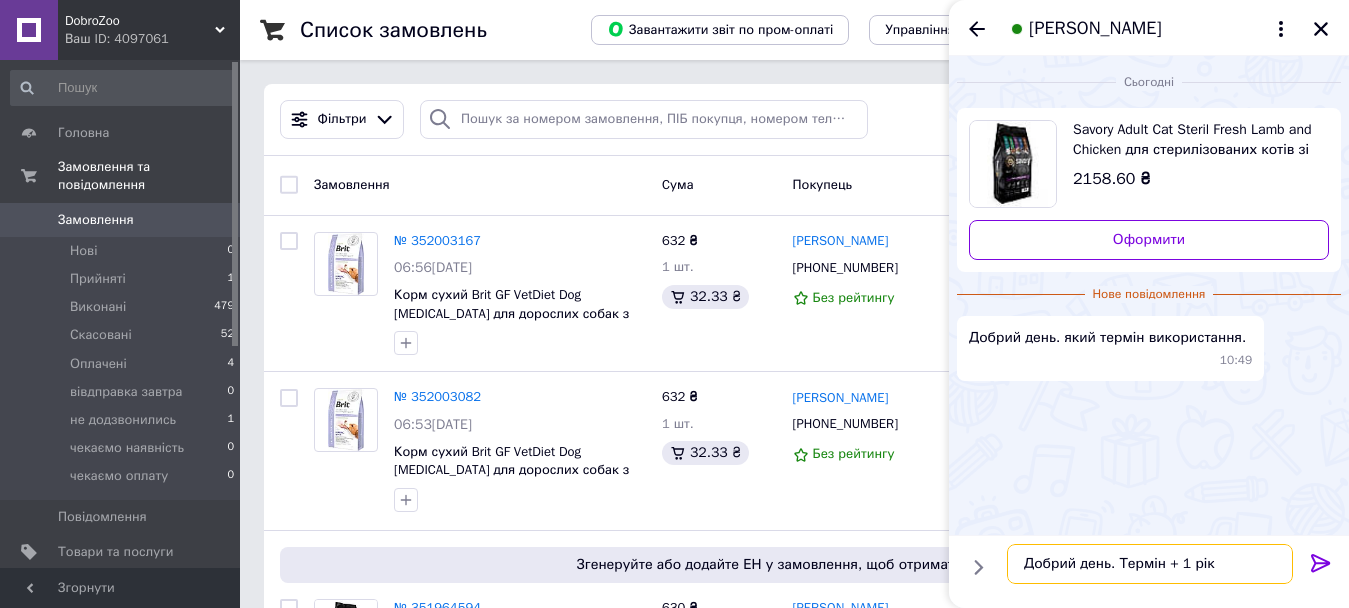type on "Добрий день. Термін + 1 рік" 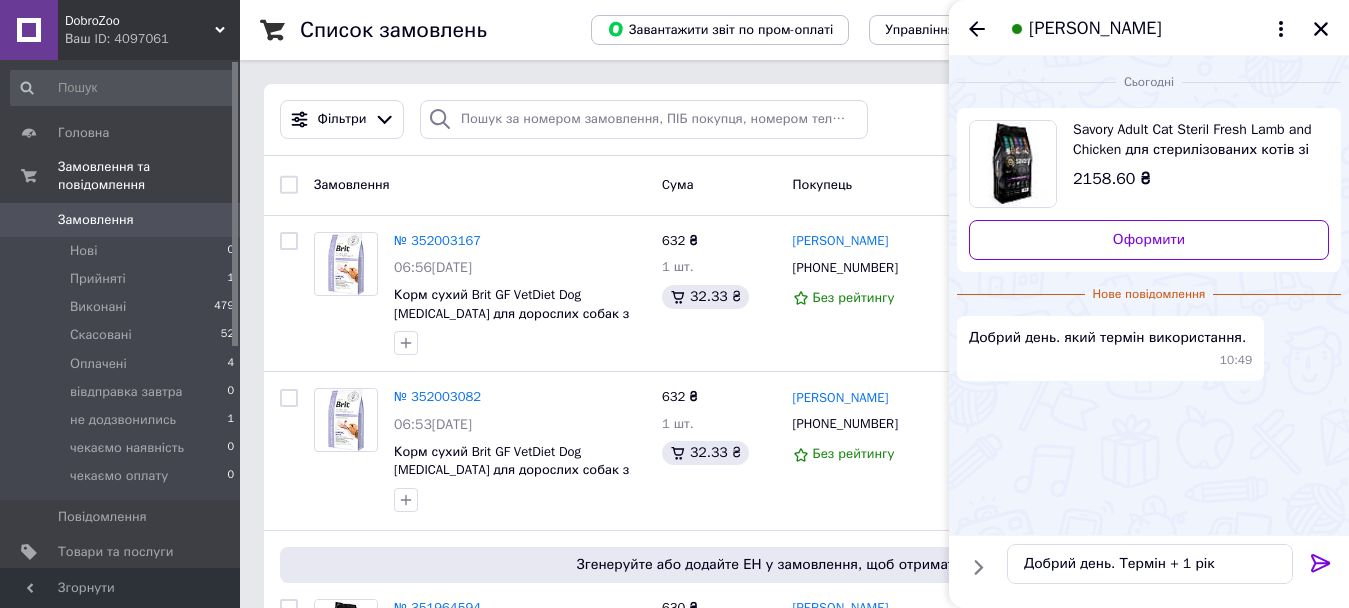 click 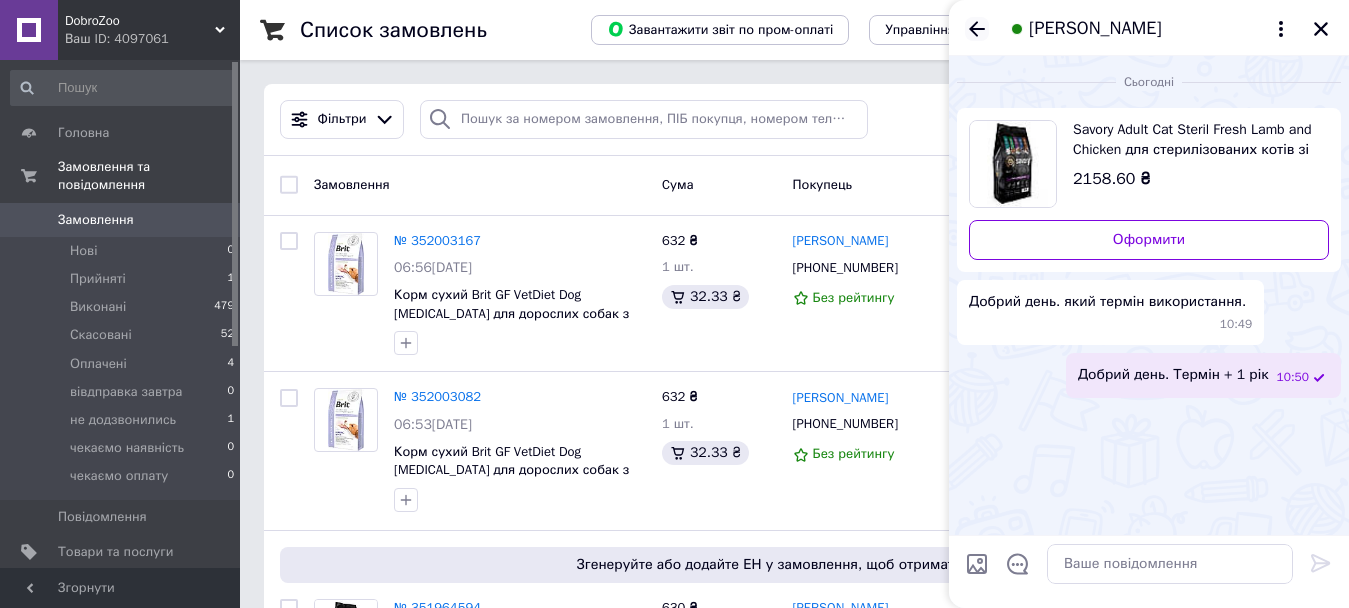 click 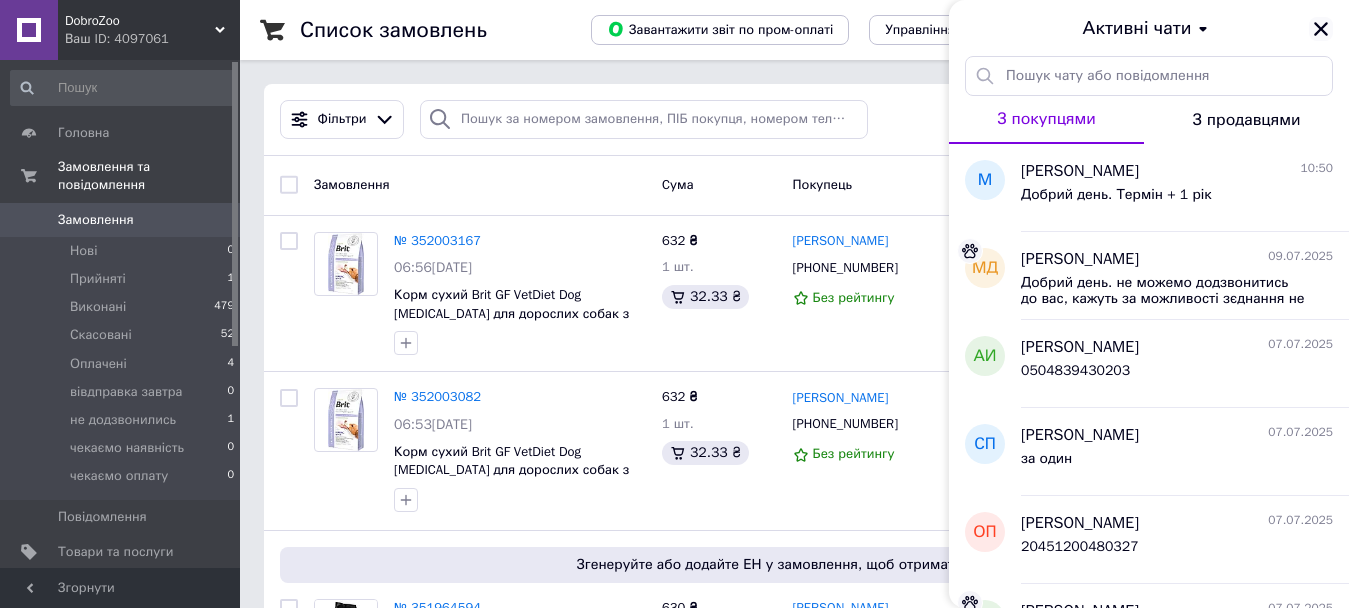 click 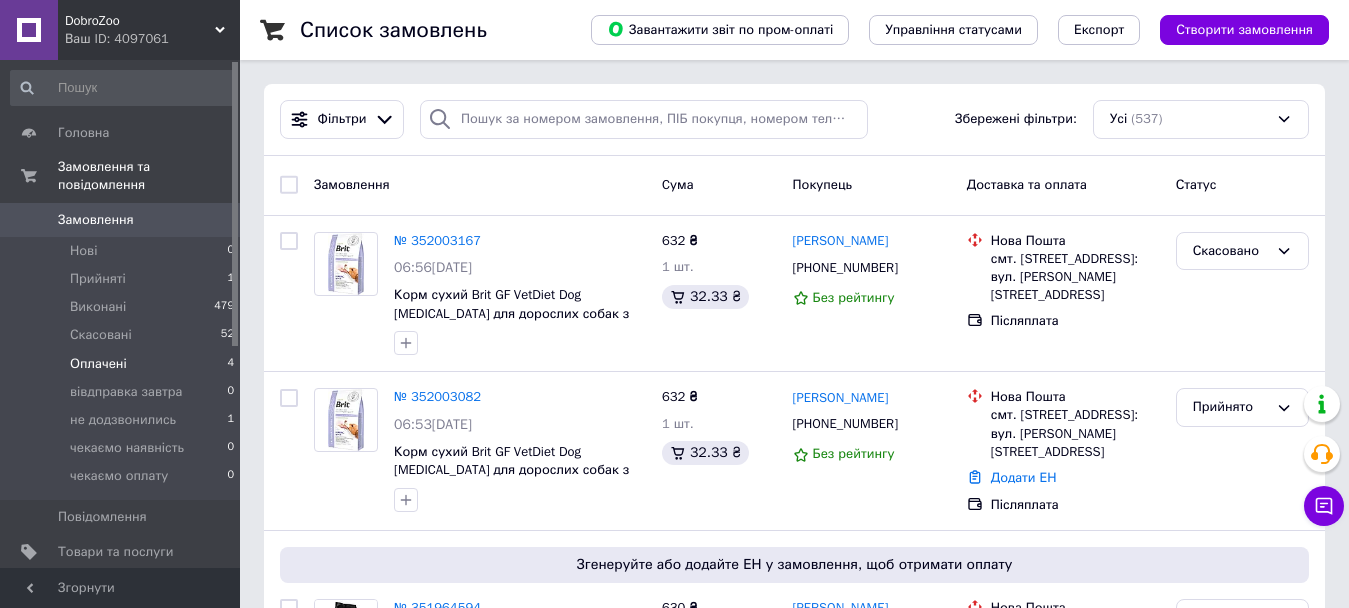 click on "Оплачені 4" at bounding box center [123, 364] 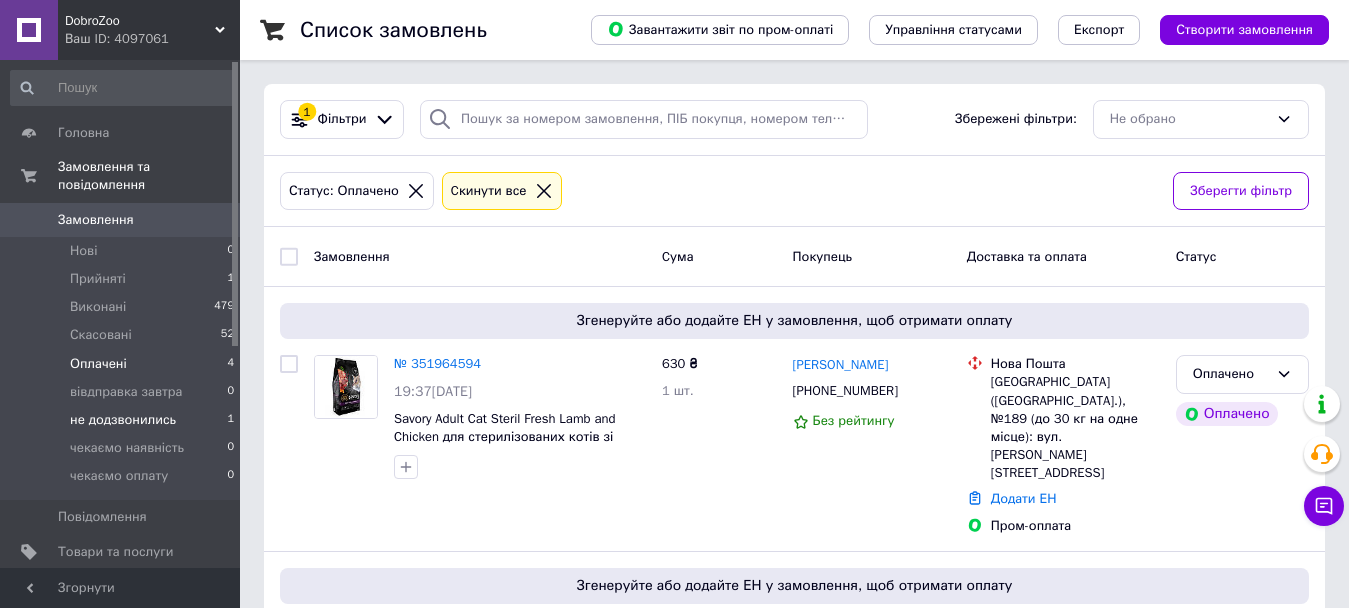 click on "не додзвонились 1" at bounding box center (123, 420) 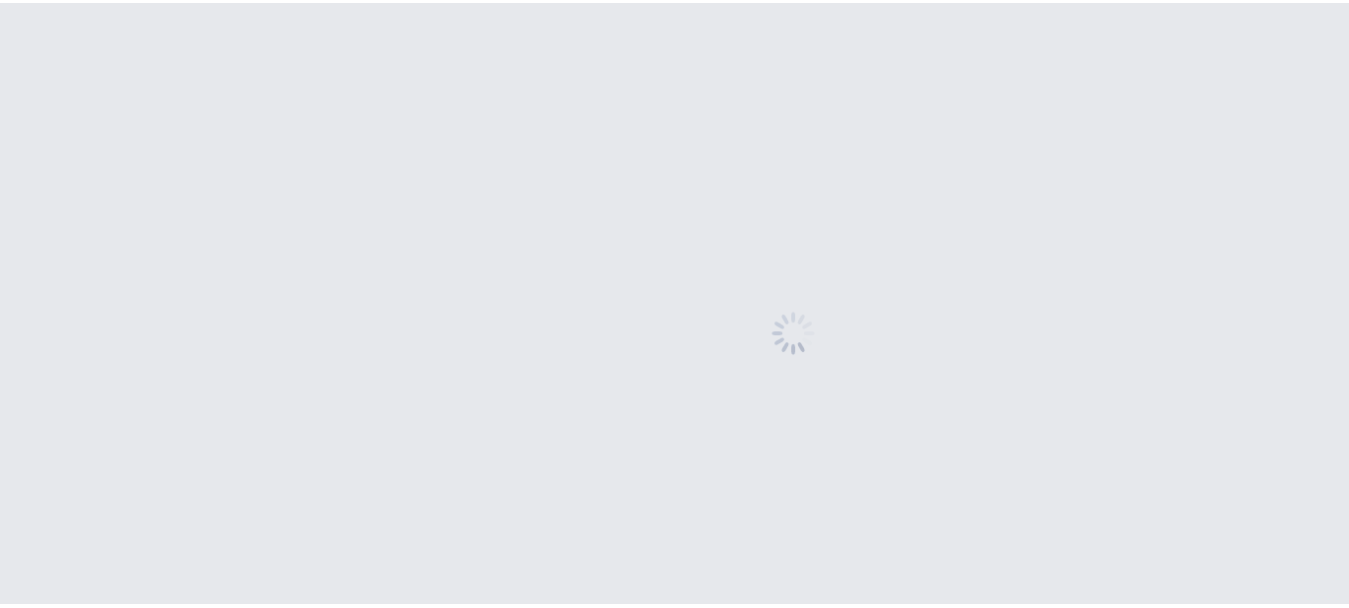 scroll, scrollTop: 0, scrollLeft: 0, axis: both 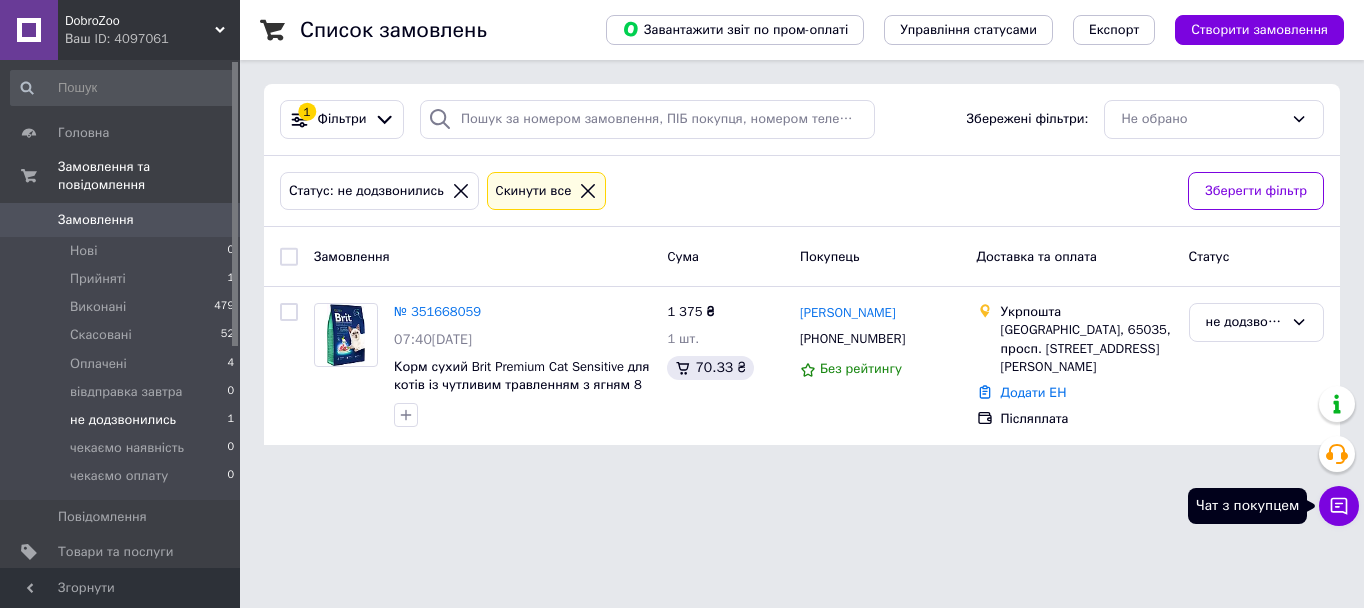 click on "Чат з покупцем" at bounding box center (1339, 506) 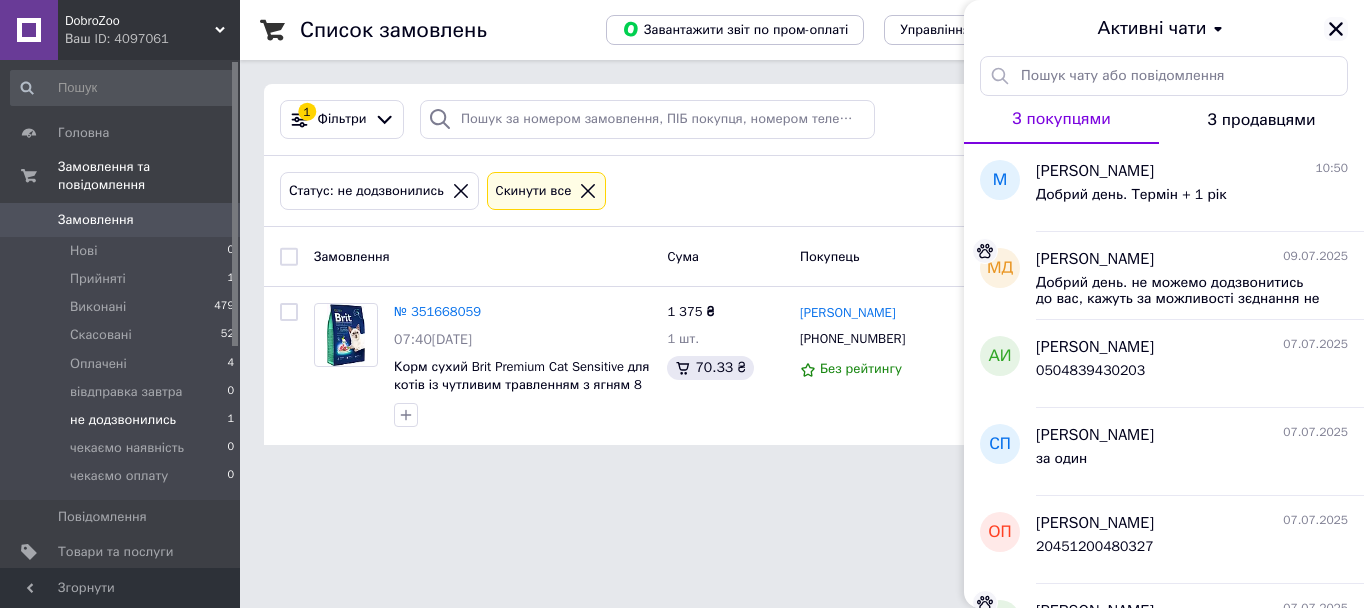 click 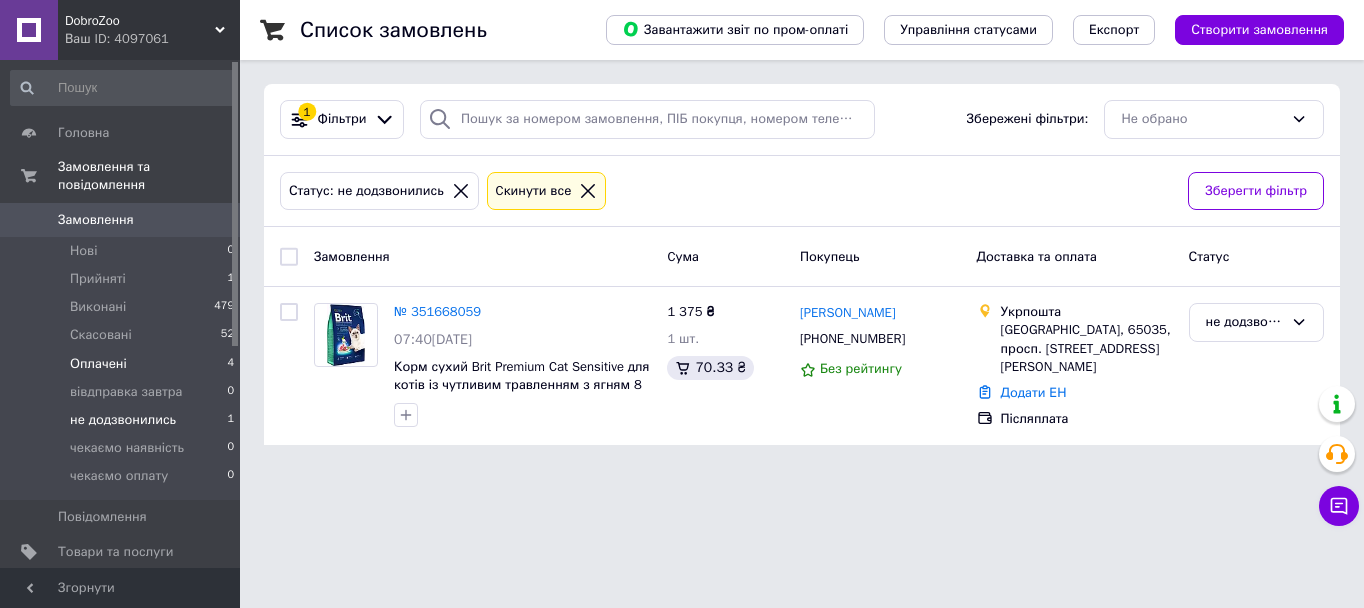 click on "4" at bounding box center (230, 364) 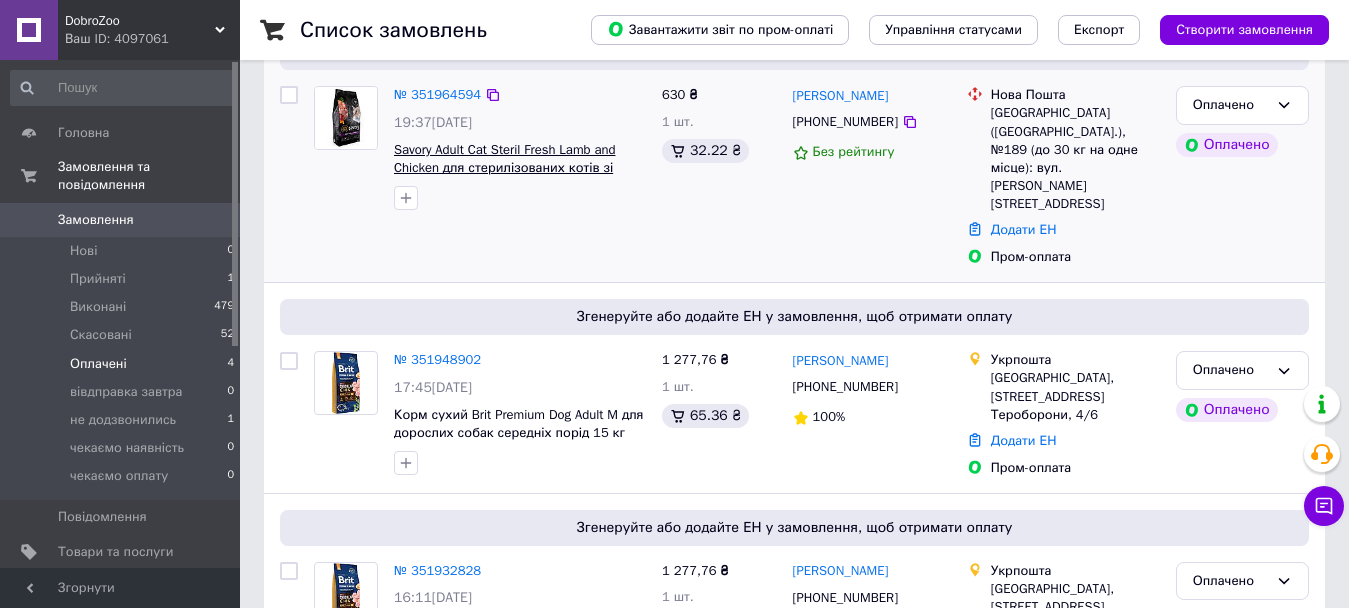 scroll, scrollTop: 541, scrollLeft: 0, axis: vertical 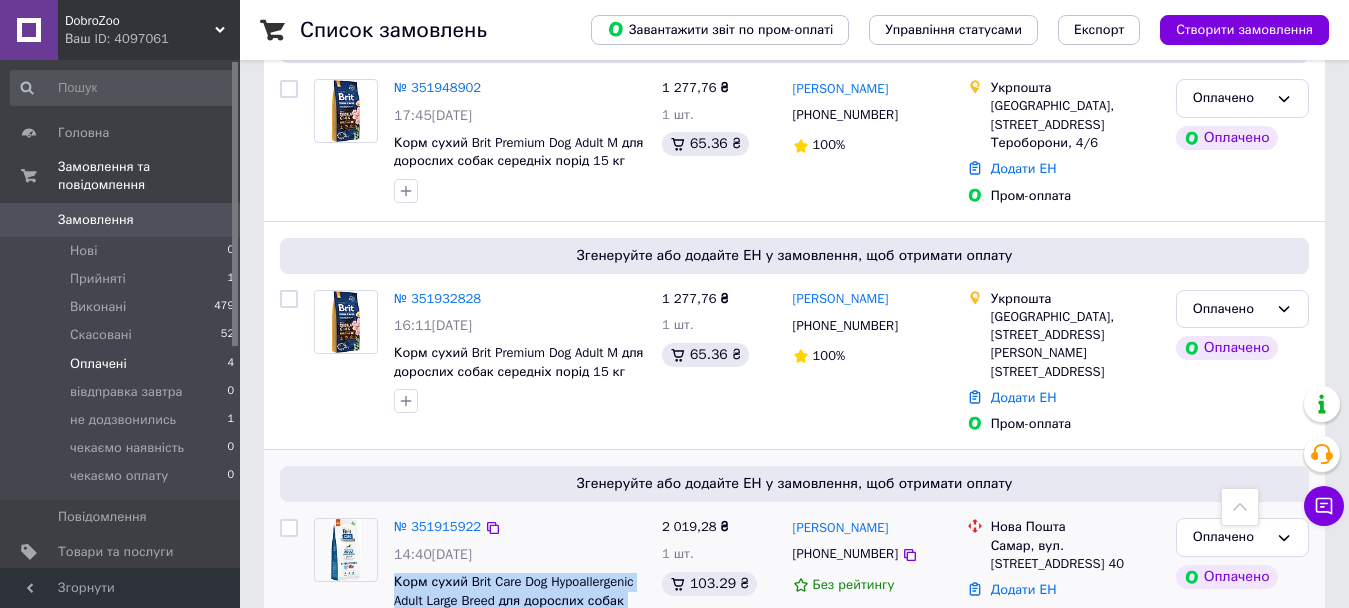 drag, startPoint x: 390, startPoint y: 504, endPoint x: 590, endPoint y: 573, distance: 211.56796 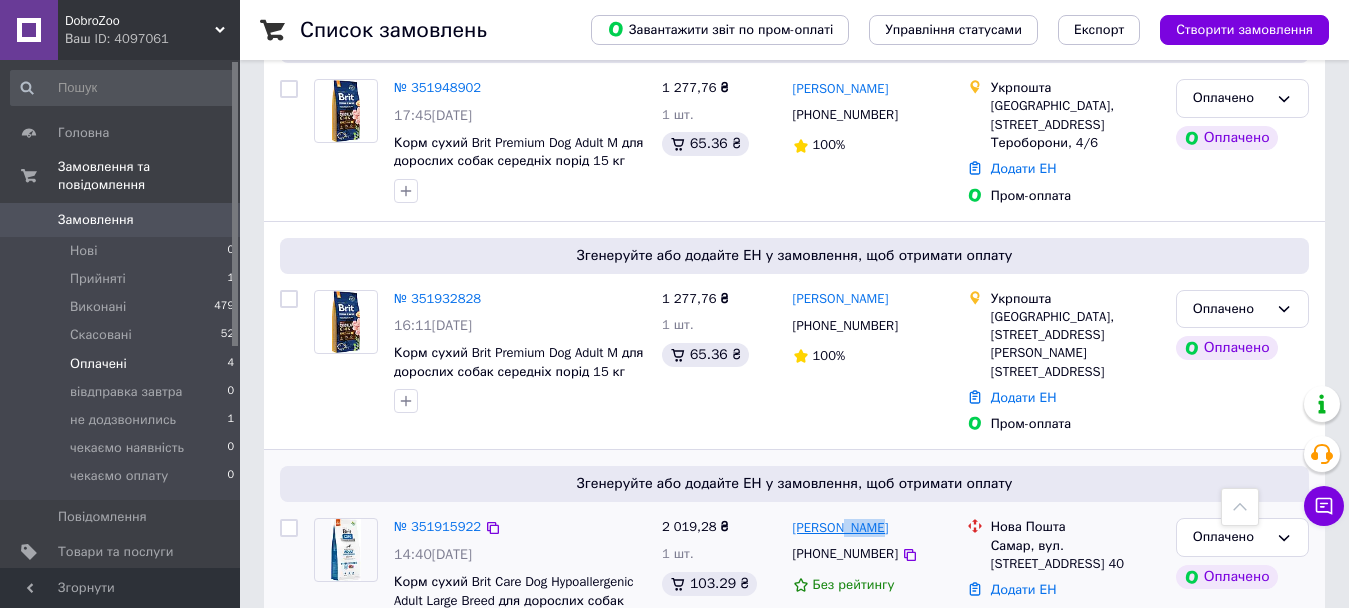 drag, startPoint x: 880, startPoint y: 443, endPoint x: 839, endPoint y: 446, distance: 41.109608 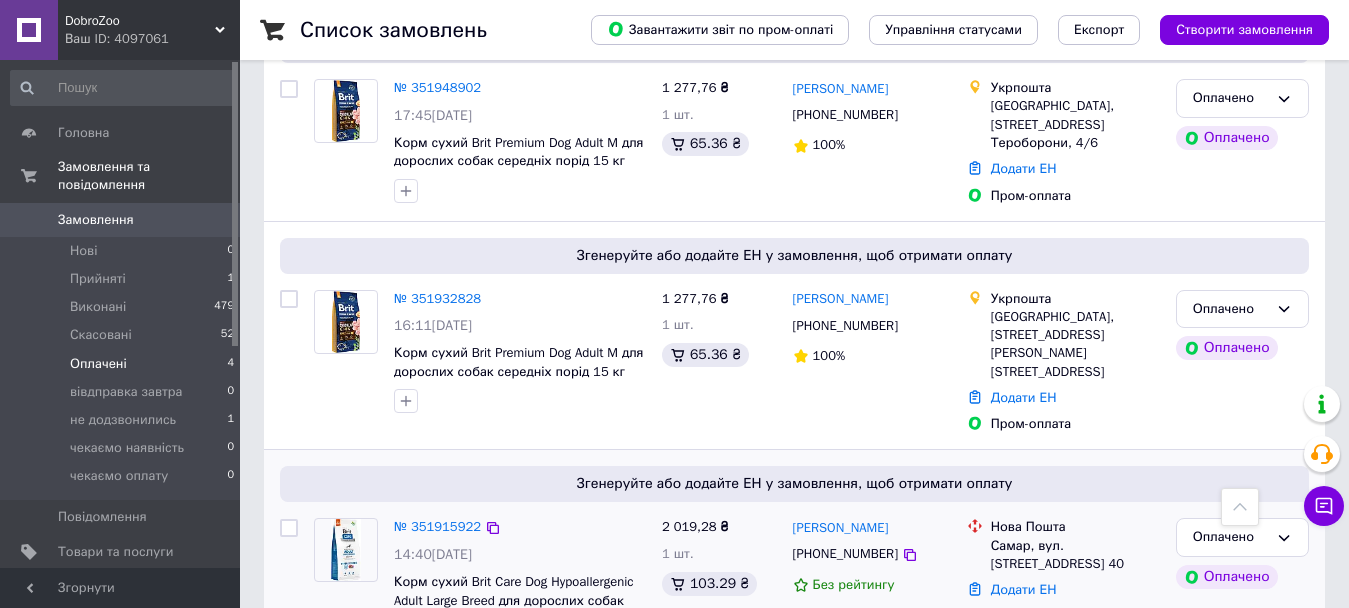 click on "Самар, вул. [STREET_ADDRESS] 40" at bounding box center [1075, 555] 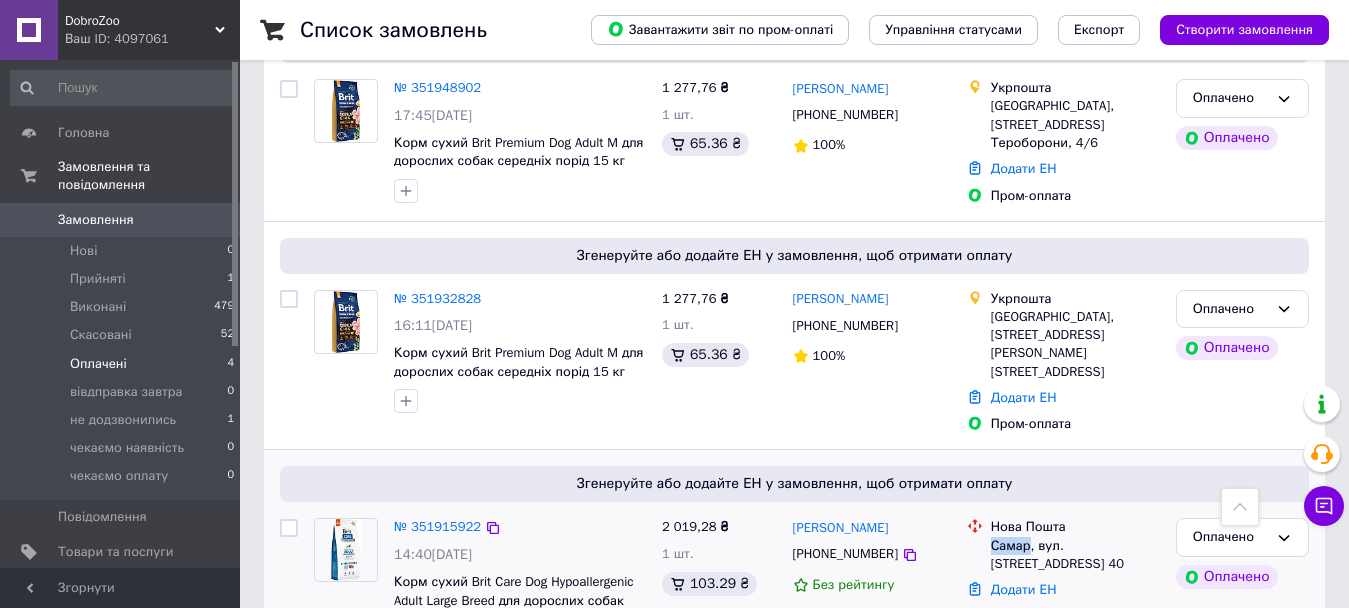 click on "Самар, вул. [STREET_ADDRESS] 40" at bounding box center (1075, 555) 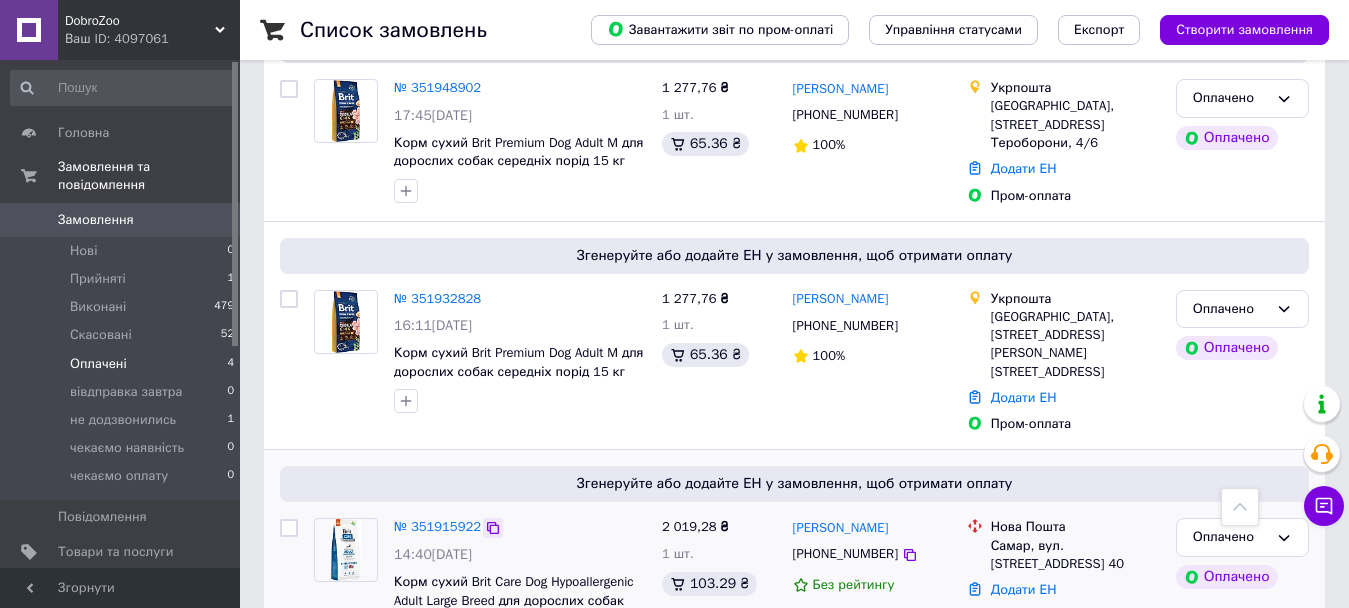 click 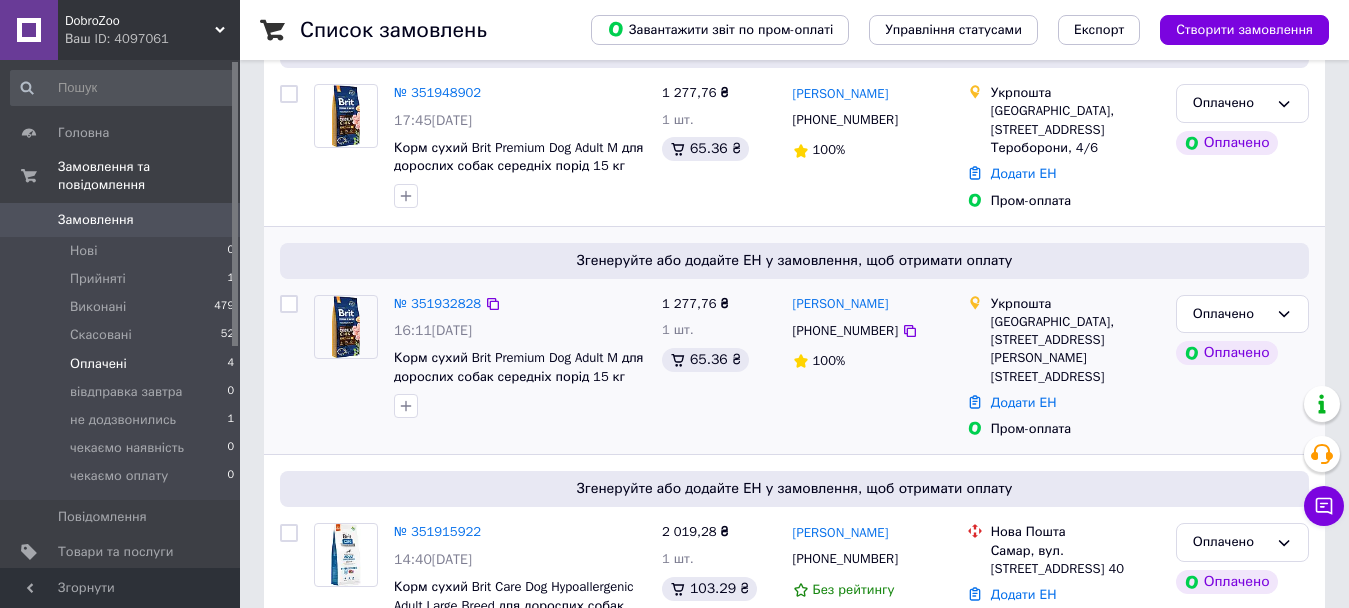 scroll, scrollTop: 541, scrollLeft: 0, axis: vertical 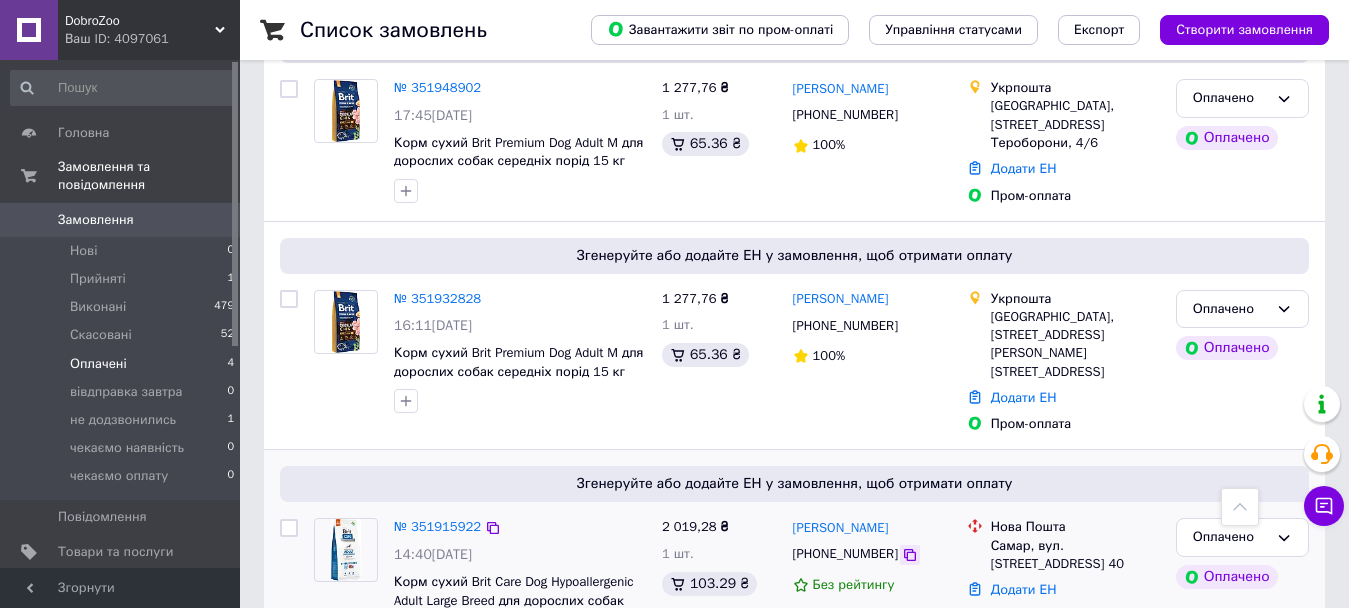 click 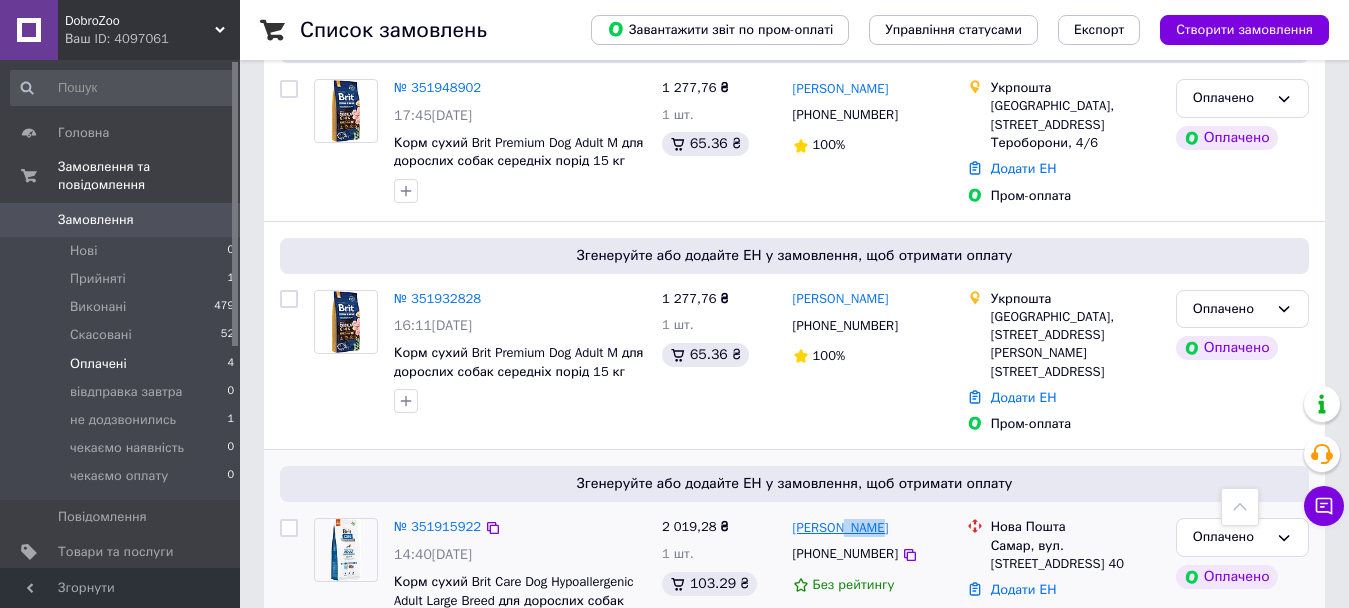drag, startPoint x: 857, startPoint y: 452, endPoint x: 836, endPoint y: 452, distance: 21 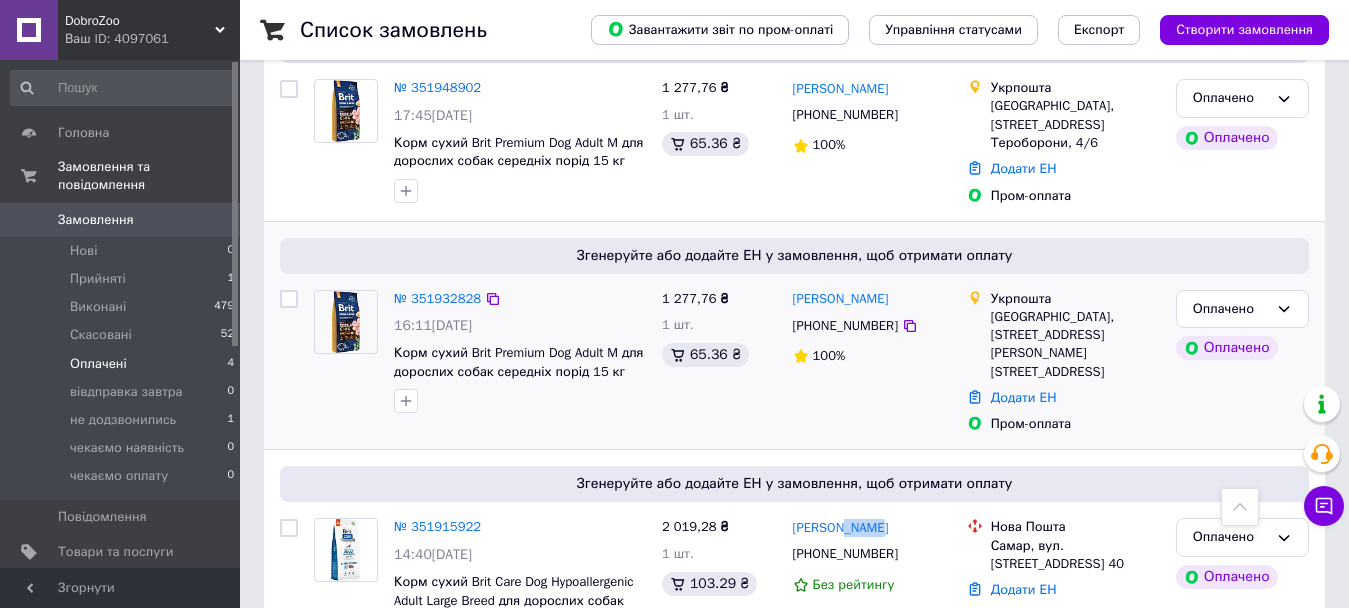 copy on "[PERSON_NAME]" 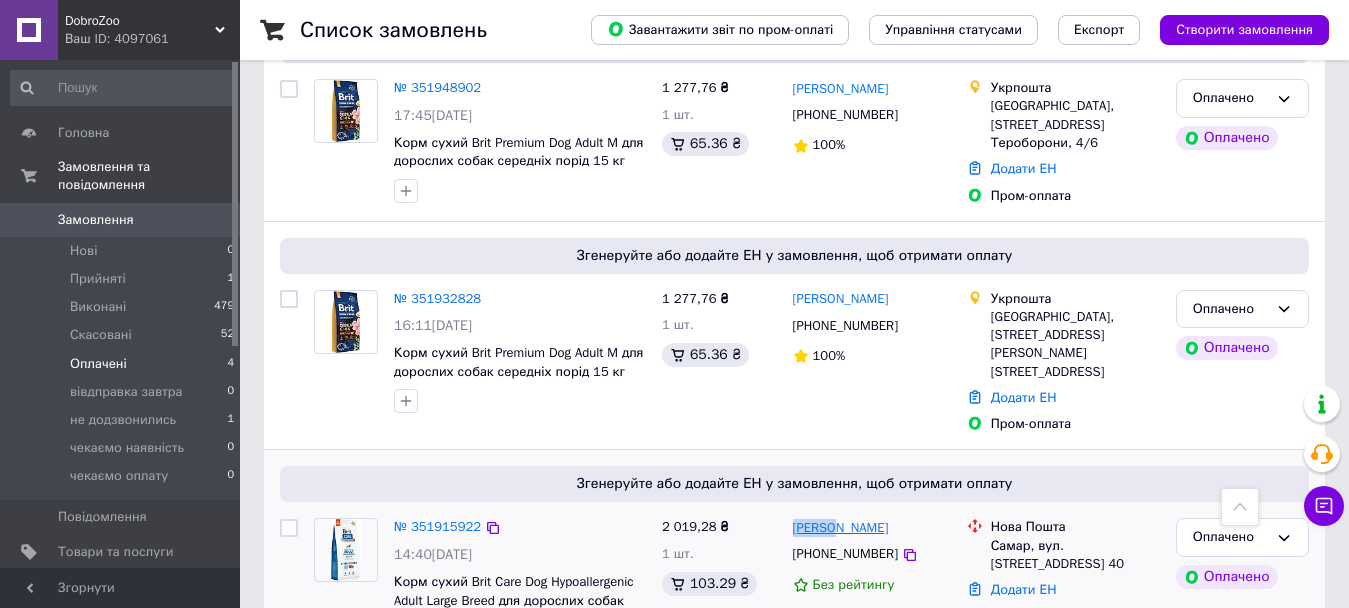 drag, startPoint x: 785, startPoint y: 457, endPoint x: 831, endPoint y: 458, distance: 46.010868 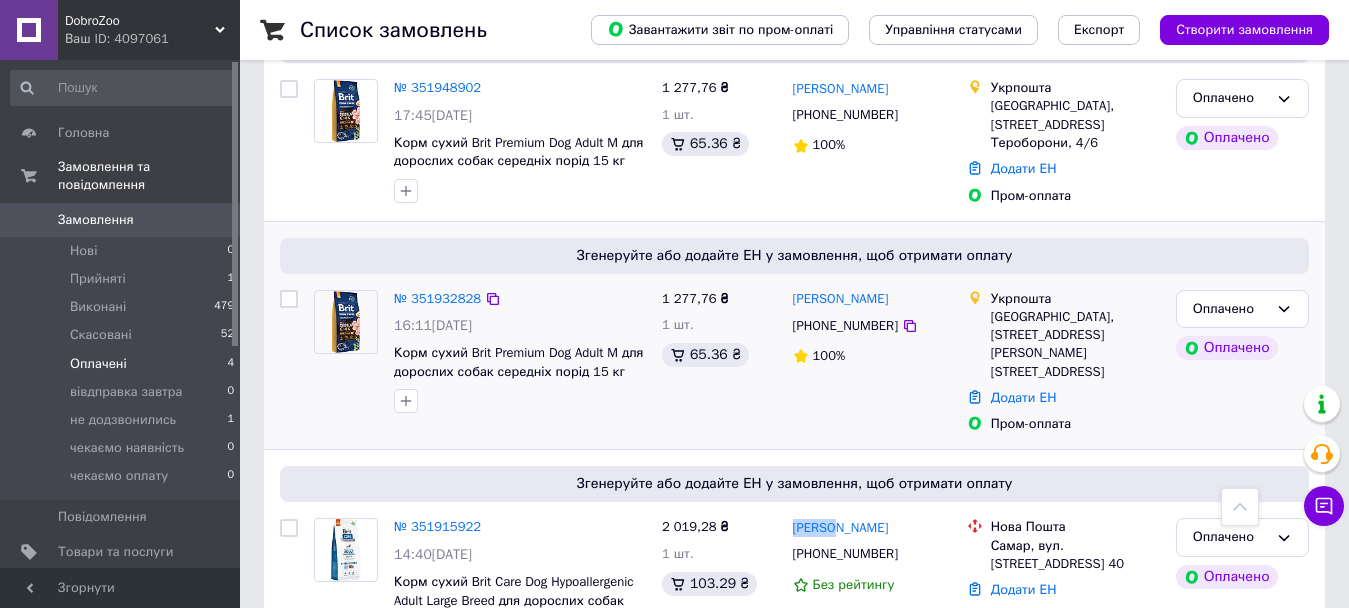 copy on "[PERSON_NAME]" 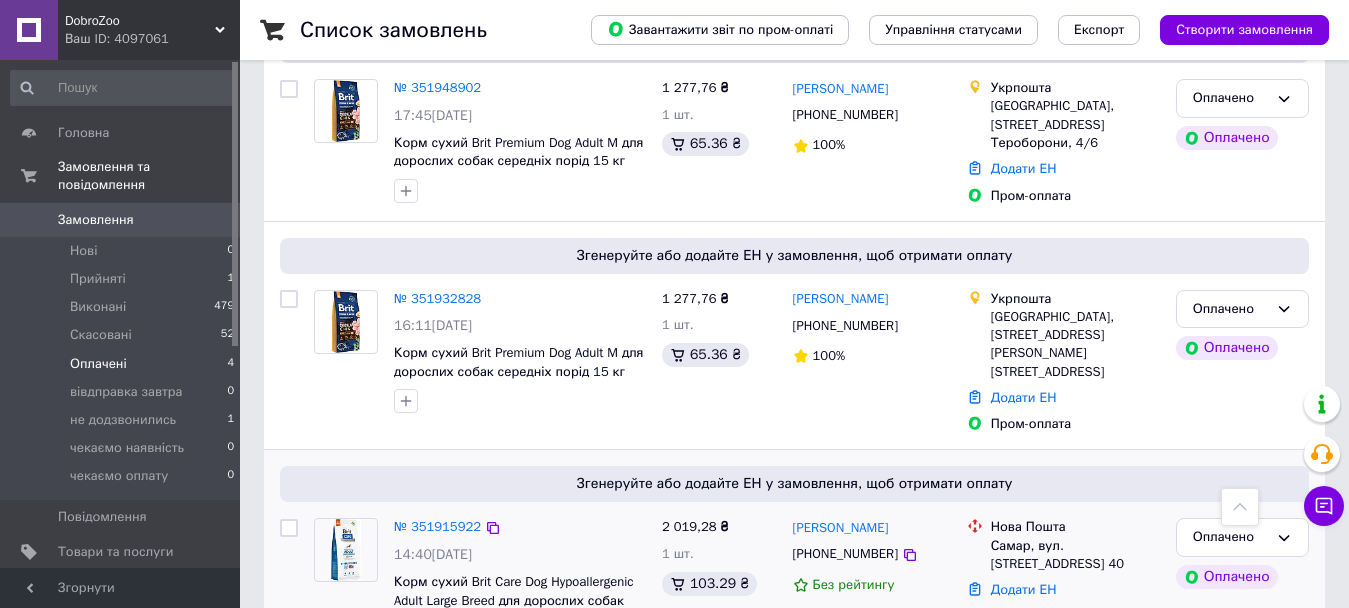 click on "Самар, вул. [STREET_ADDRESS] 40" at bounding box center (1075, 555) 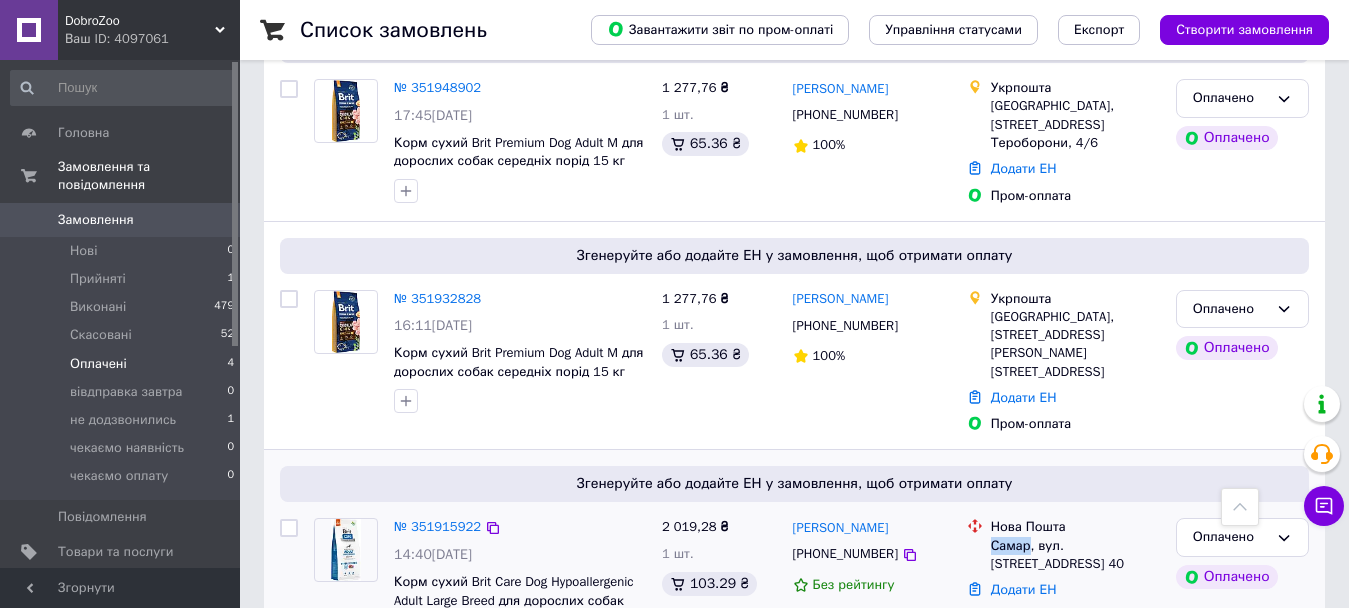 click on "Самар, вул. Крайня, будинок 40, кв. 40" at bounding box center (1075, 555) 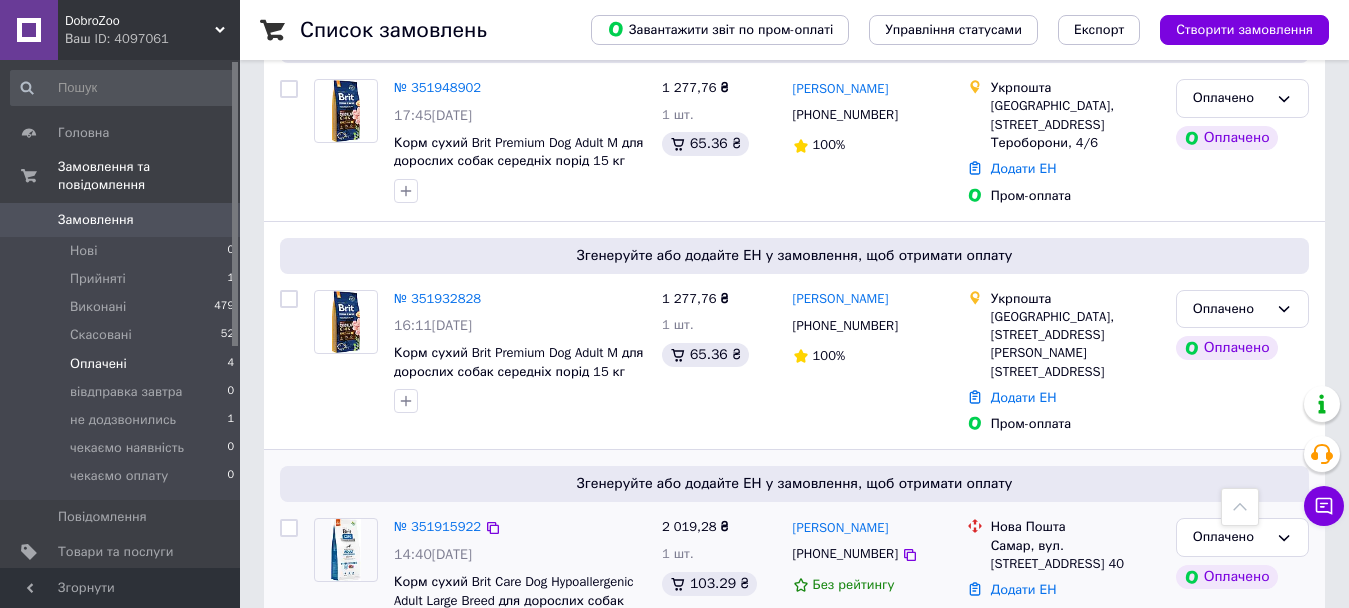 click on "Самар, вул. Крайня, будинок 40, кв. 40" at bounding box center [1075, 555] 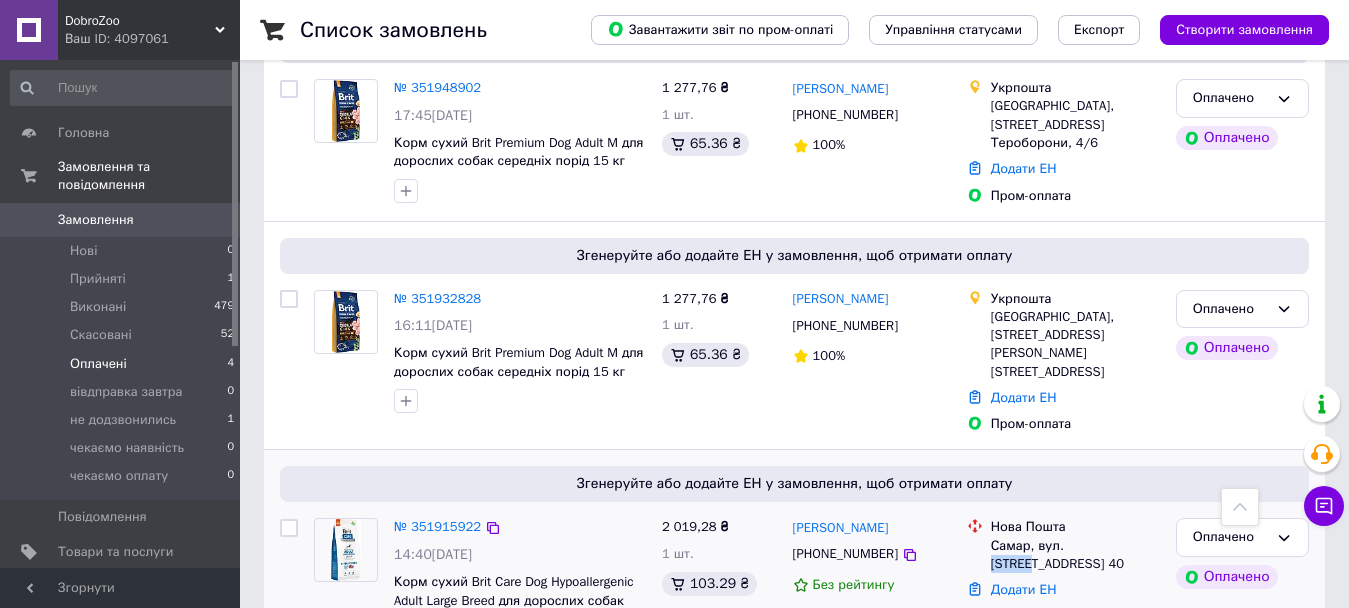 click on "Самар, вул. Крайня, будинок 40, кв. 40" at bounding box center [1075, 555] 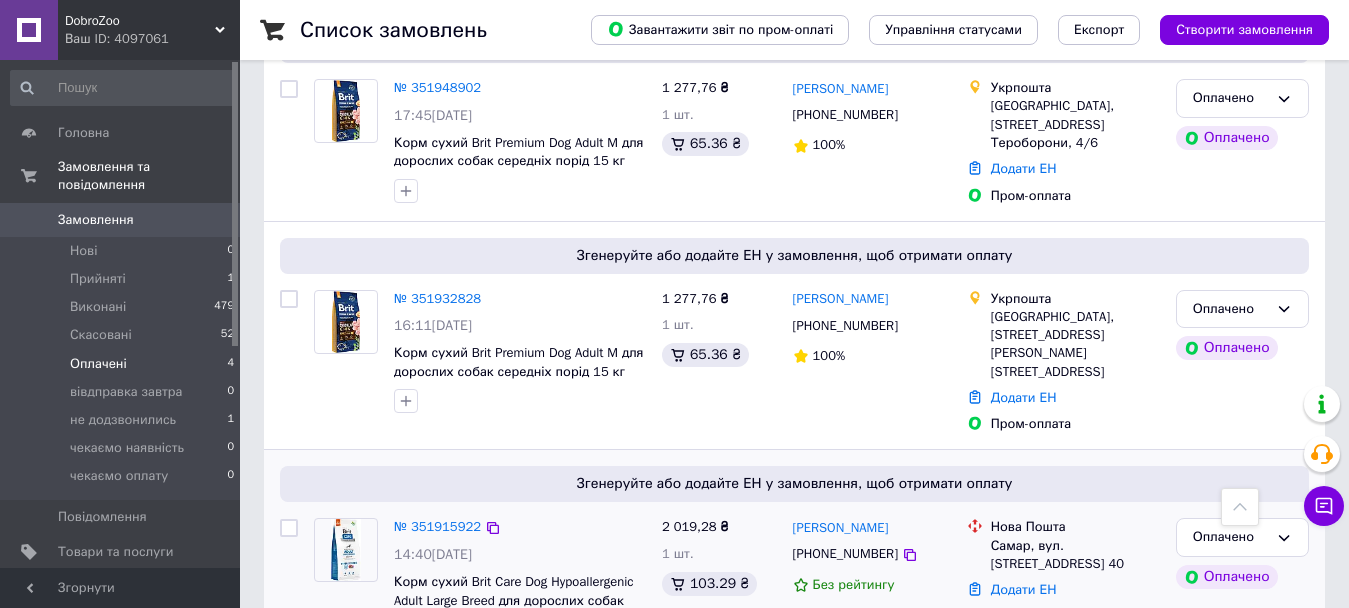 click on "Самар, вул. Крайня, будинок 40, кв. 40" at bounding box center [1075, 555] 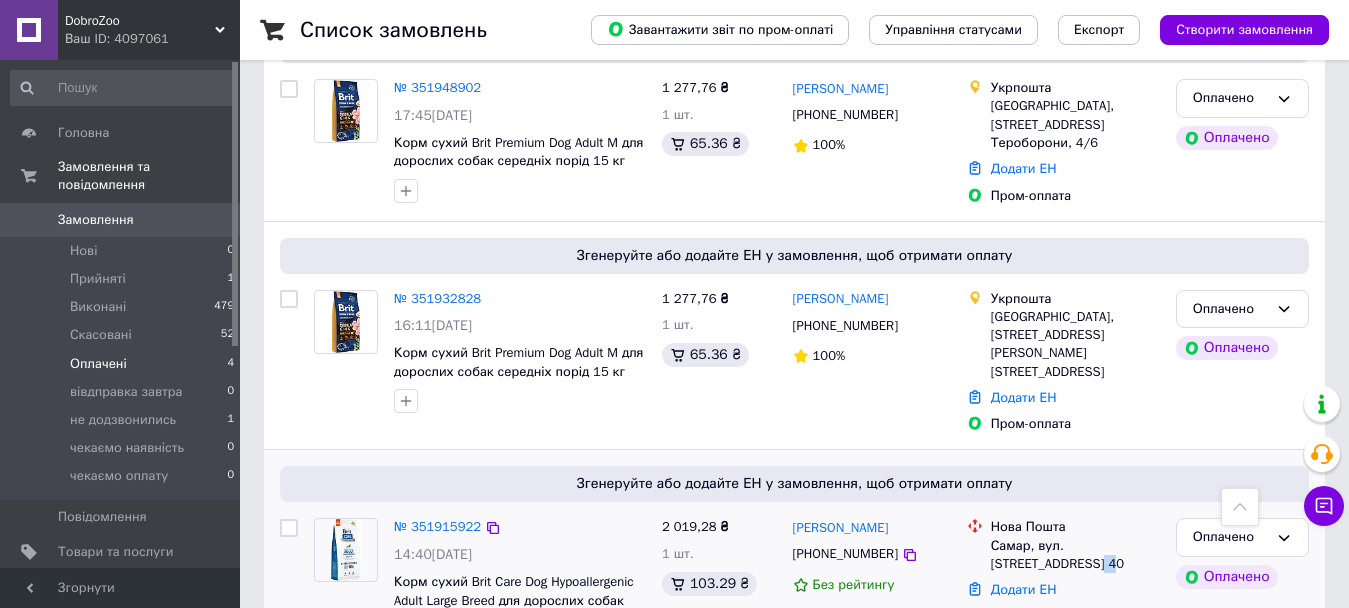 click on "Самар, вул. Крайня, будинок 40, кв. 40" at bounding box center (1075, 555) 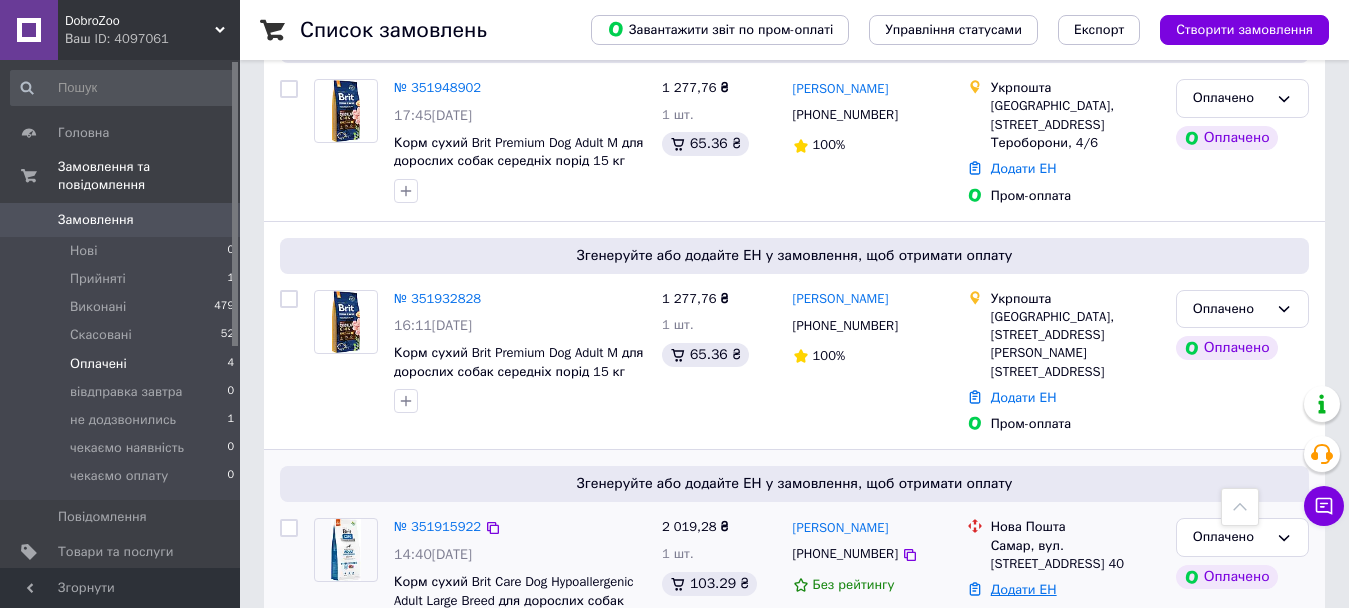 click on "Додати ЕН" at bounding box center (1024, 589) 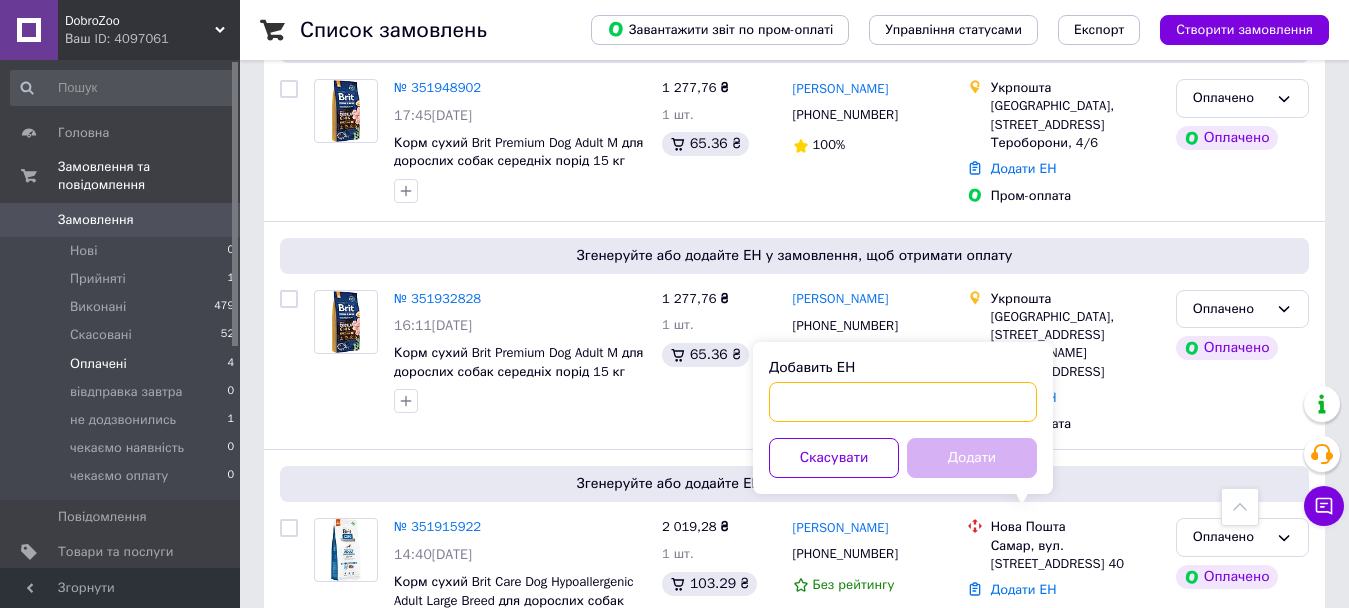 click on "Добавить ЕН" at bounding box center (903, 402) 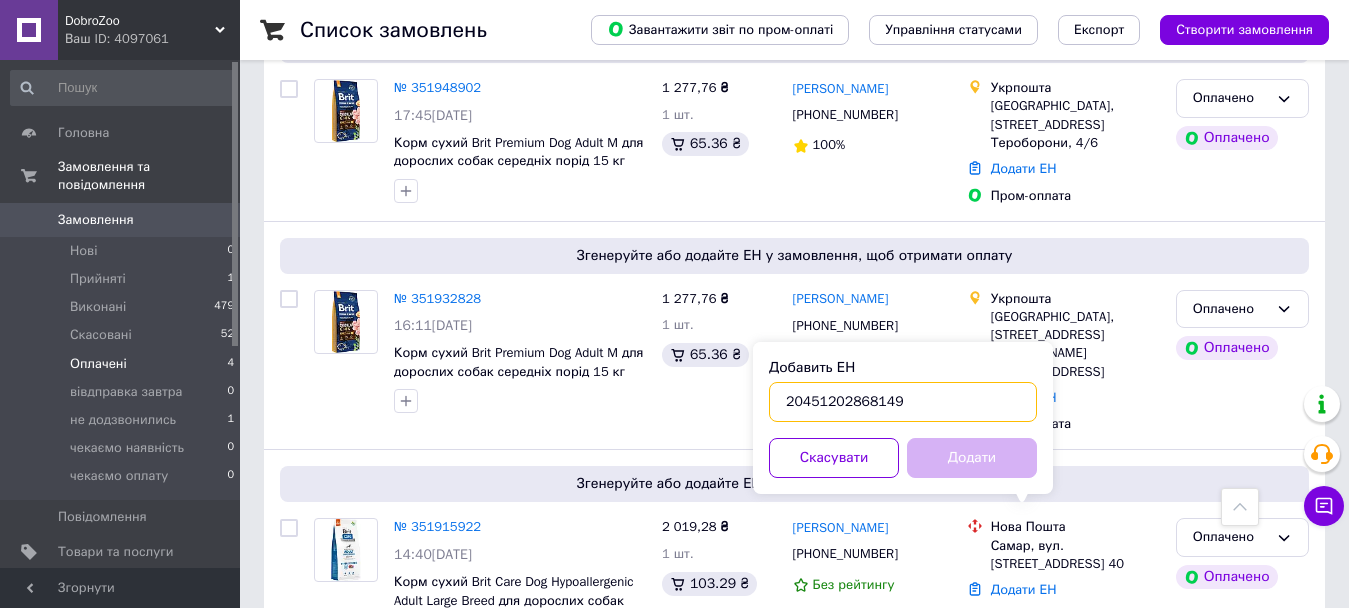 type on "20451202868149" 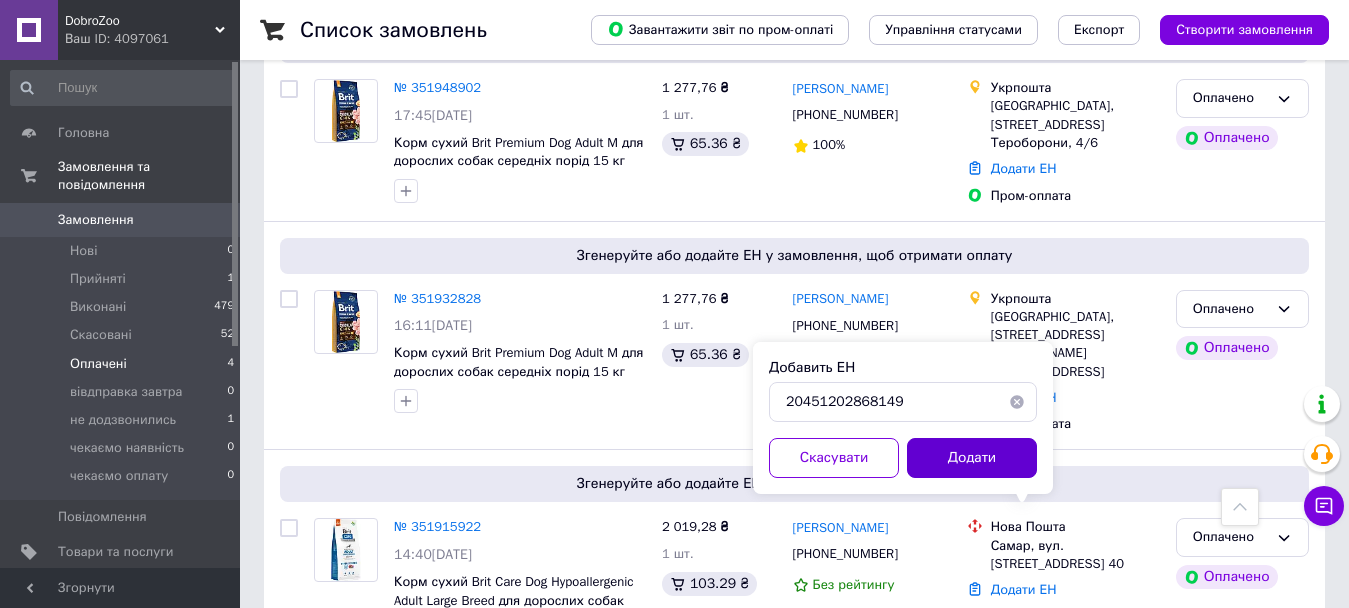 click on "Додати" at bounding box center (972, 458) 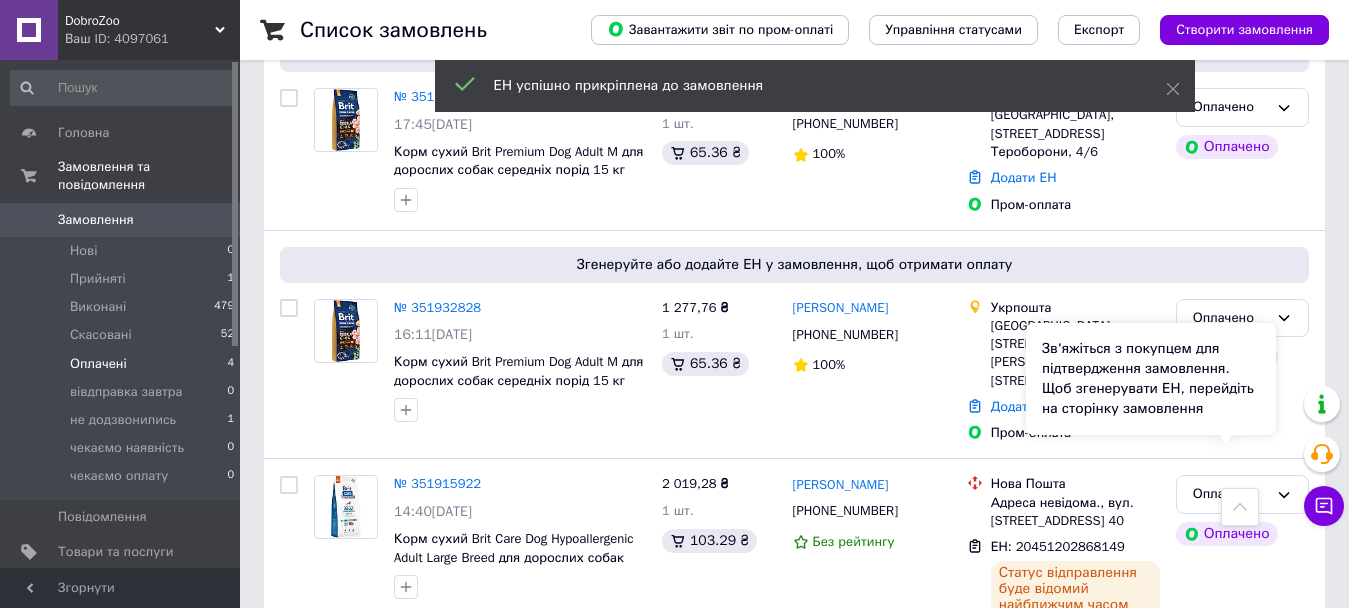 scroll, scrollTop: 541, scrollLeft: 0, axis: vertical 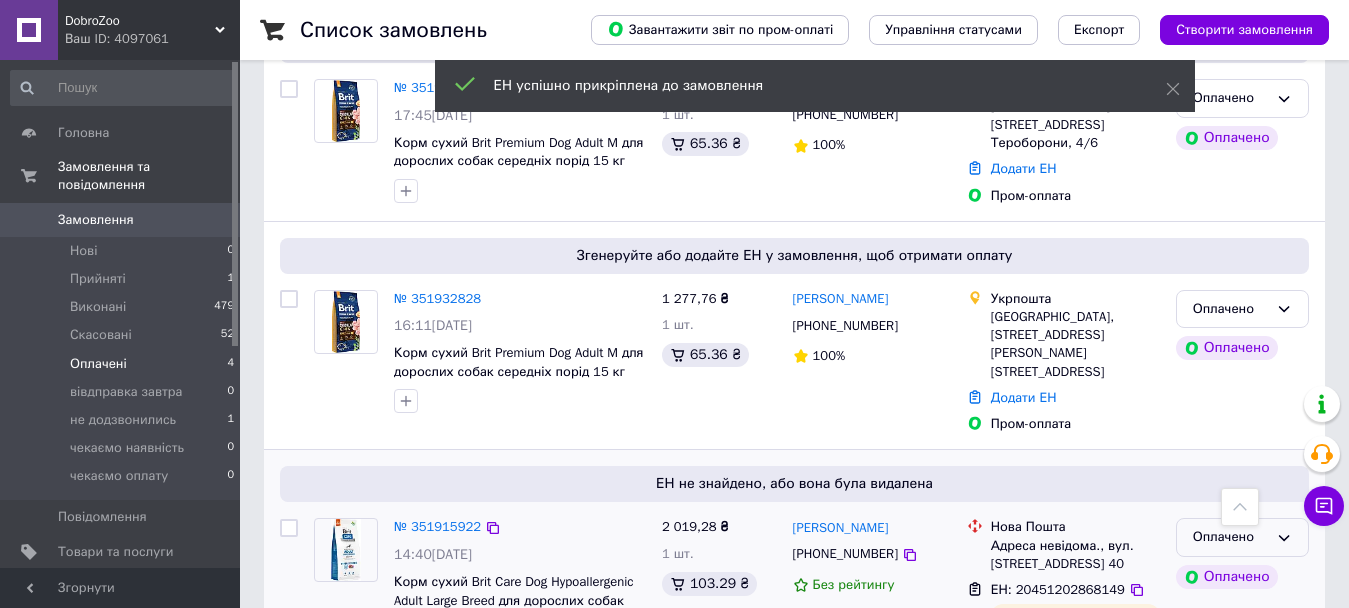 click 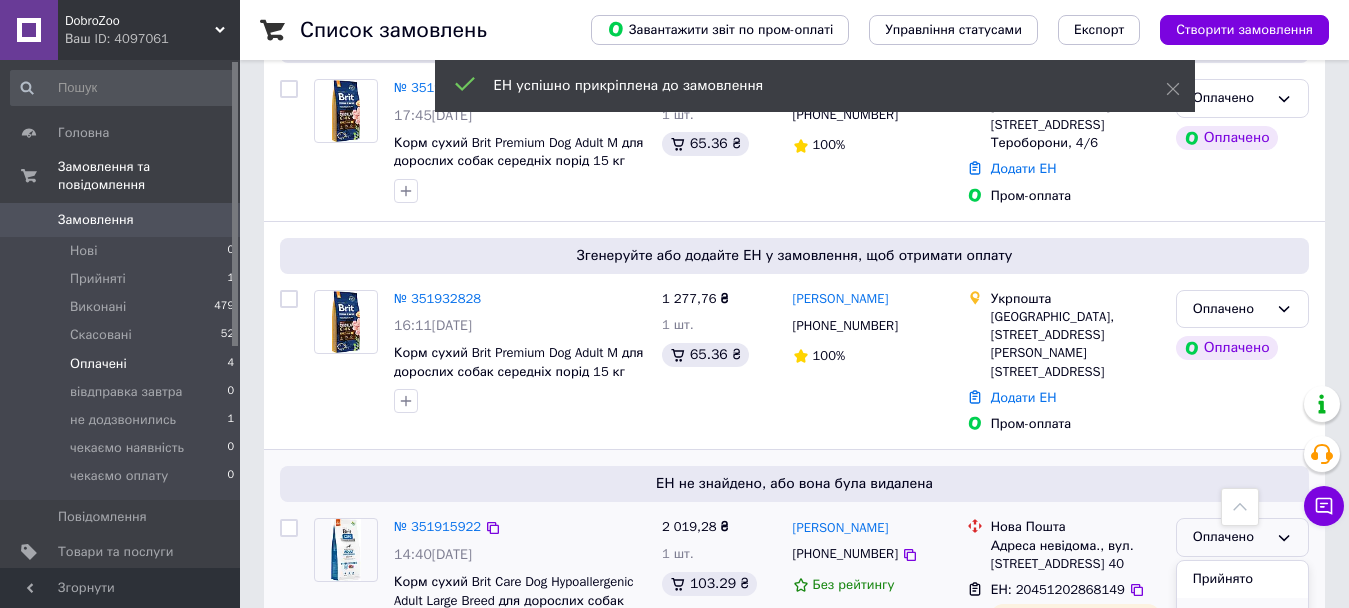 click on "Виконано" at bounding box center [1242, 616] 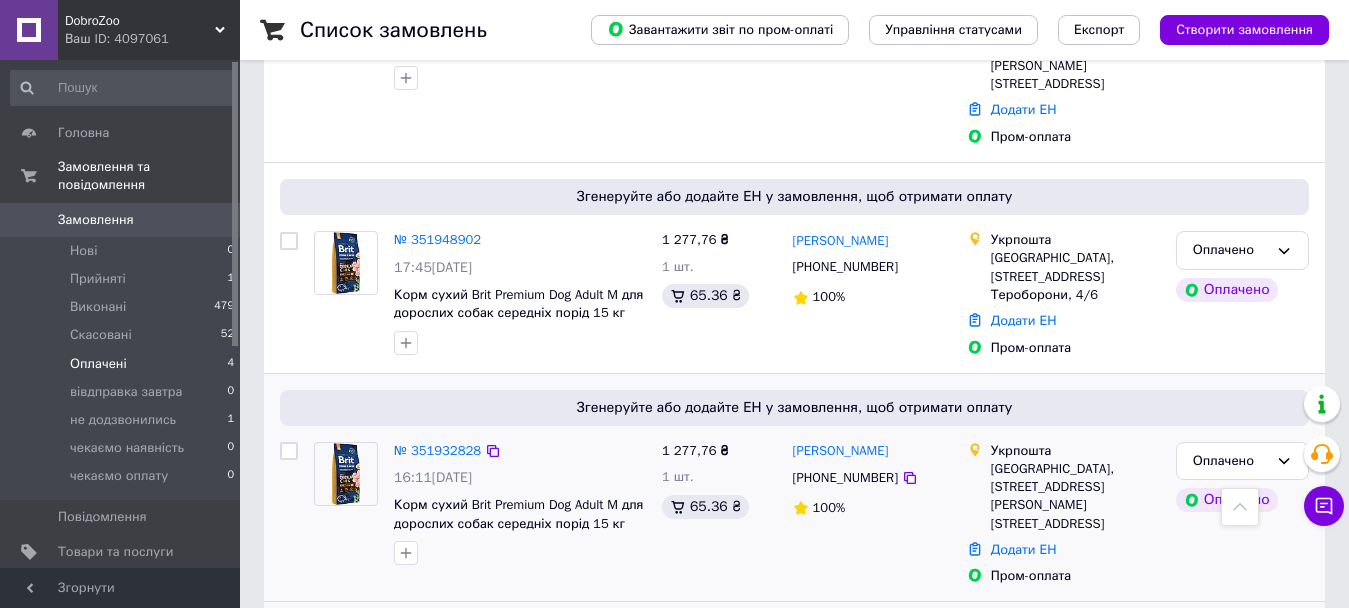 scroll, scrollTop: 141, scrollLeft: 0, axis: vertical 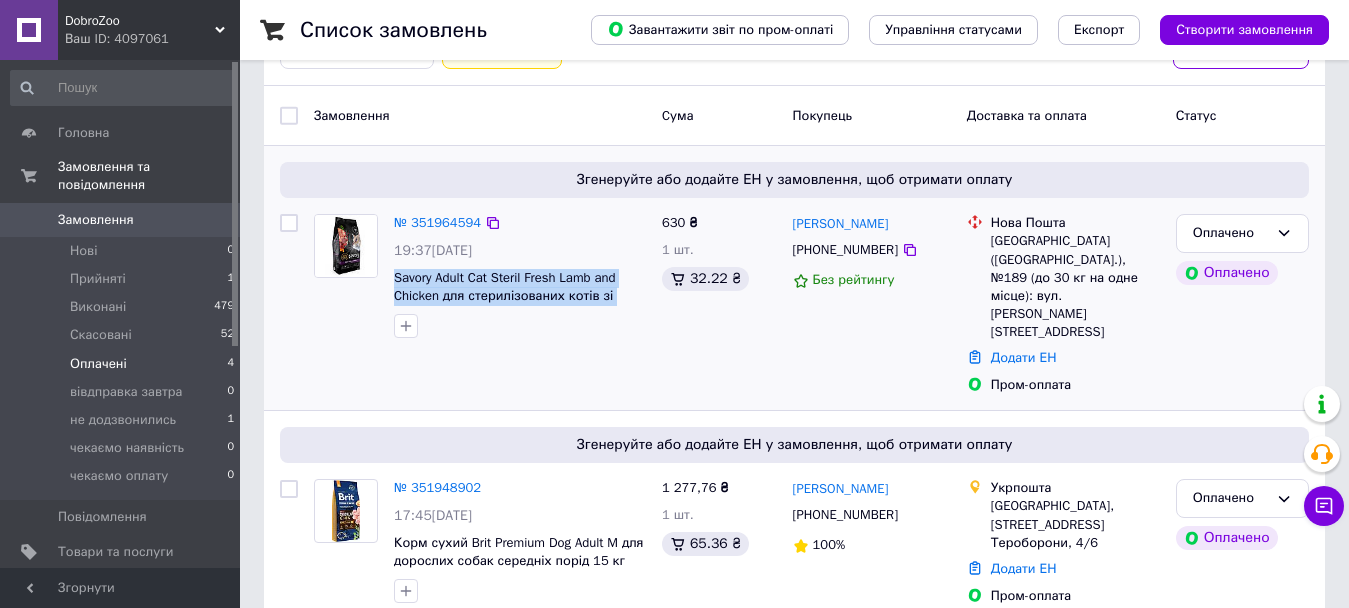 drag, startPoint x: 390, startPoint y: 277, endPoint x: 576, endPoint y: 331, distance: 193.68015 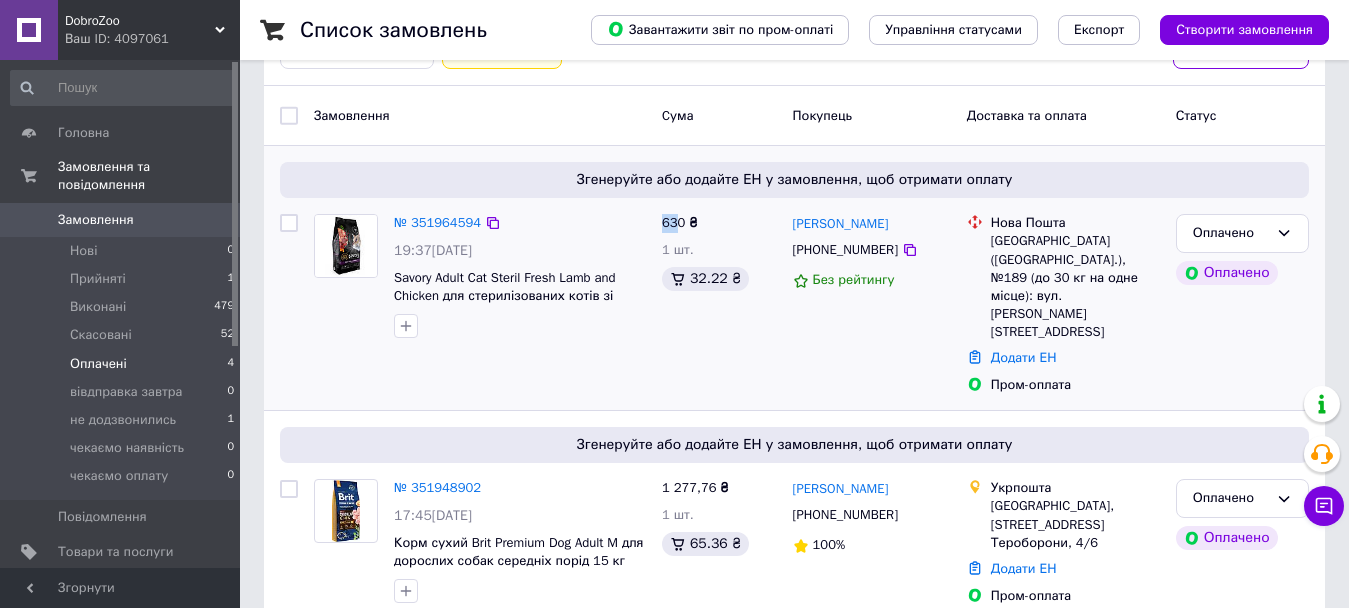 drag, startPoint x: 677, startPoint y: 219, endPoint x: 663, endPoint y: 224, distance: 14.866069 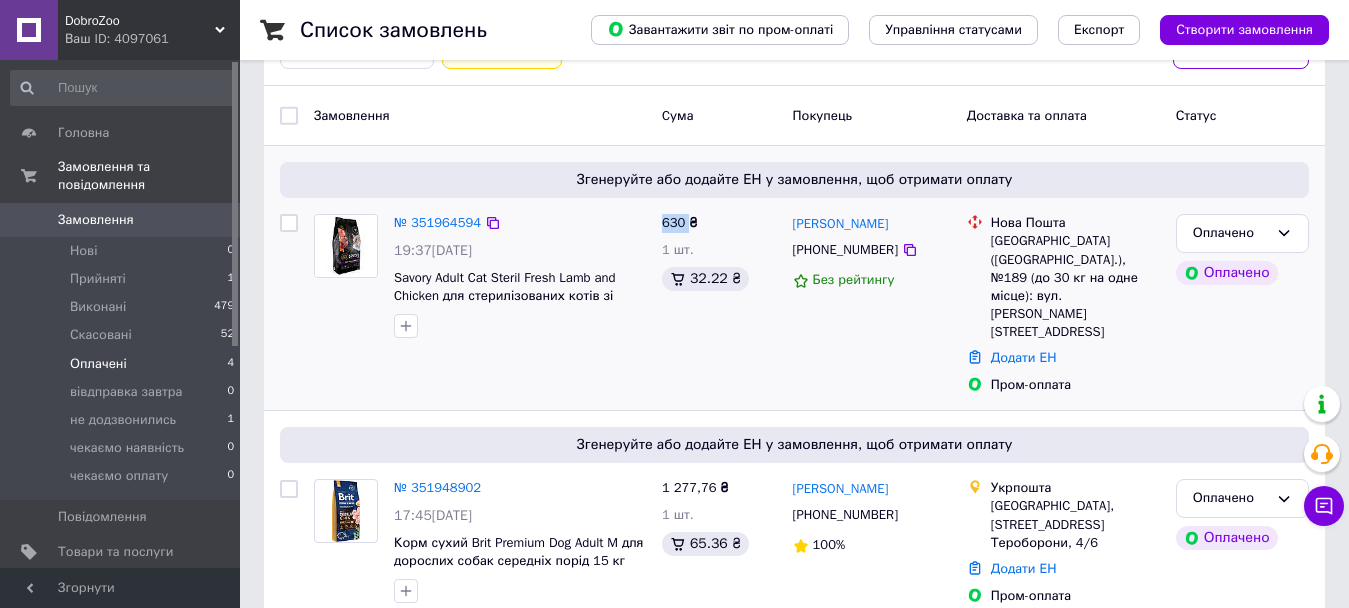 drag, startPoint x: 687, startPoint y: 226, endPoint x: 660, endPoint y: 227, distance: 27.018513 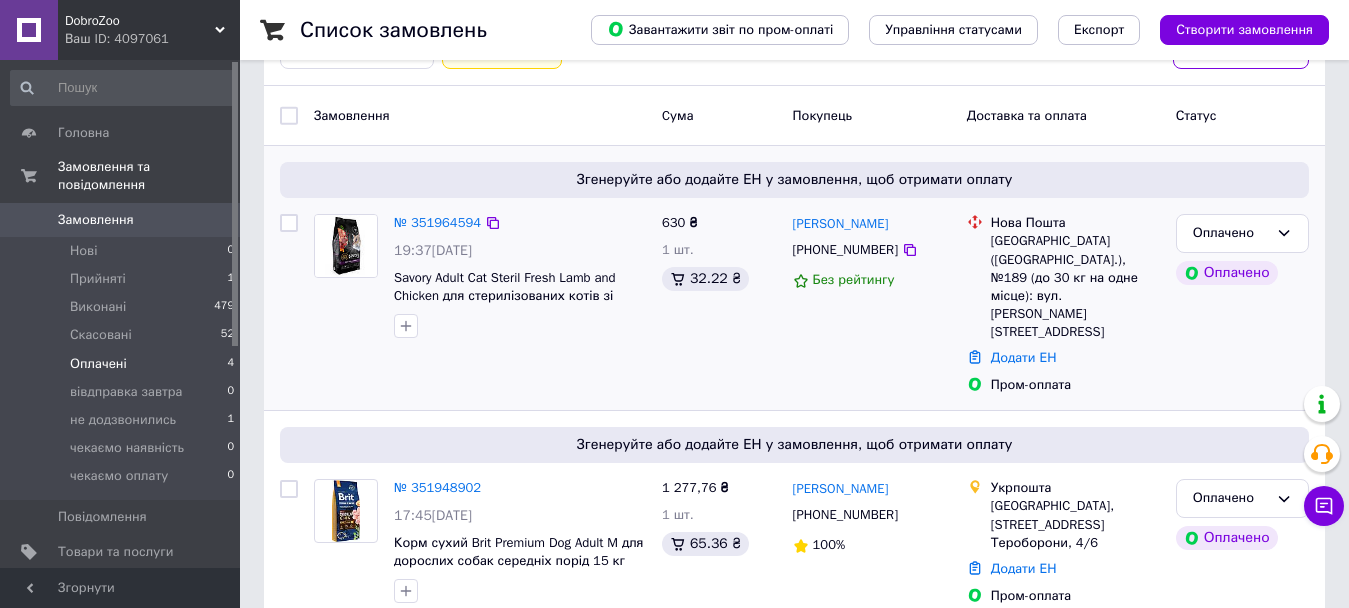 click on "Київ (Київська обл.), №189 (до 30 кг на одне місце): вул. Ялтинська, 24/23" at bounding box center (1075, 286) 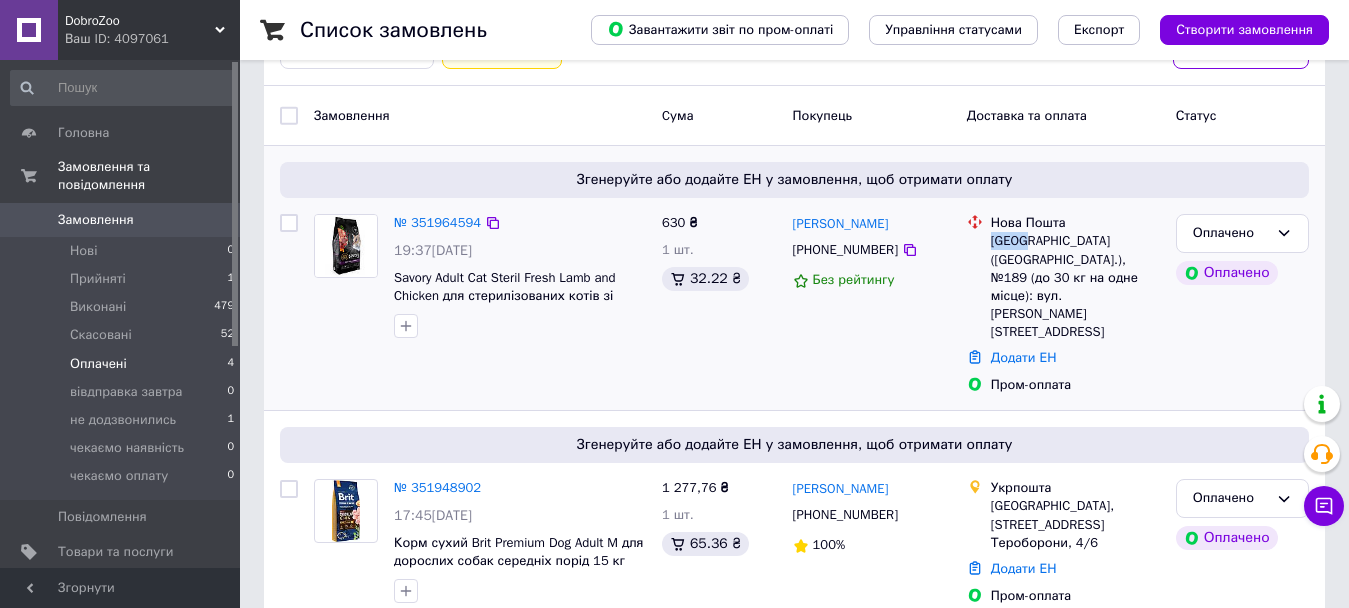 click on "Київ (Київська обл.), №189 (до 30 кг на одне місце): вул. Ялтинська, 24/23" at bounding box center (1075, 286) 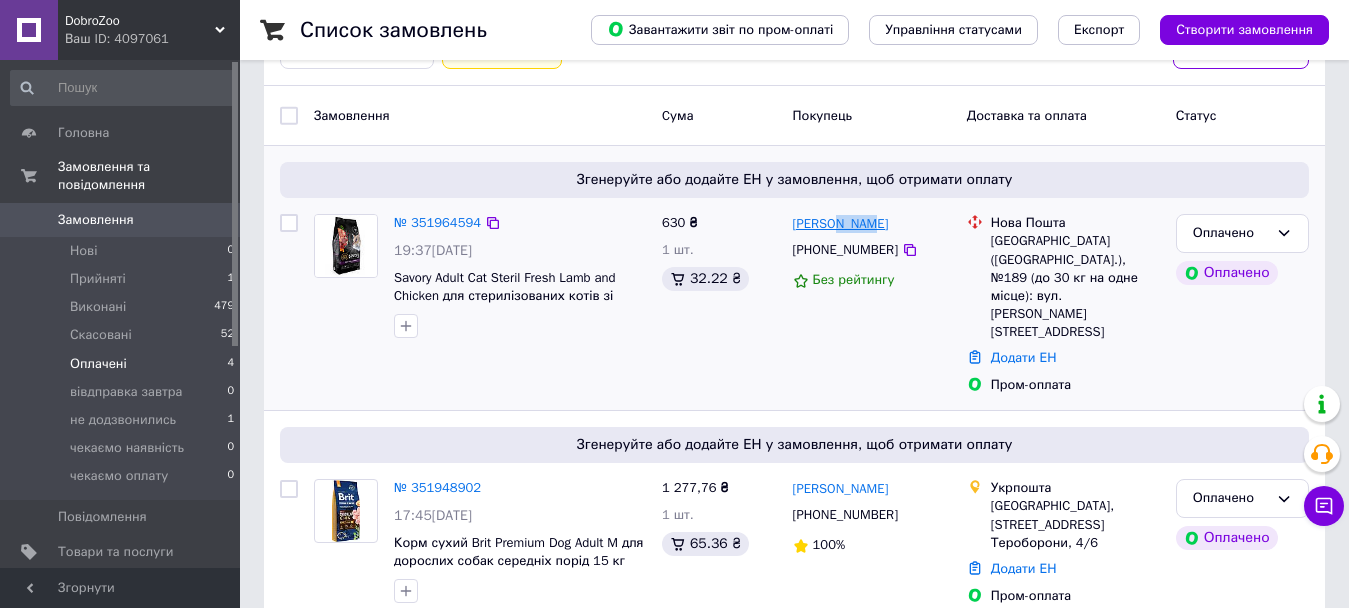 drag, startPoint x: 885, startPoint y: 229, endPoint x: 825, endPoint y: 228, distance: 60.00833 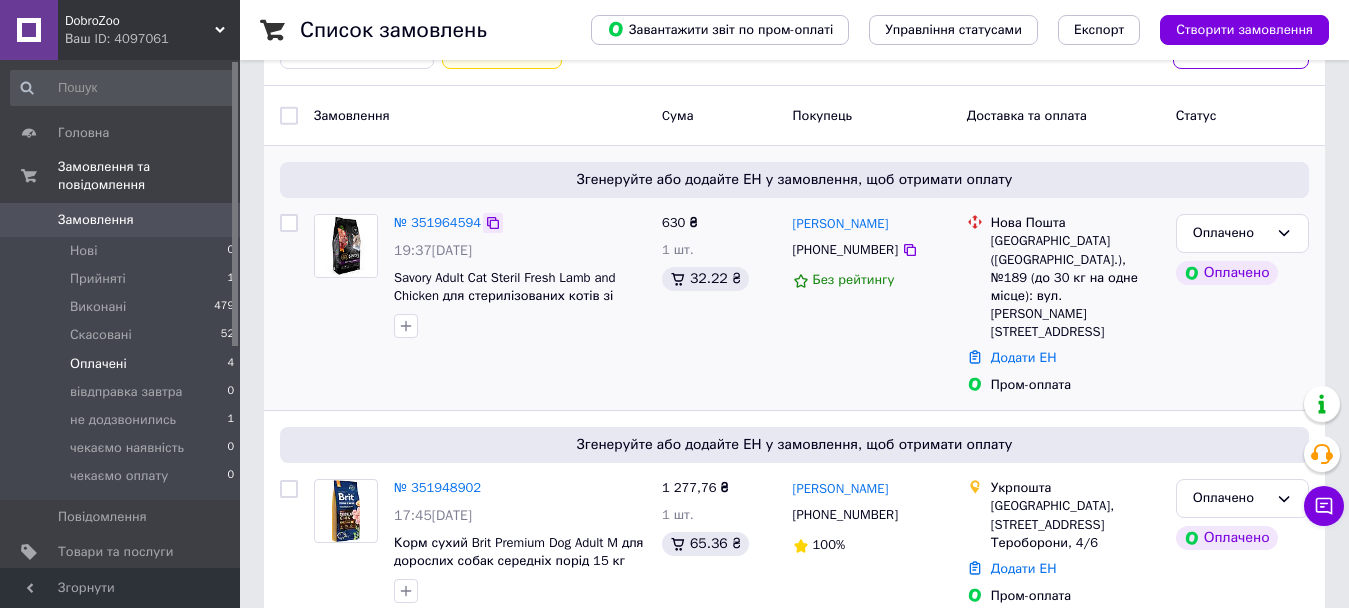 click 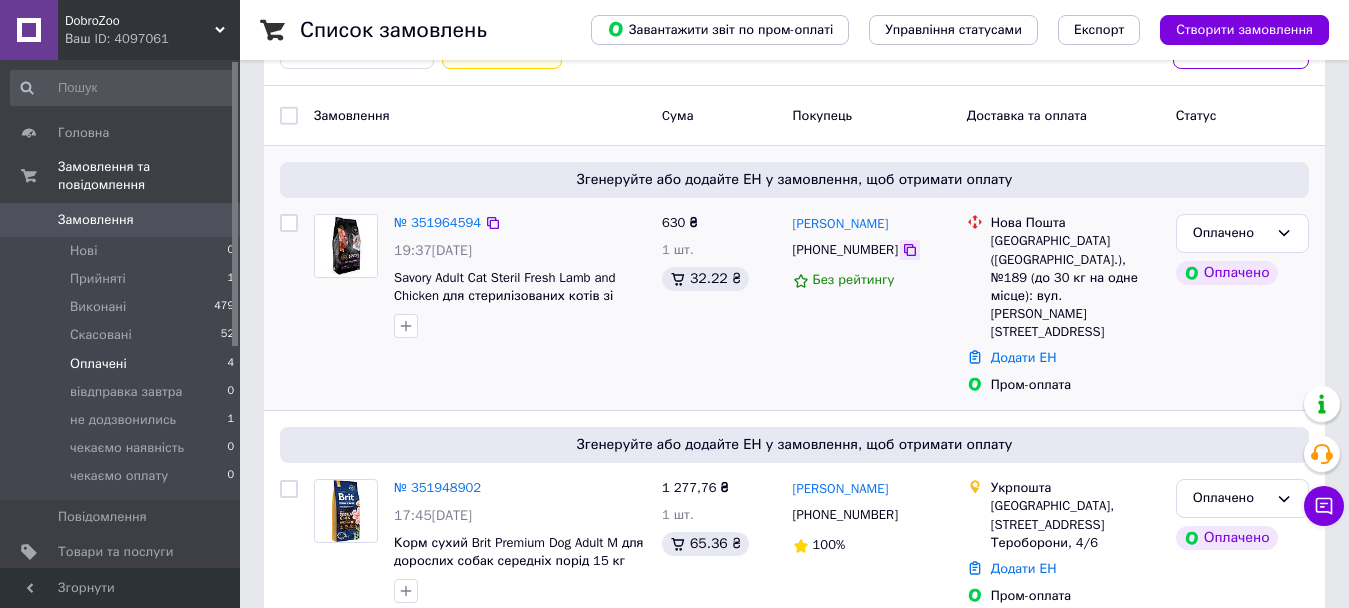 click 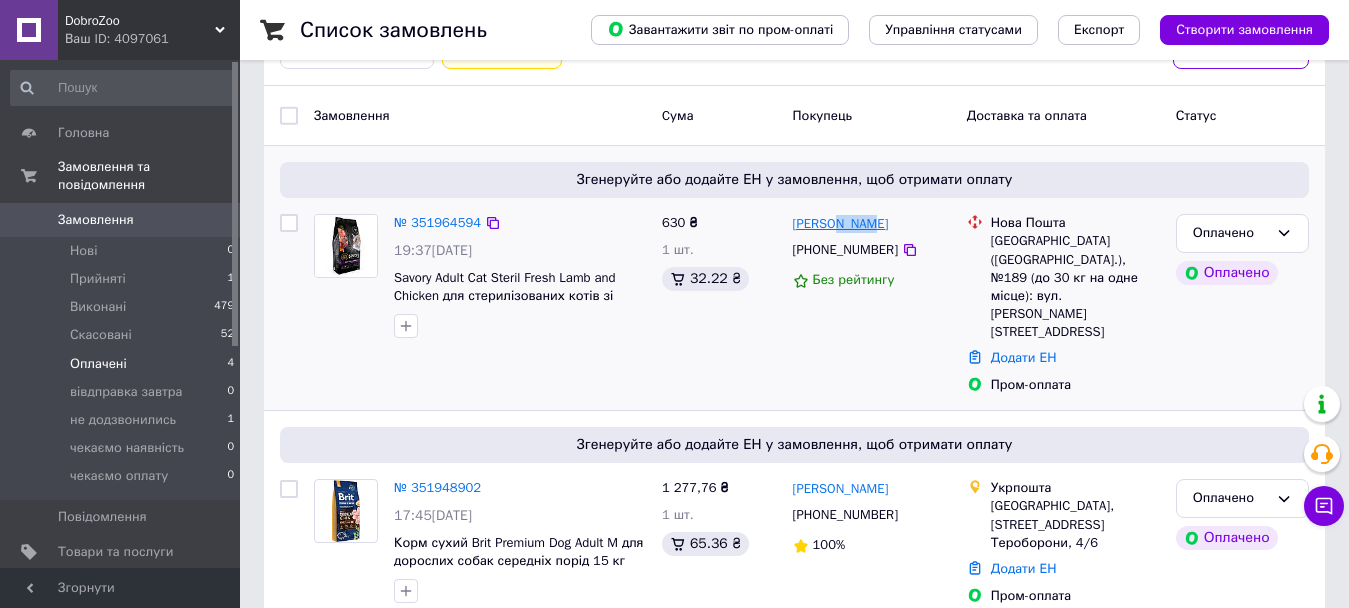 drag, startPoint x: 874, startPoint y: 226, endPoint x: 825, endPoint y: 224, distance: 49.0408 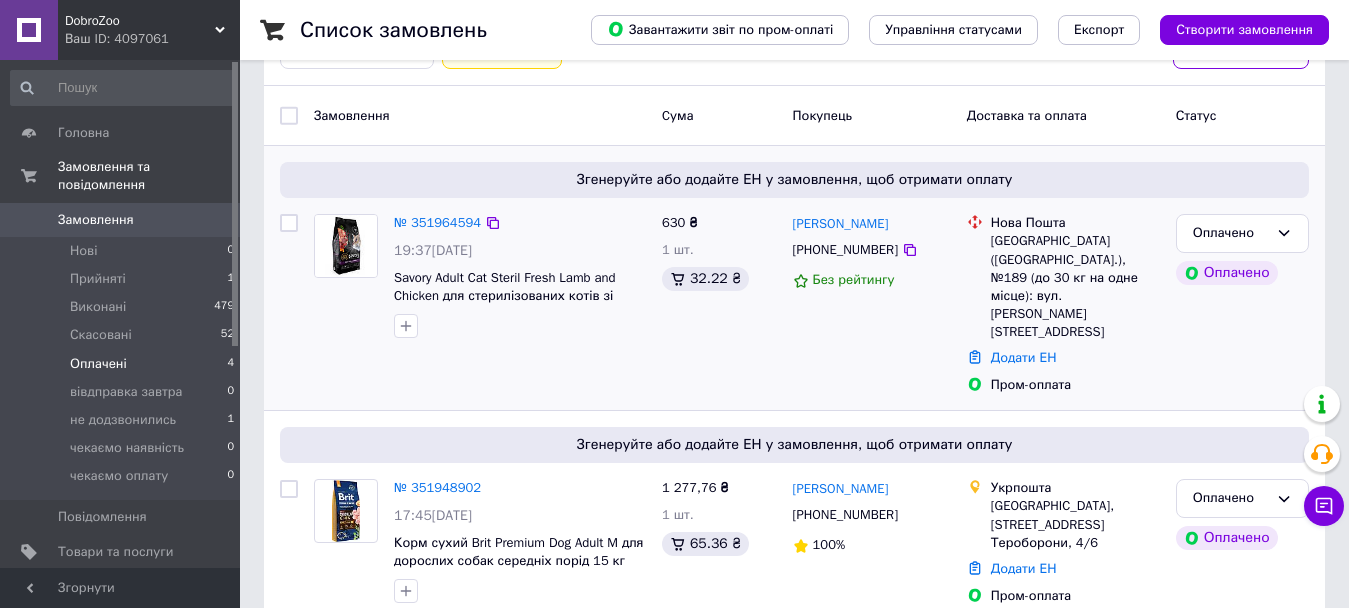 click on "Згенеруйте або додайте ЕН у замовлення, щоб отримати оплату" at bounding box center (794, 180) 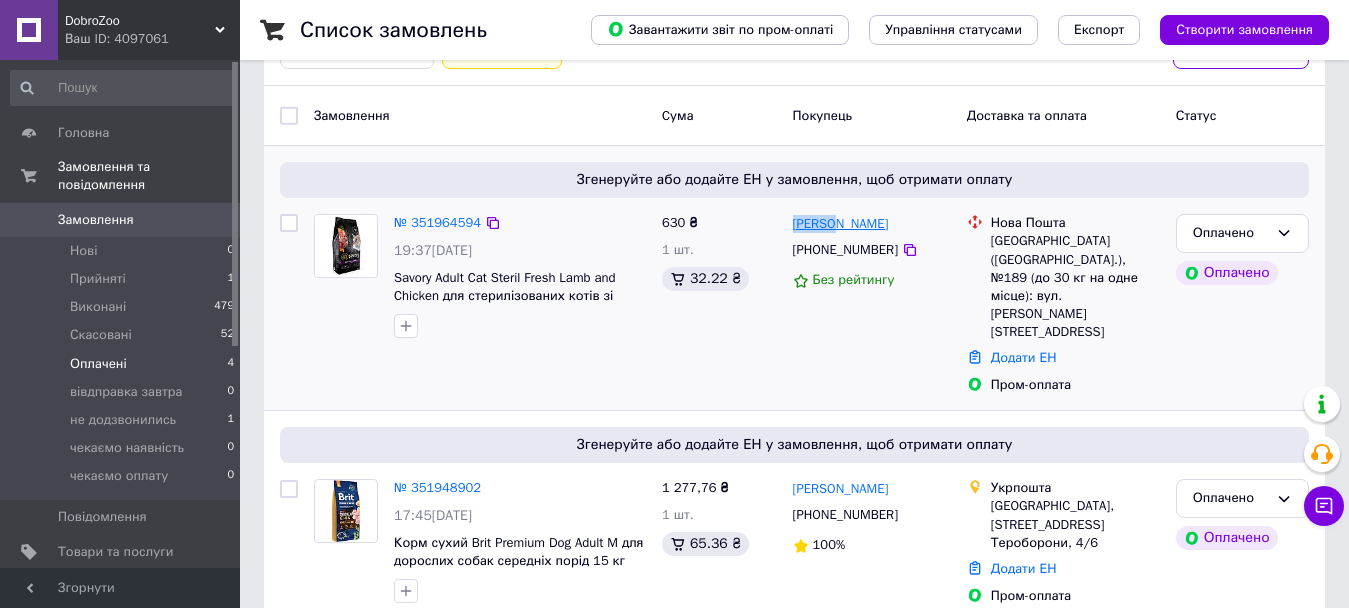 drag, startPoint x: 788, startPoint y: 221, endPoint x: 823, endPoint y: 228, distance: 35.69314 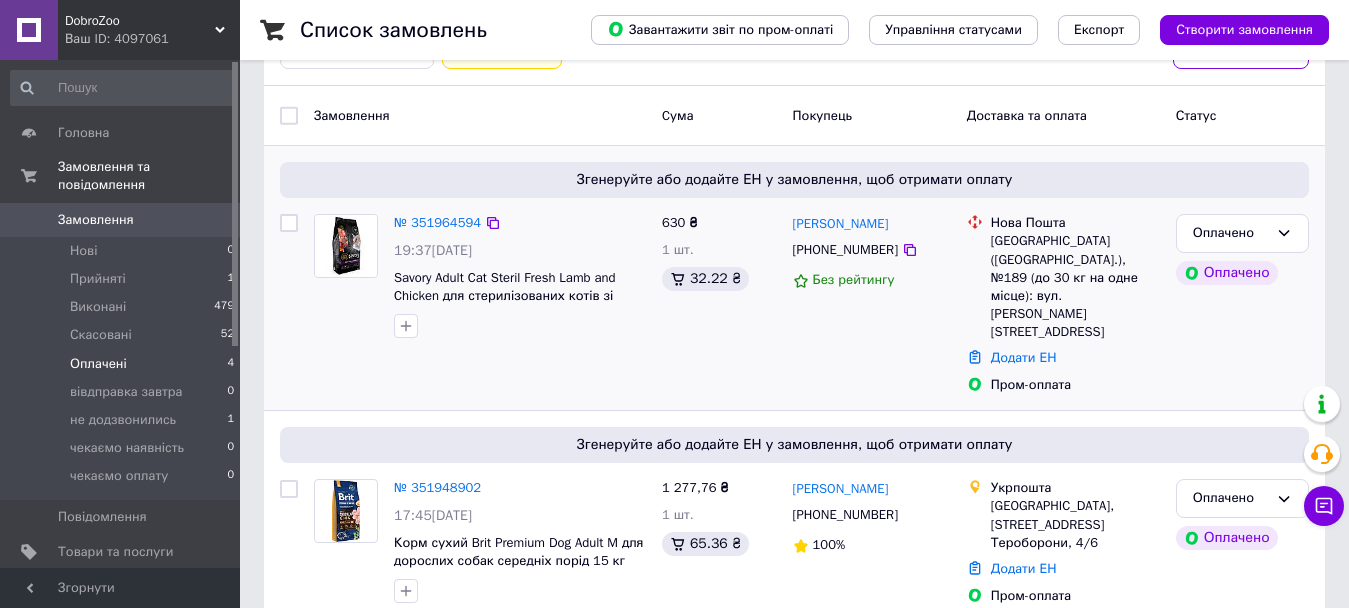 click on "Київ (Київська обл.), №189 (до 30 кг на одне місце): вул. Ялтинська, 24/23" at bounding box center (1075, 286) 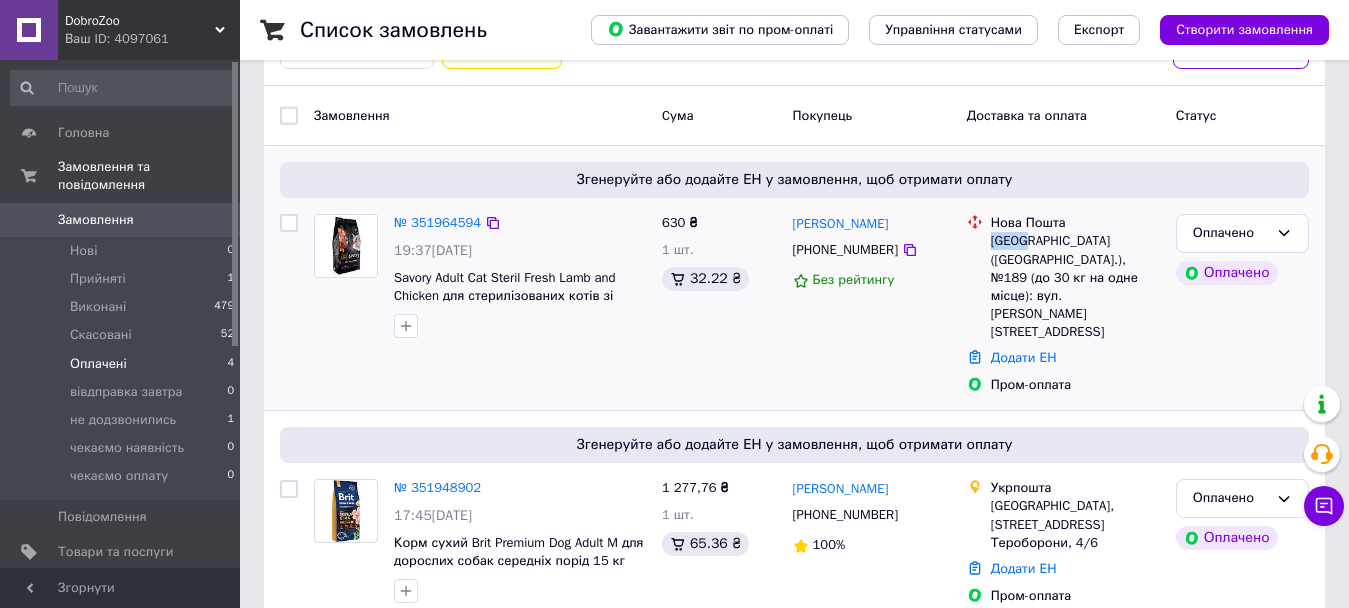 click on "Київ (Київська обл.), №189 (до 30 кг на одне місце): вул. Ялтинська, 24/23" at bounding box center [1075, 286] 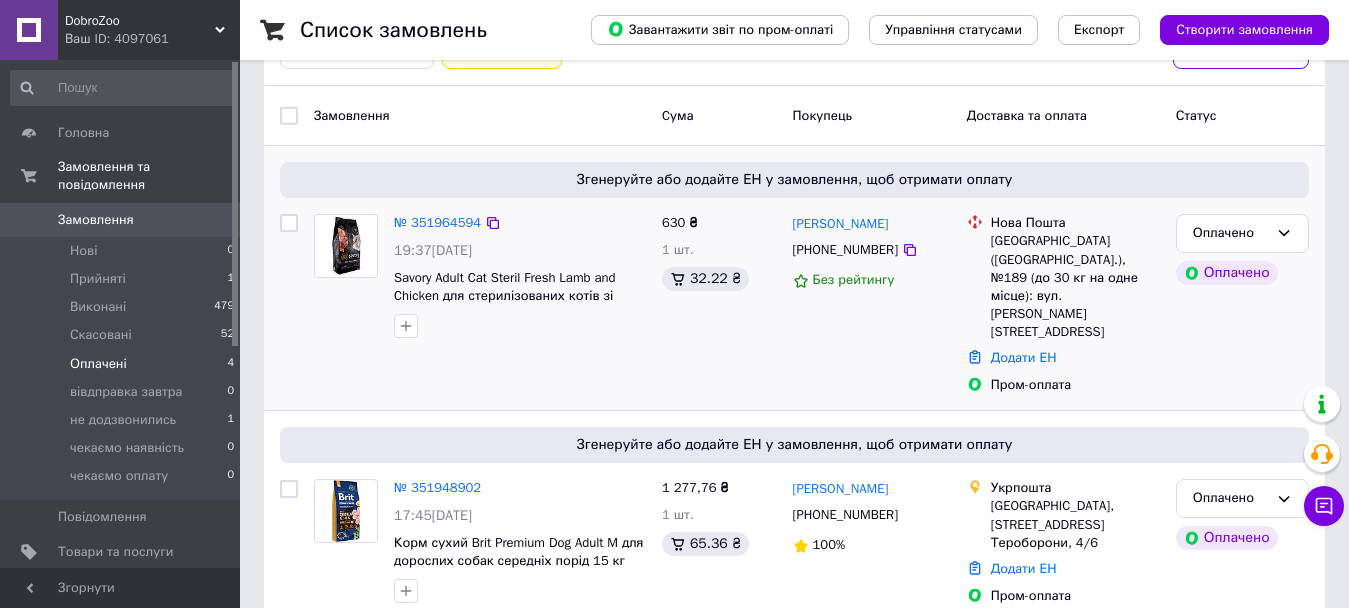 click on "Нова Пошта" at bounding box center [1075, 223] 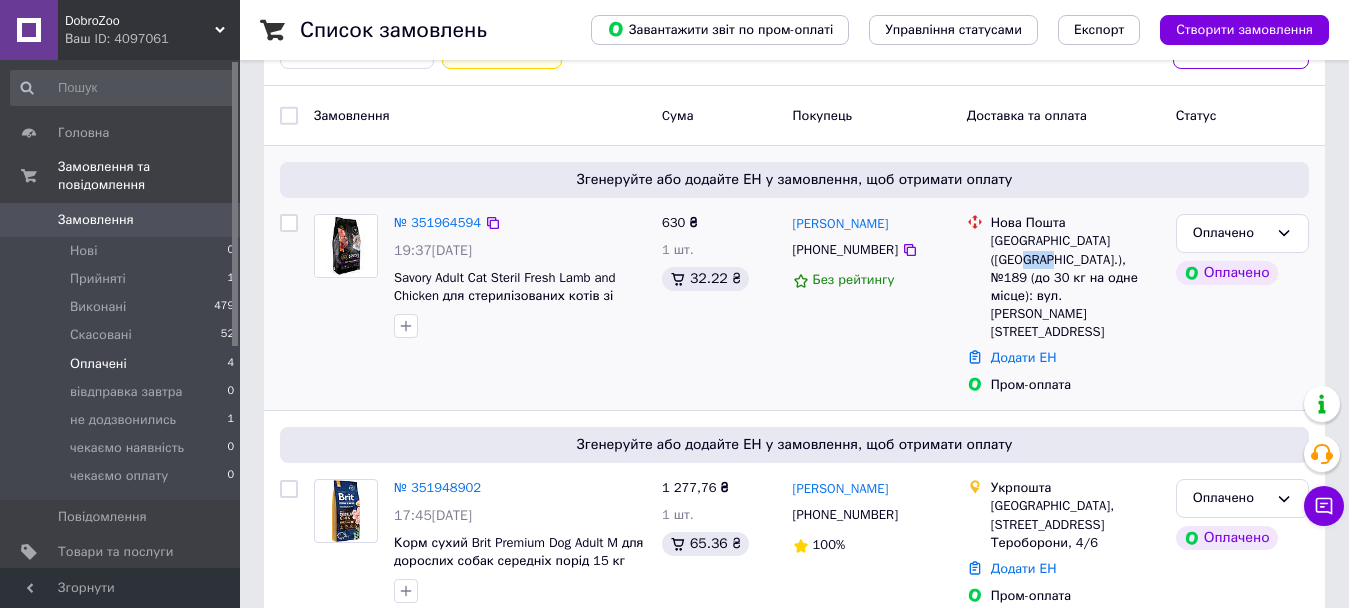 click on "Київ (Київська обл.), №189 (до 30 кг на одне місце): вул. Ялтинська, 24/23" at bounding box center (1075, 286) 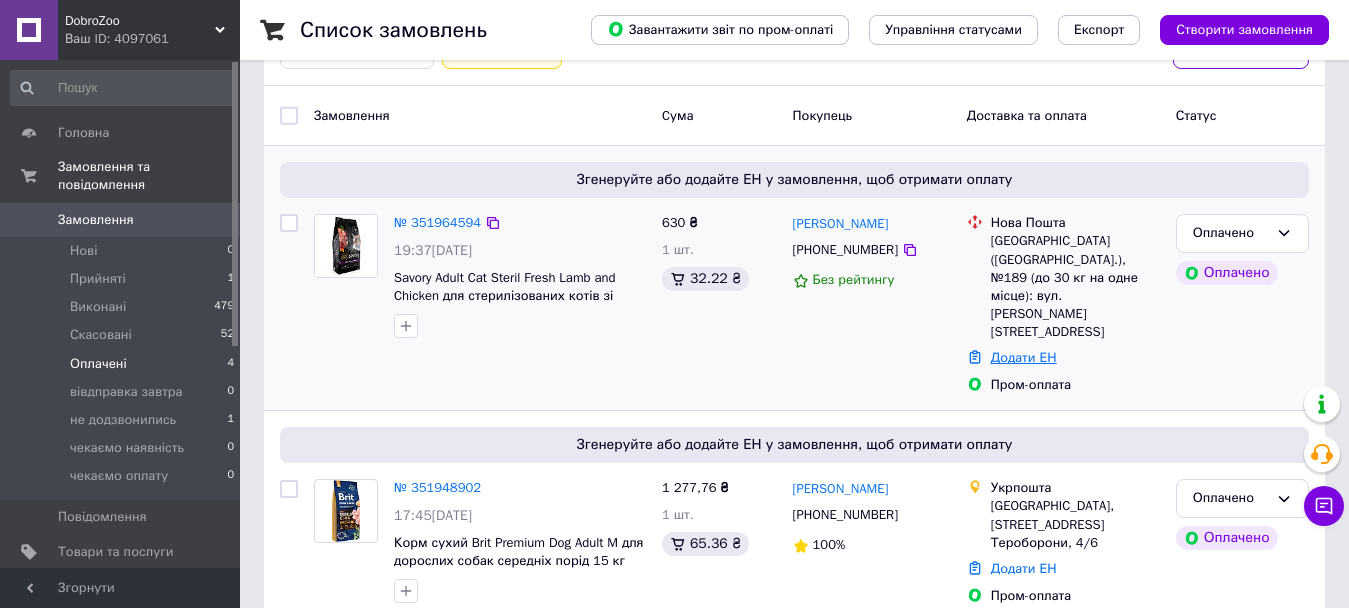 click on "Додати ЕН" at bounding box center [1024, 357] 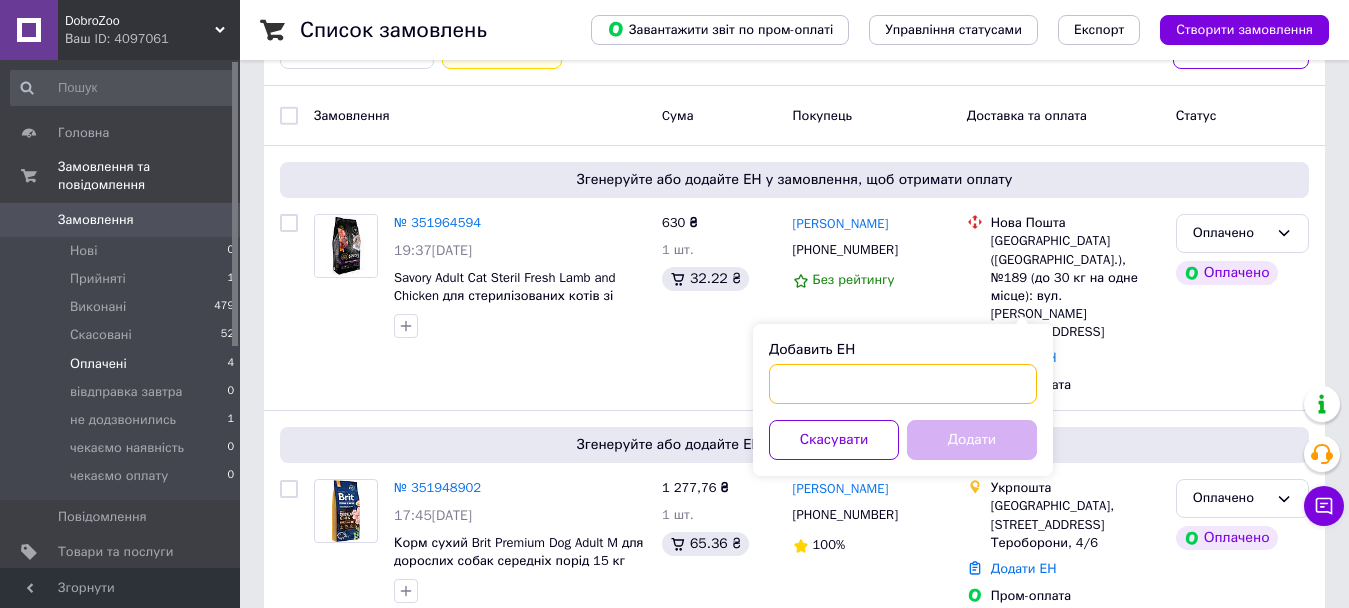 click on "Добавить ЕН" at bounding box center [903, 384] 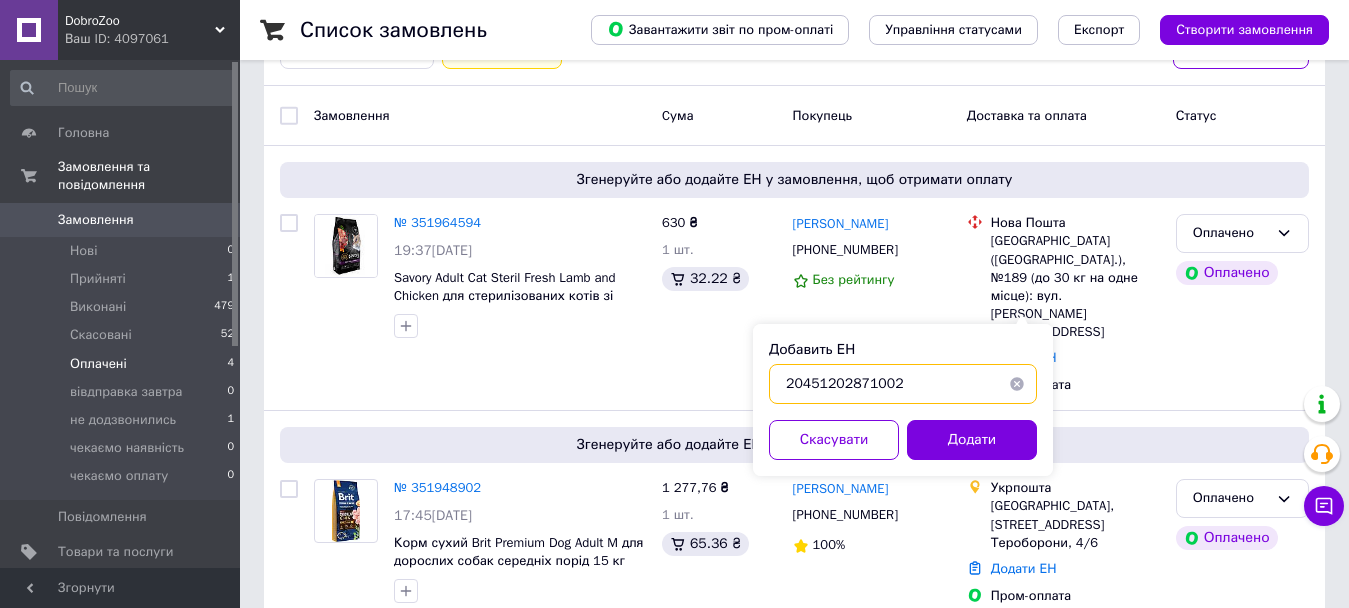 type on "20451202871002" 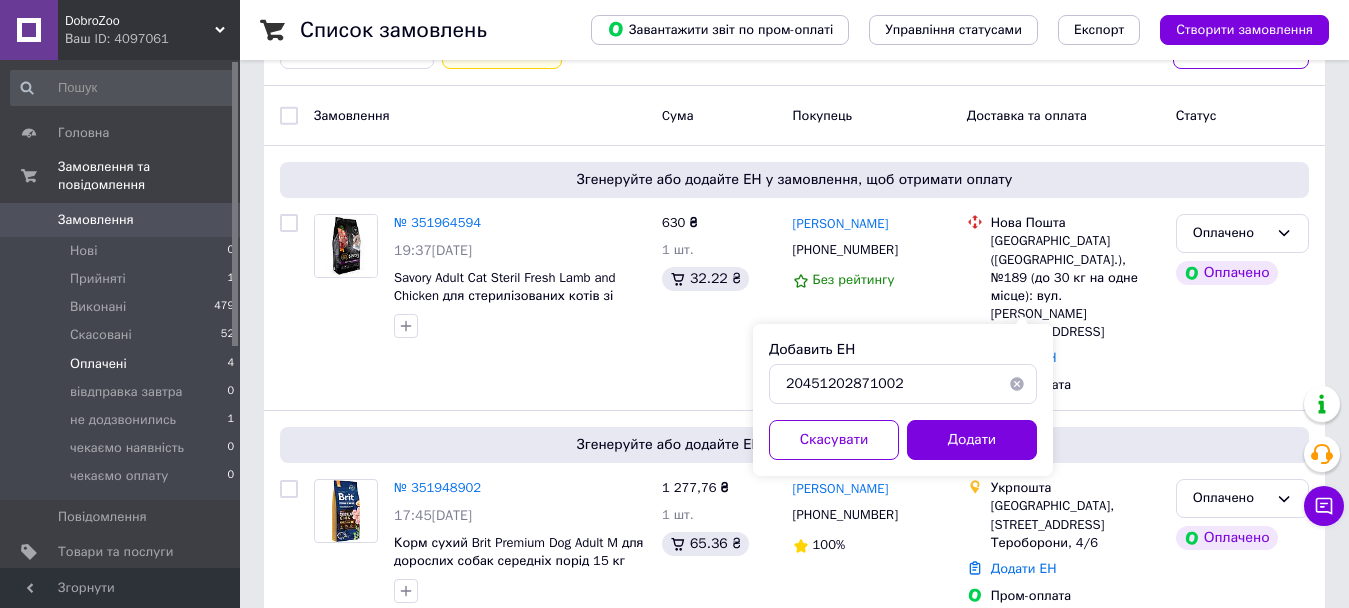 click on "Добавить ЕН 20451202871002 Скасувати Додати" at bounding box center [903, 400] 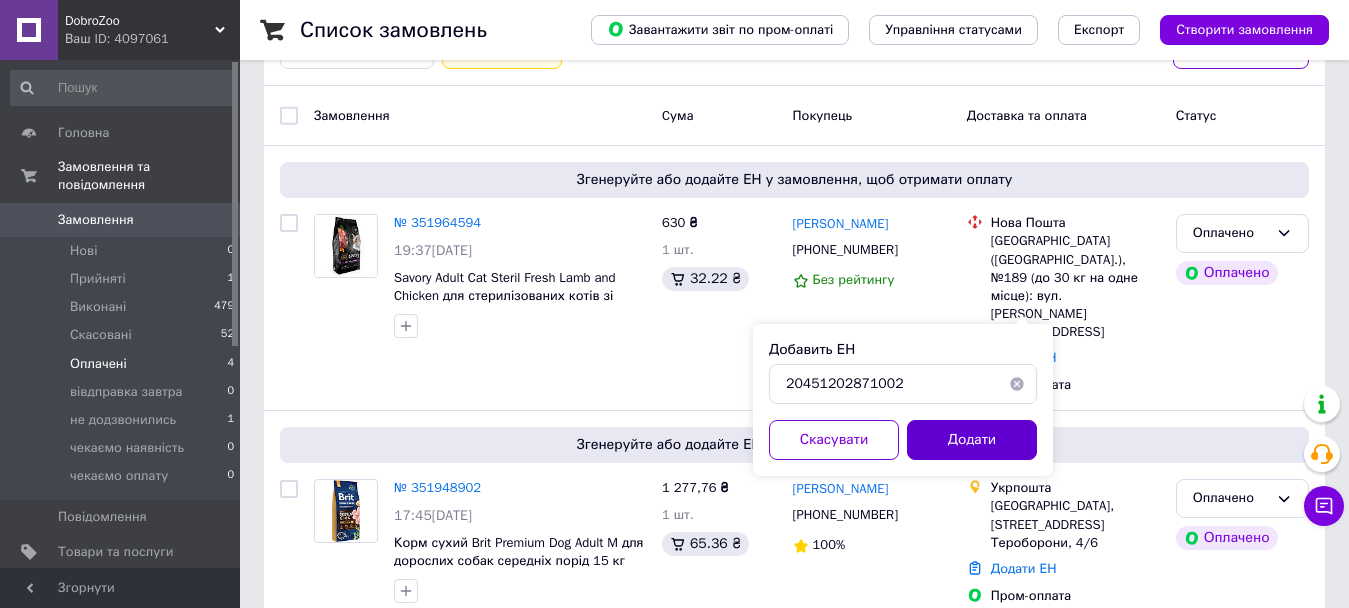 click on "Додати" at bounding box center (972, 440) 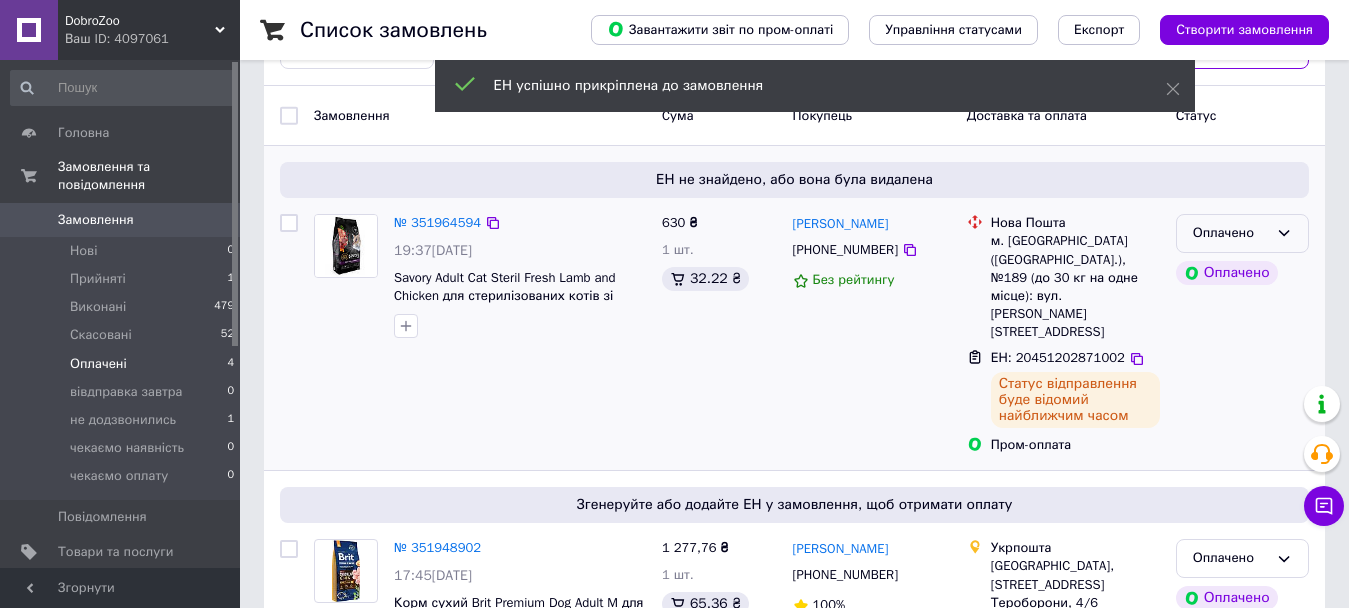 click on "Оплачено" at bounding box center [1242, 233] 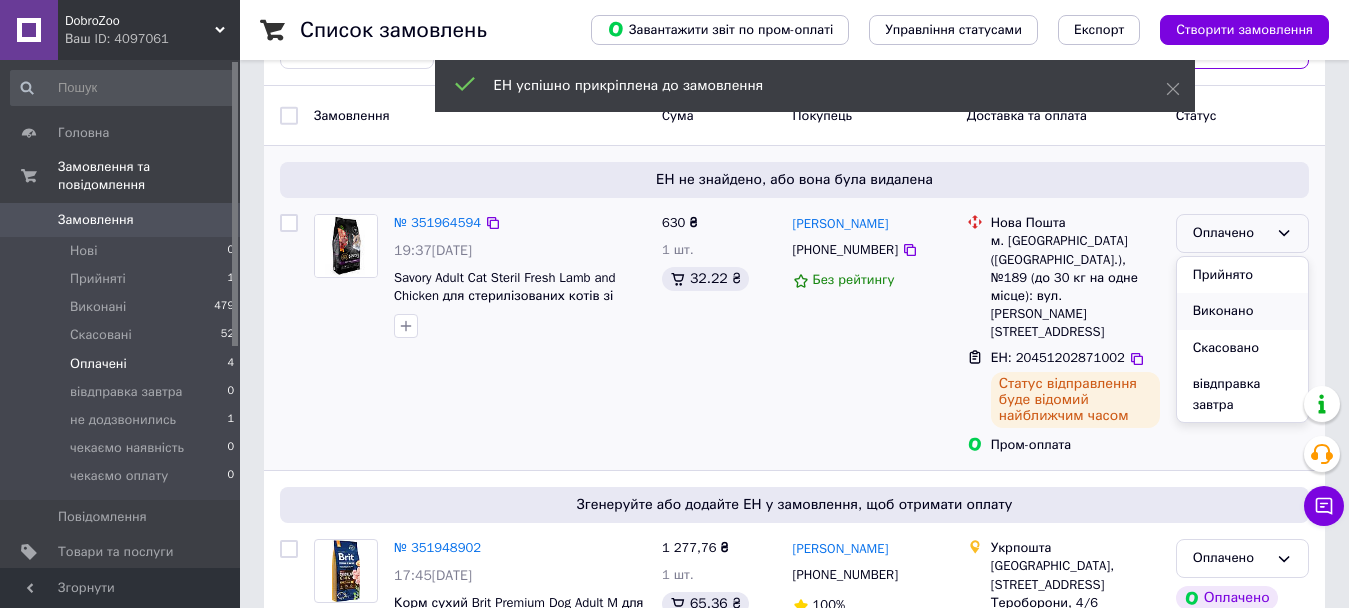 click on "Виконано" at bounding box center (1242, 311) 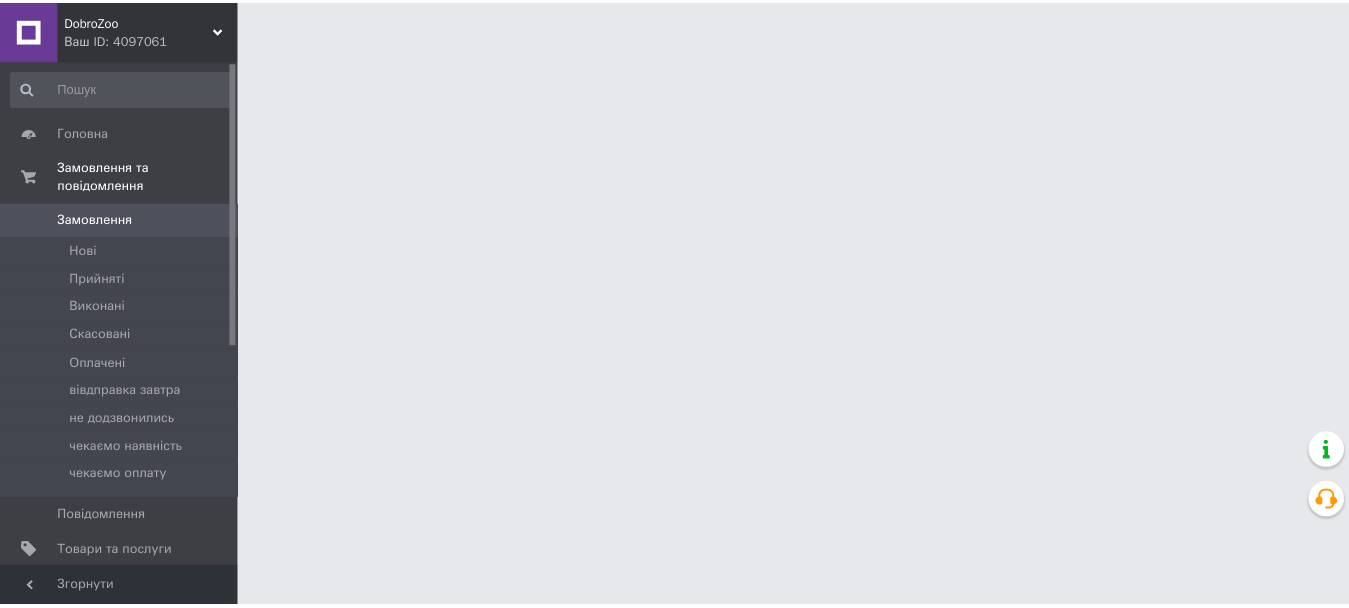 scroll, scrollTop: 0, scrollLeft: 0, axis: both 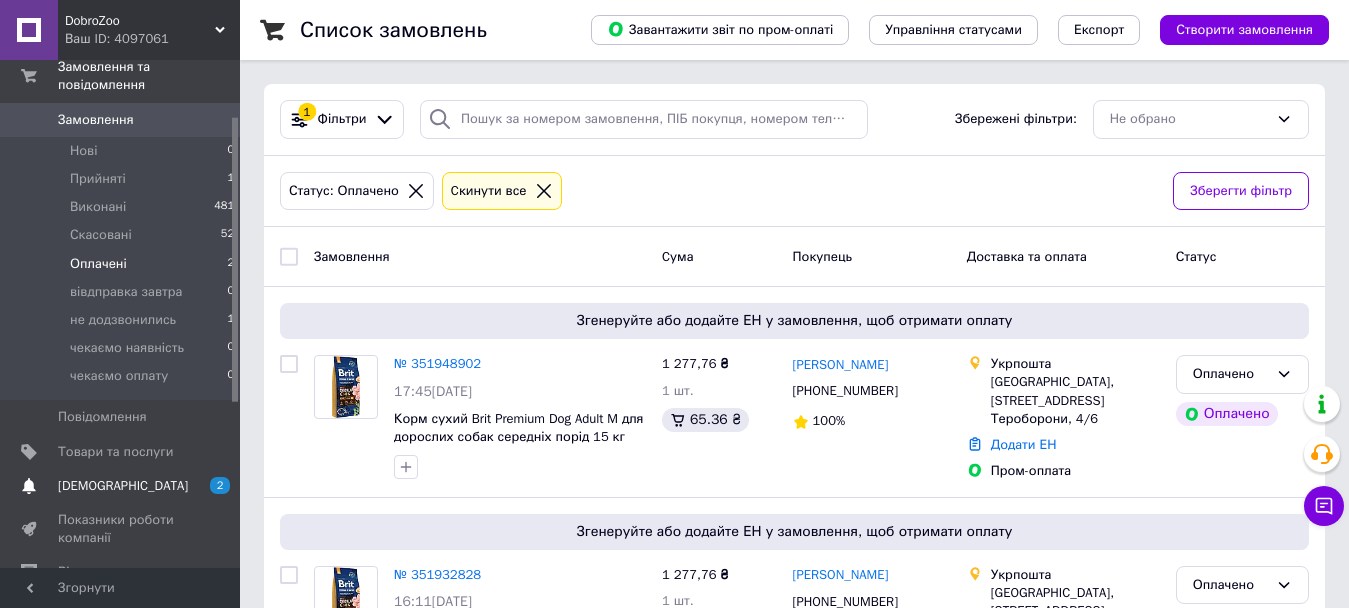 click on "2 0" at bounding box center [212, 486] 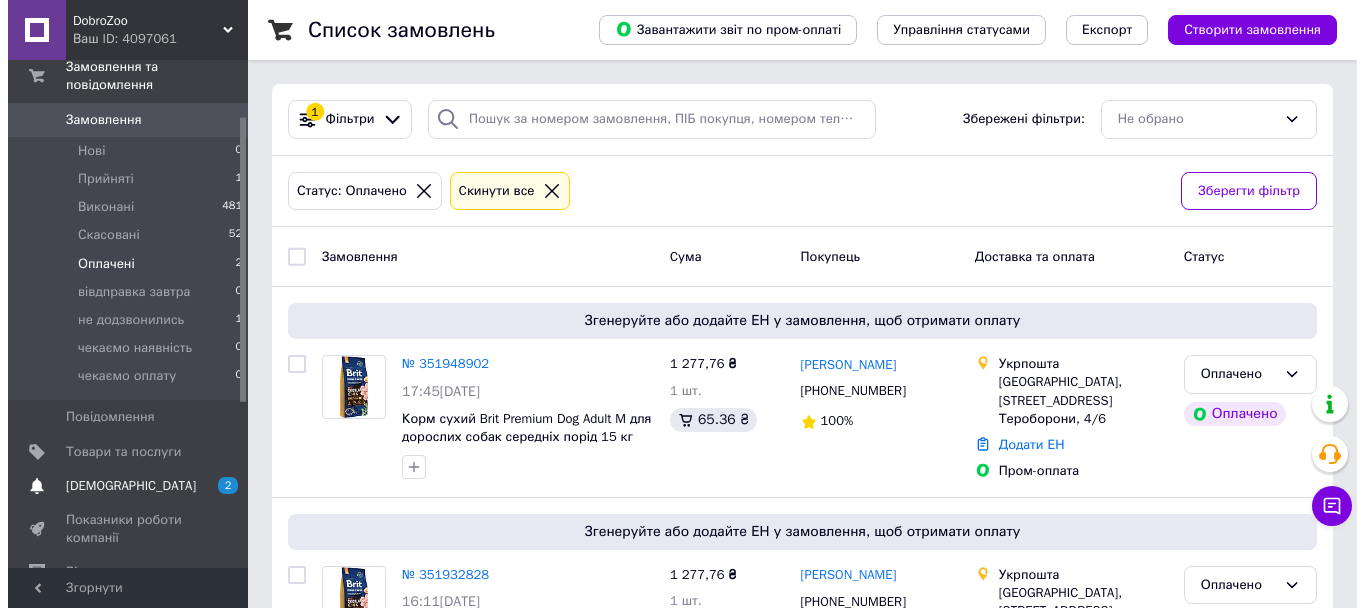 scroll, scrollTop: 81, scrollLeft: 0, axis: vertical 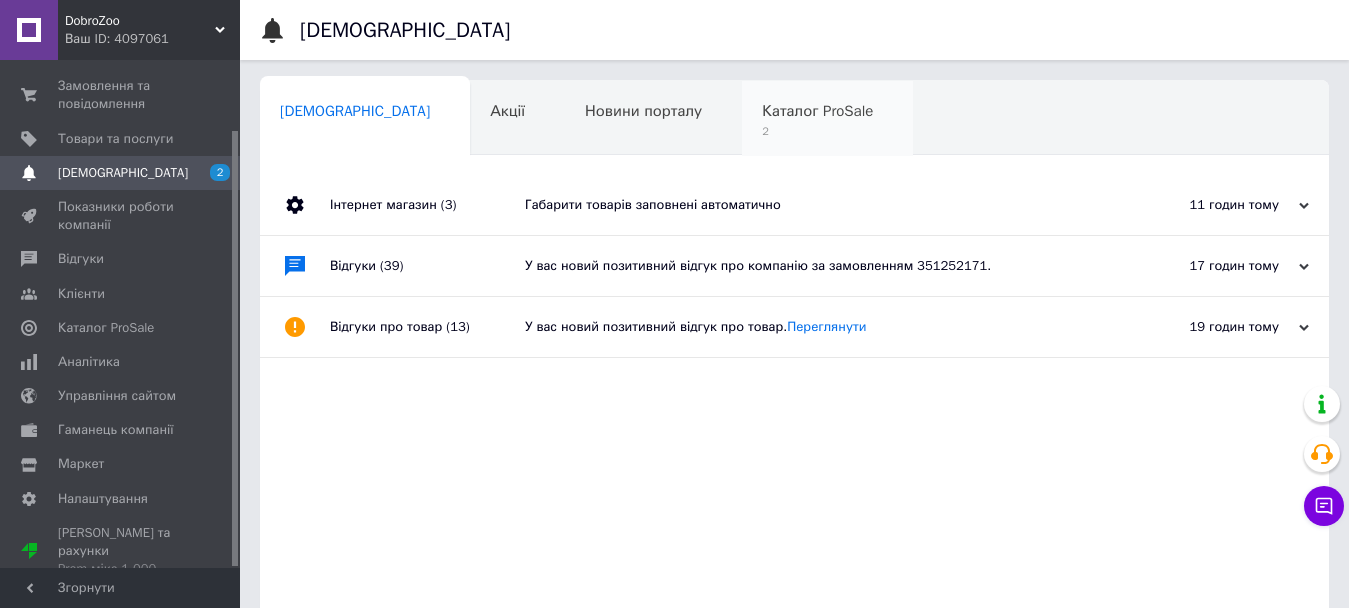 click on "2" at bounding box center [817, 131] 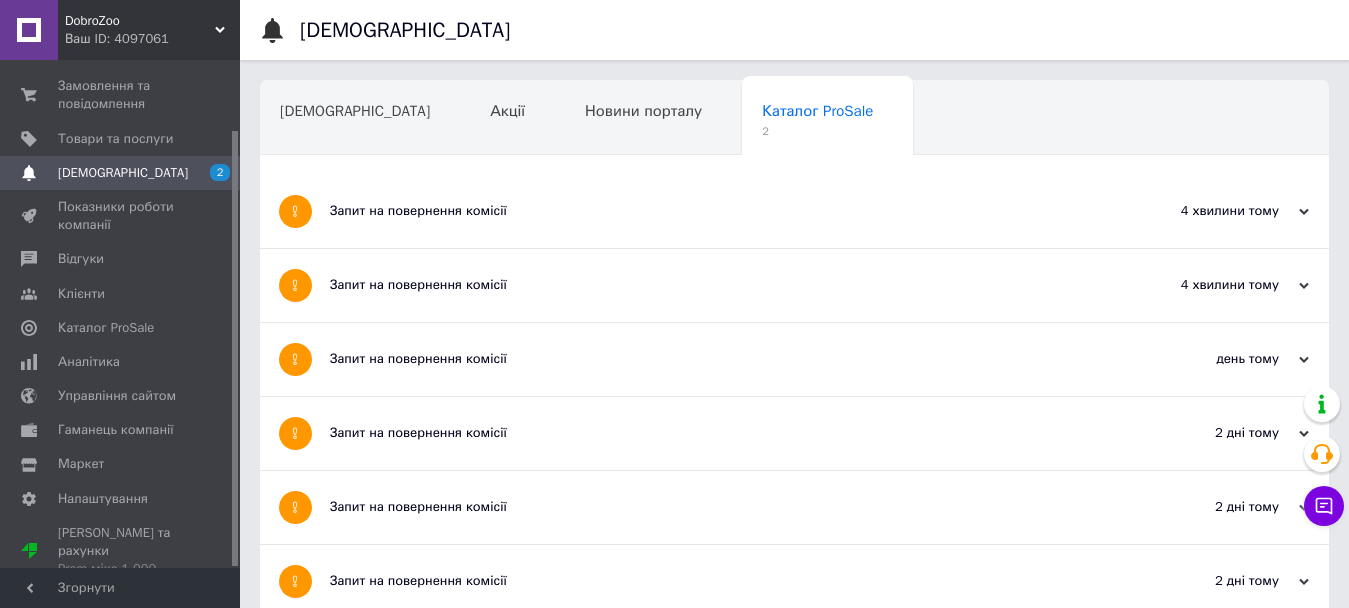 click on "Запит на повернення комісії" at bounding box center [719, 211] 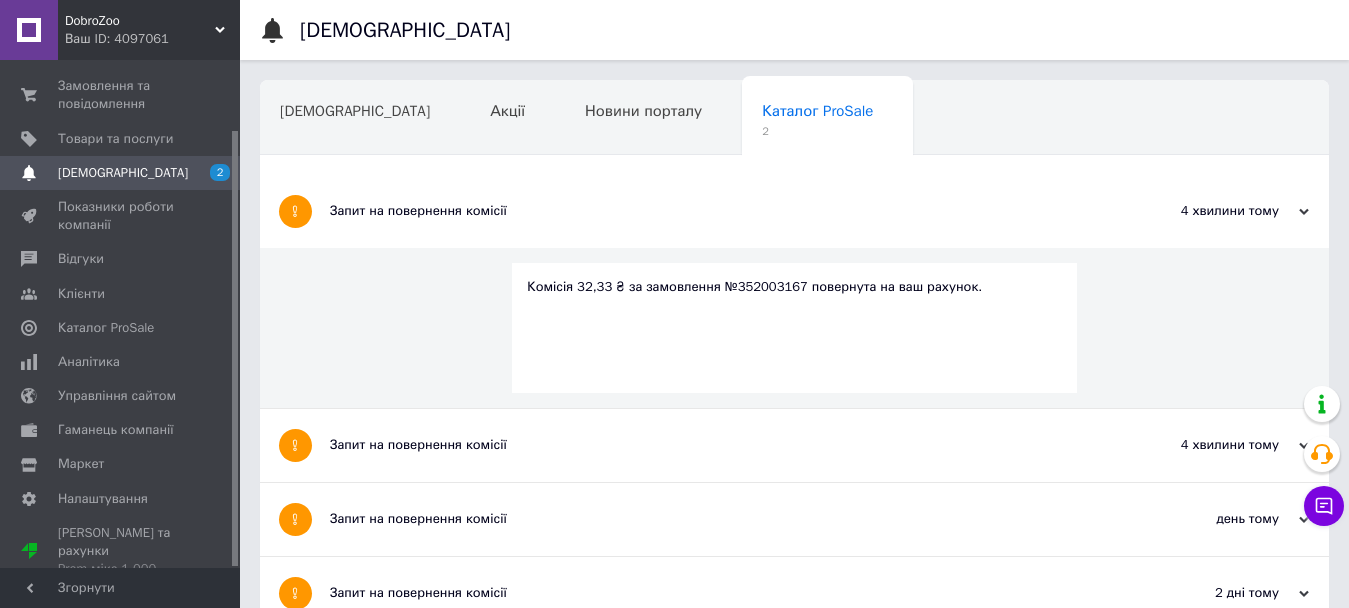 click on "Запит на повернення комісії" at bounding box center [719, 211] 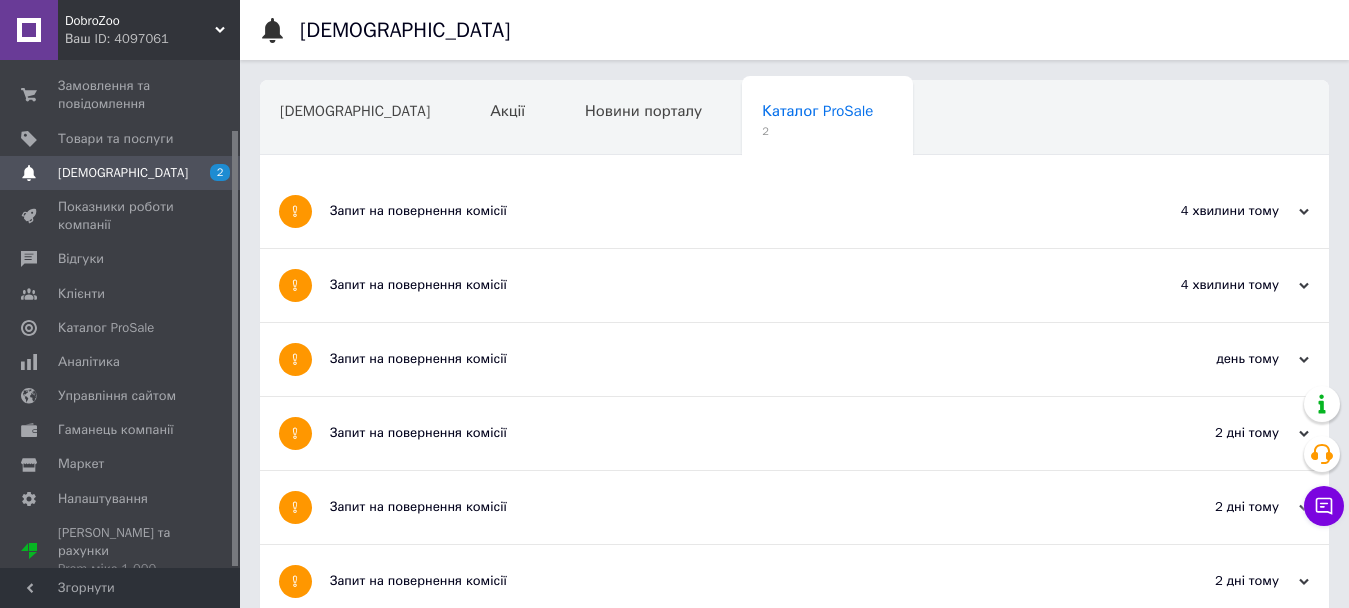 click on "Запит на повернення комісії" at bounding box center [719, 285] 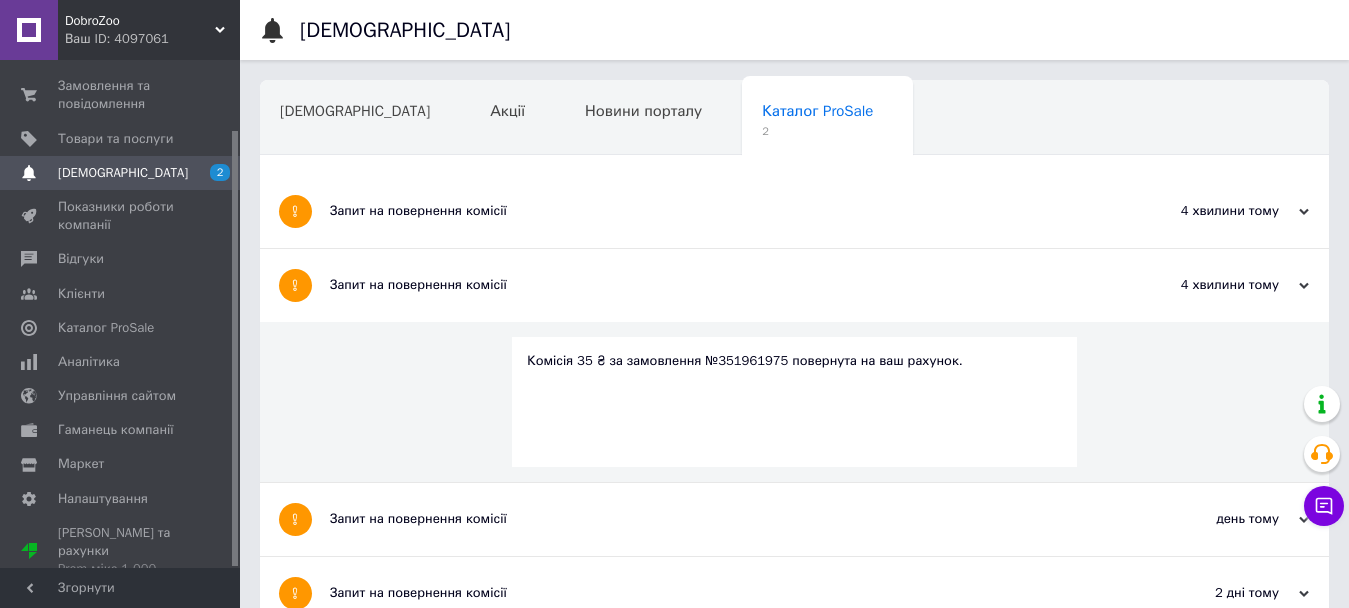 click on "Запит на повернення комісії" at bounding box center [719, 285] 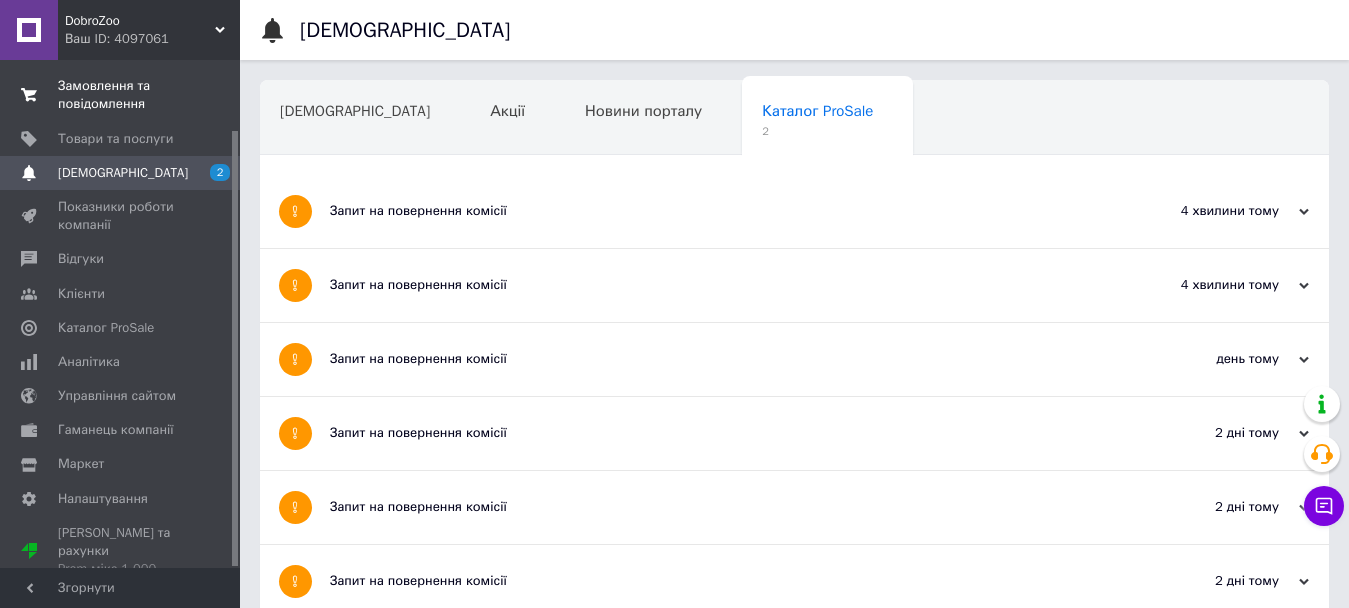 click on "Замовлення та повідомлення" at bounding box center (121, 95) 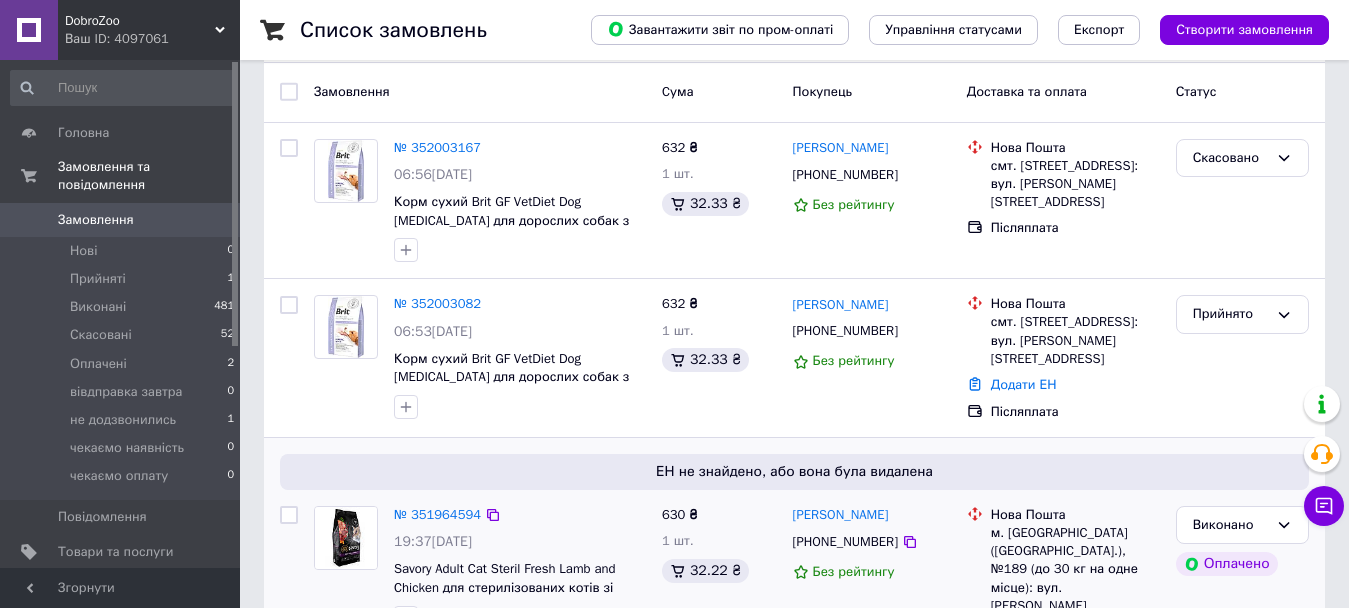 scroll, scrollTop: 300, scrollLeft: 0, axis: vertical 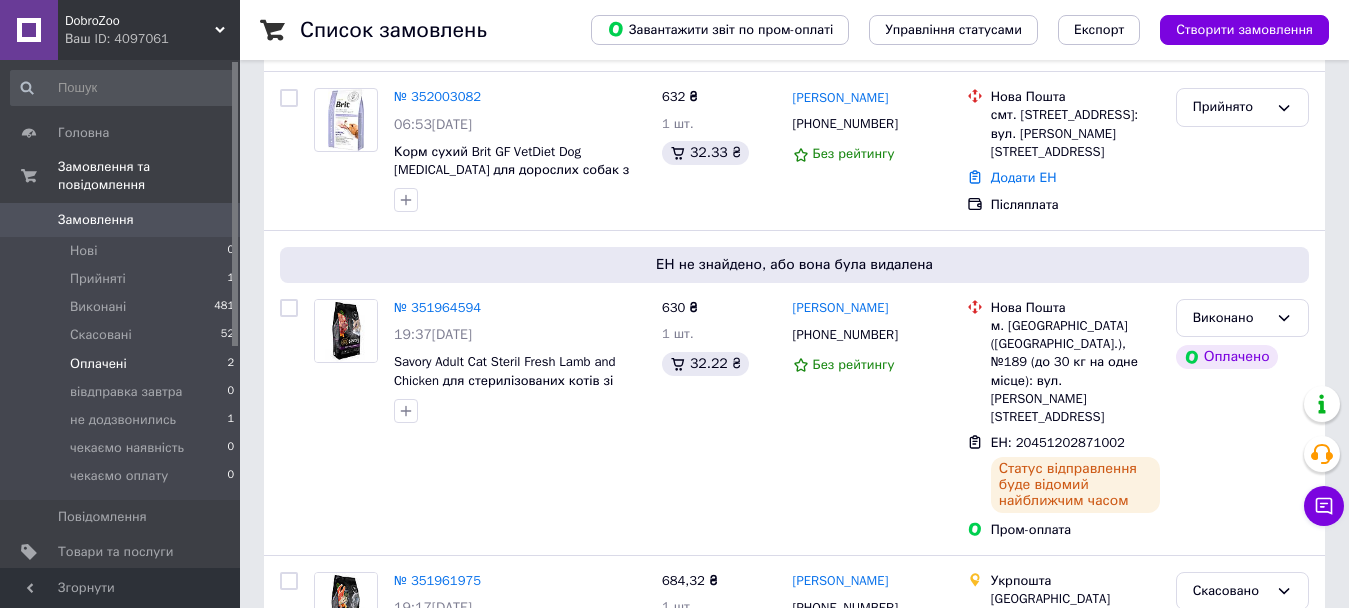 click on "Оплачені 2" at bounding box center [123, 364] 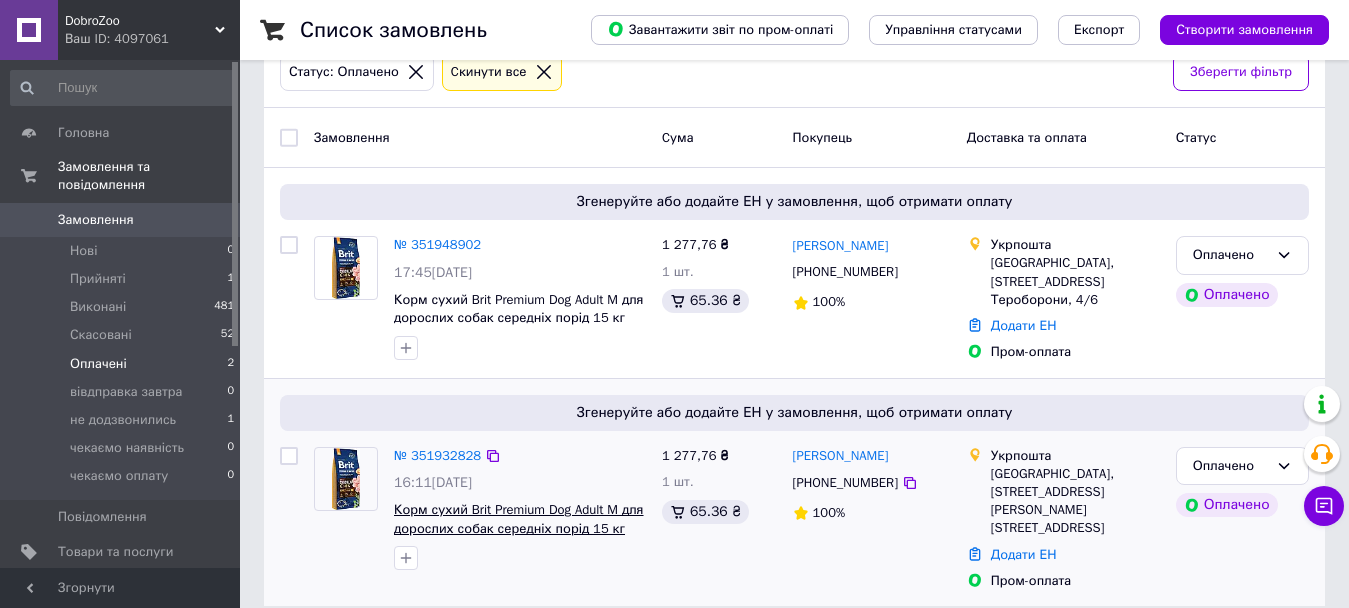 scroll, scrollTop: 121, scrollLeft: 0, axis: vertical 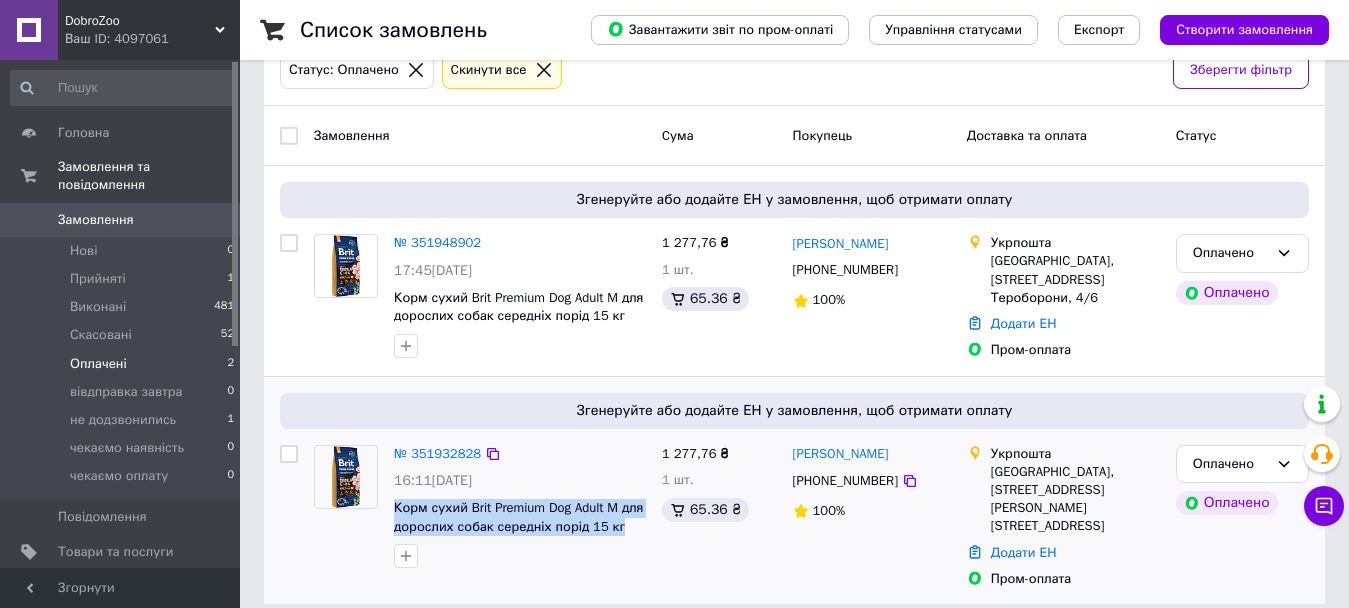 drag, startPoint x: 625, startPoint y: 531, endPoint x: 389, endPoint y: 513, distance: 236.68544 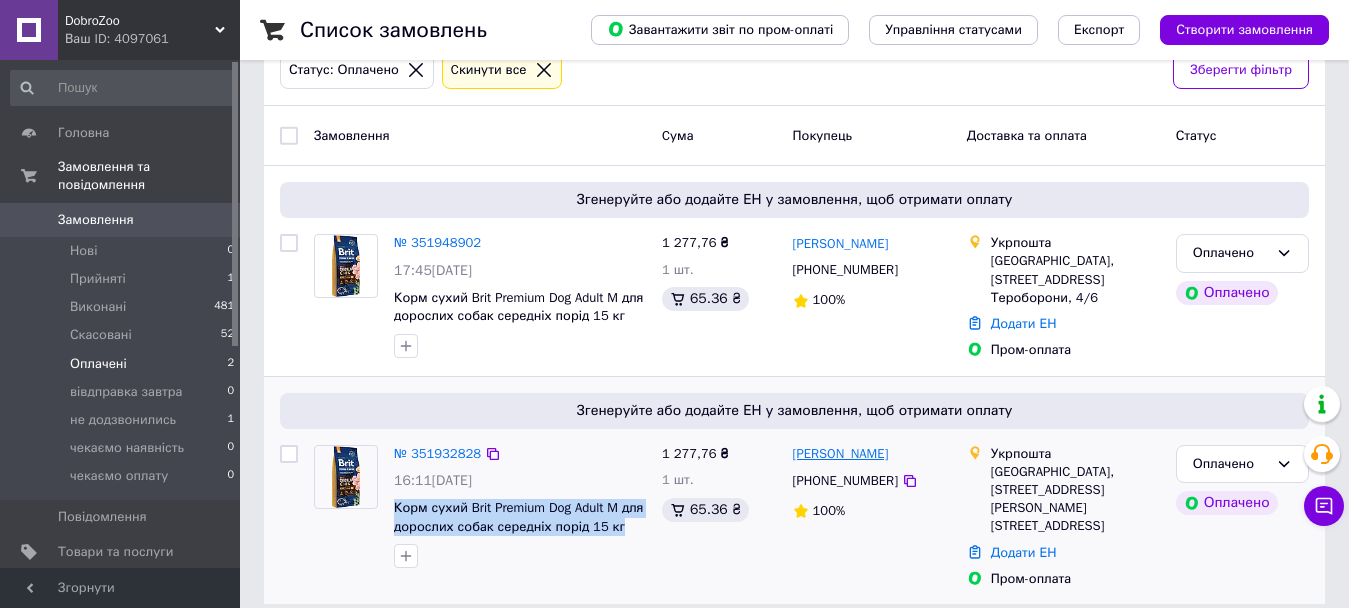 drag, startPoint x: 905, startPoint y: 449, endPoint x: 840, endPoint y: 447, distance: 65.03076 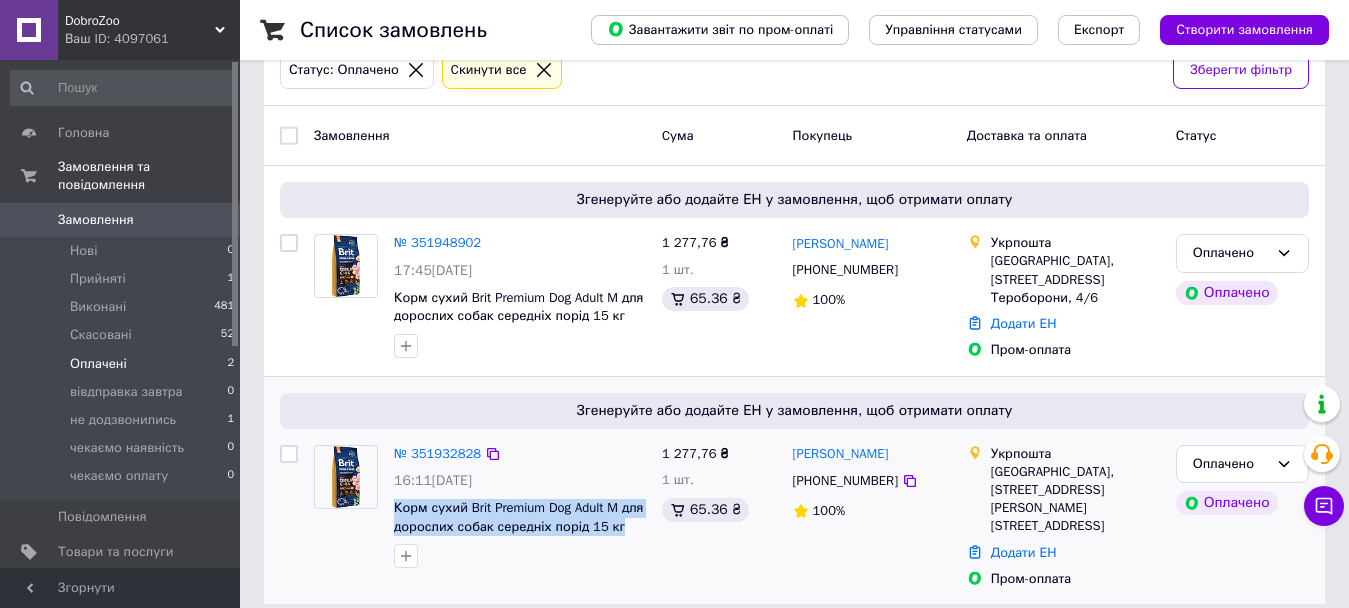 copy on "Майданюк" 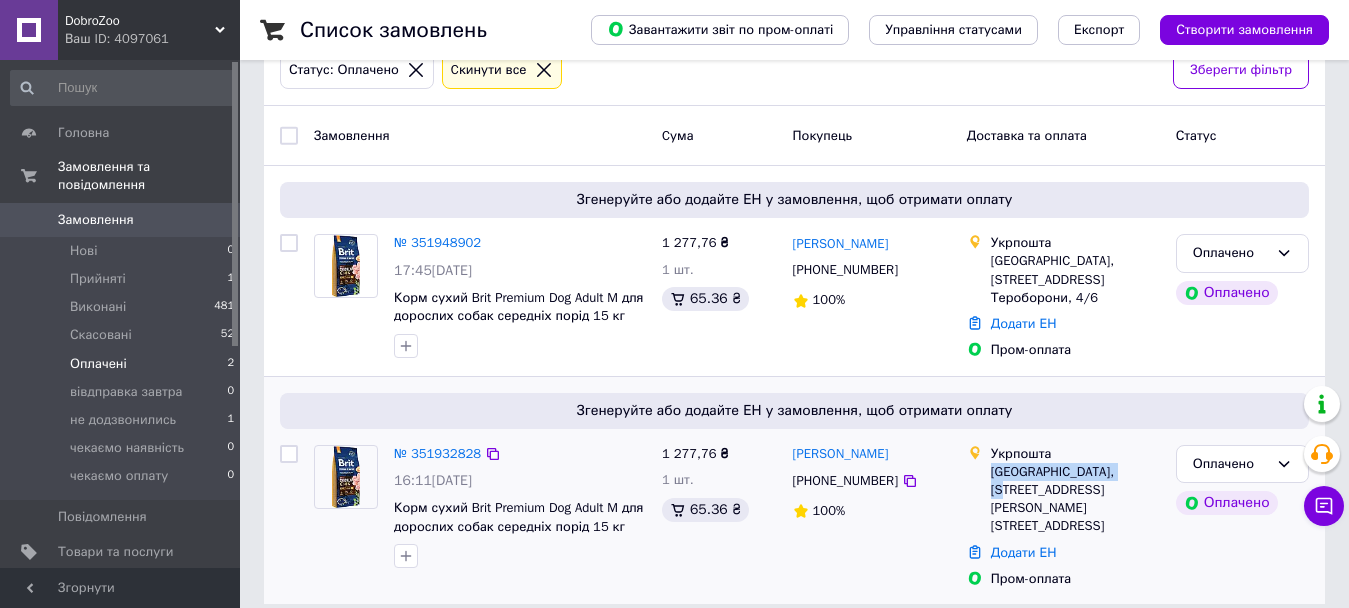 drag, startPoint x: 988, startPoint y: 469, endPoint x: 1129, endPoint y: 473, distance: 141.05673 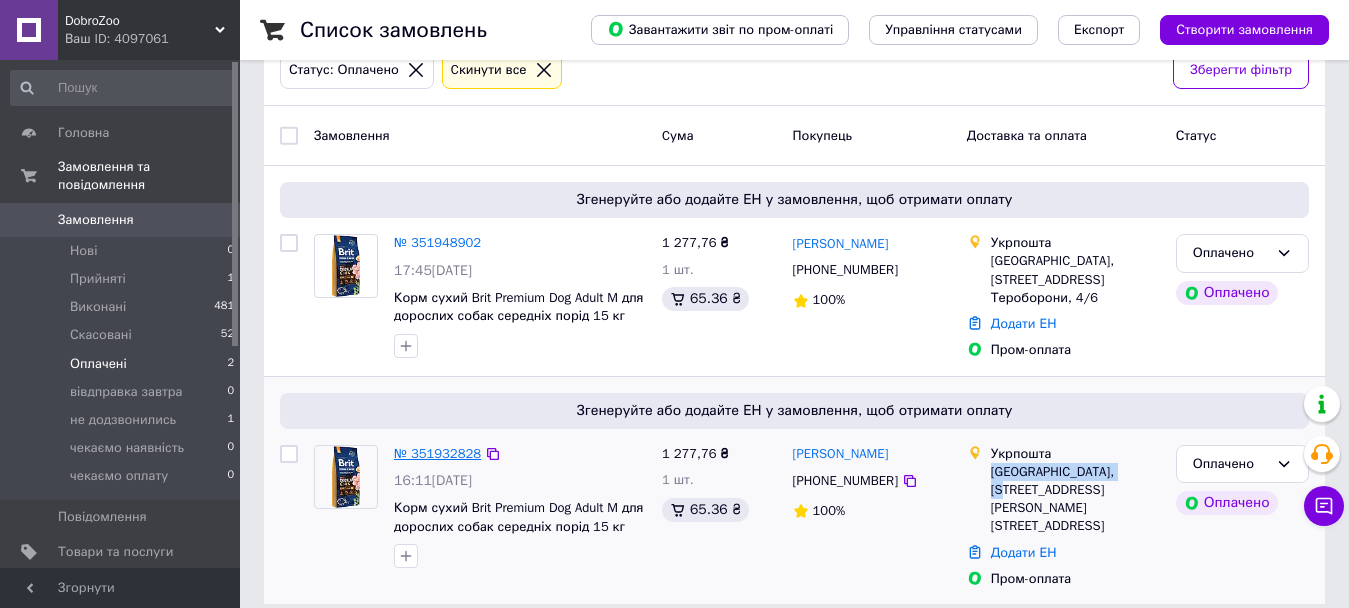 click on "№ 351932828" at bounding box center (437, 453) 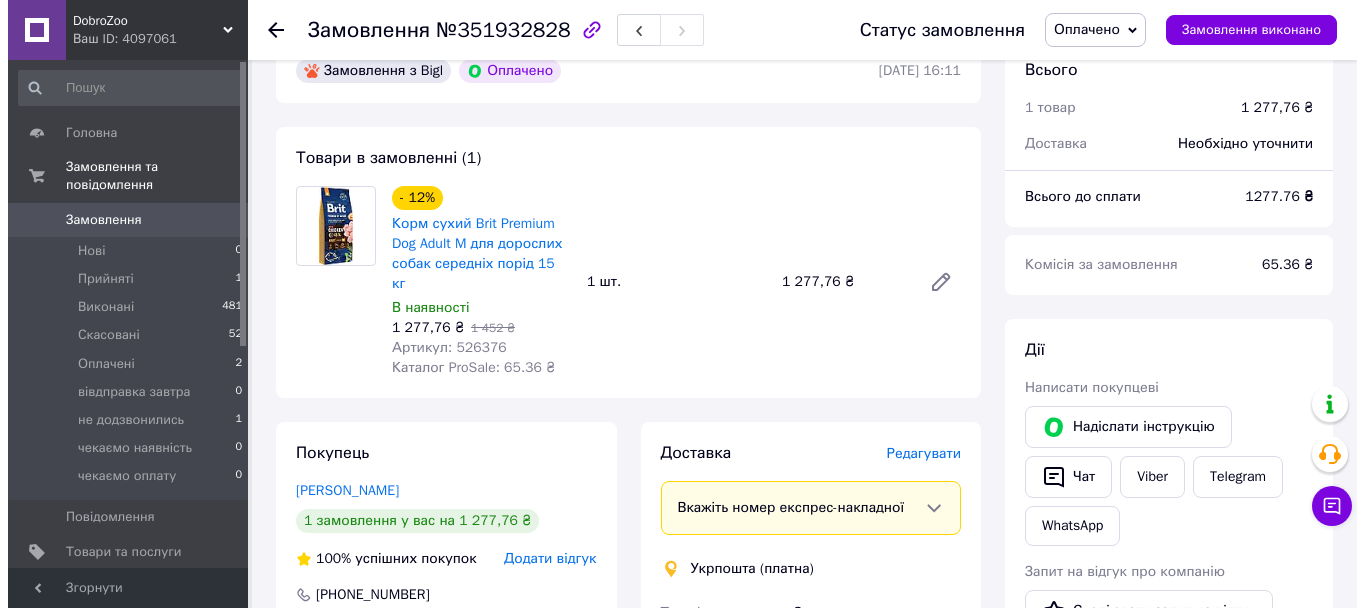 scroll, scrollTop: 200, scrollLeft: 0, axis: vertical 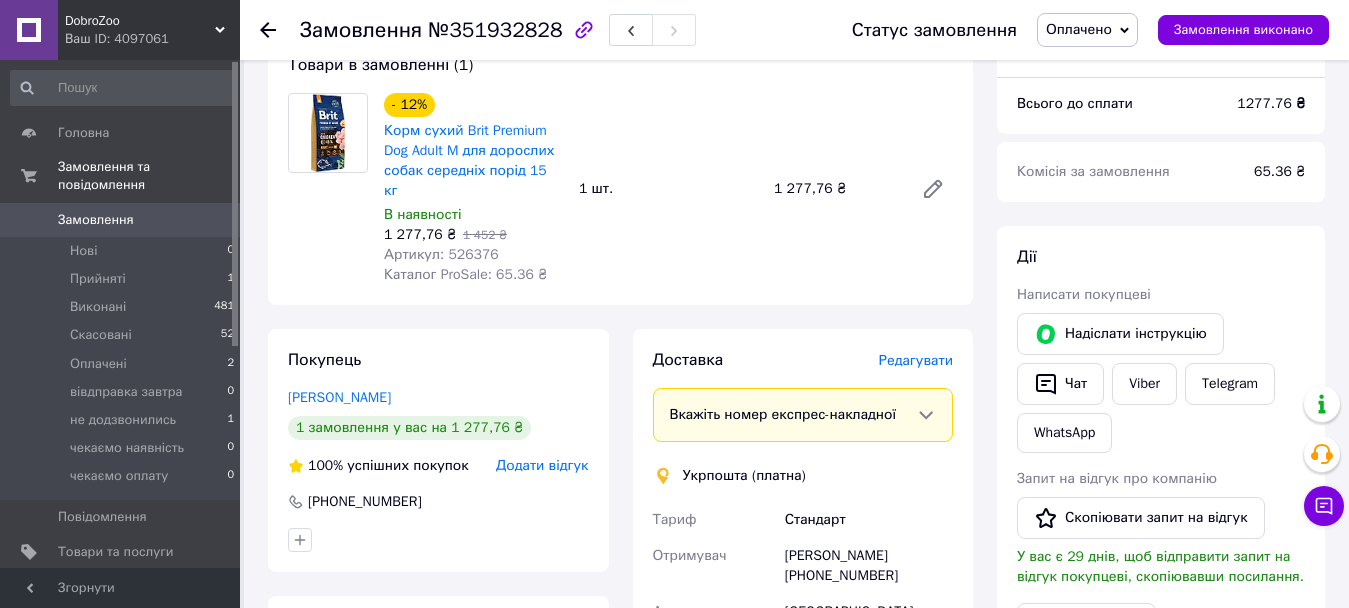 click on "Доставка Редагувати" at bounding box center [803, 360] 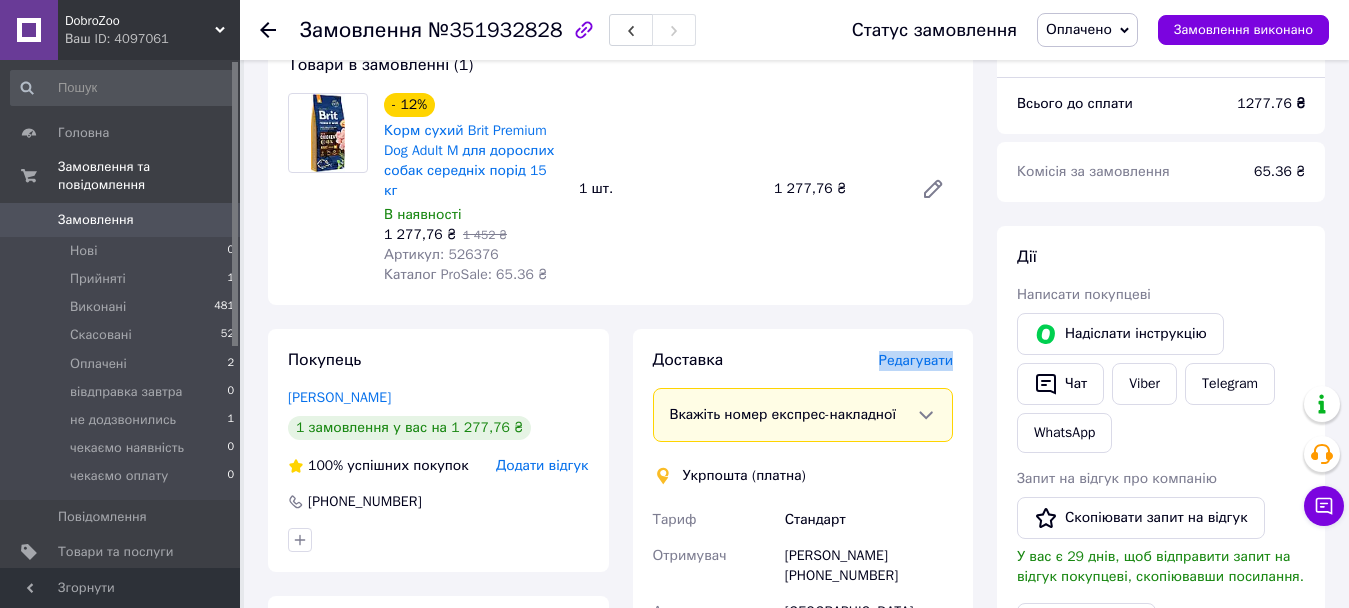 click on "Редагувати" at bounding box center (916, 360) 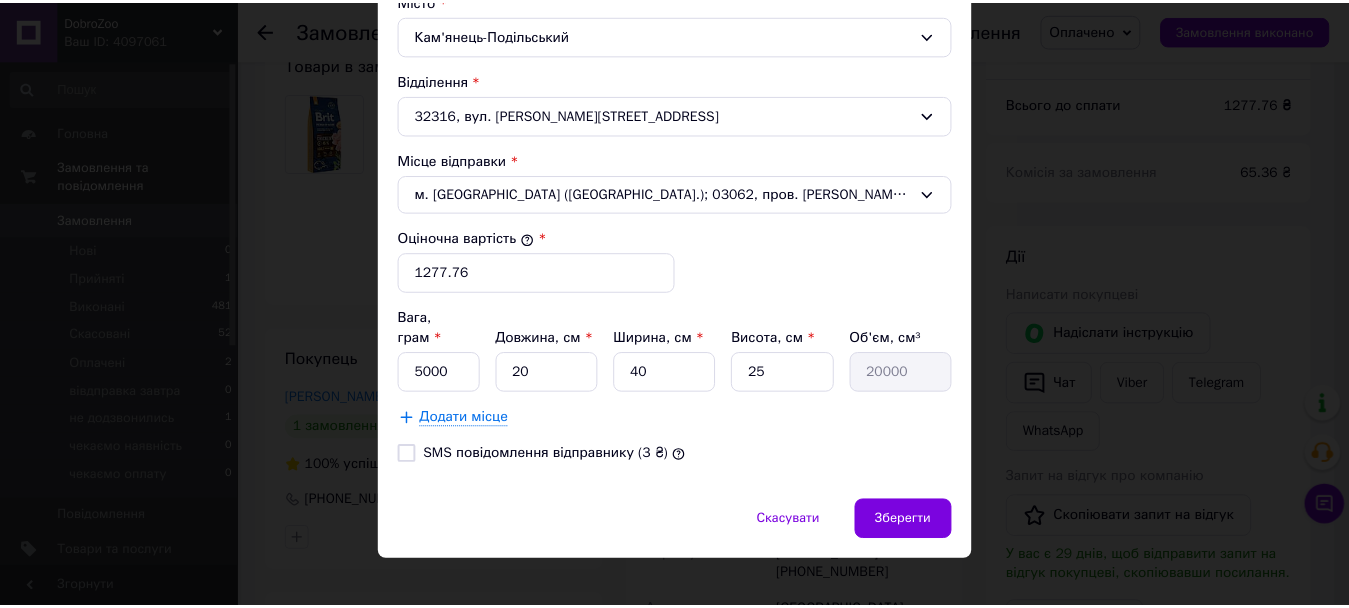 scroll, scrollTop: 643, scrollLeft: 0, axis: vertical 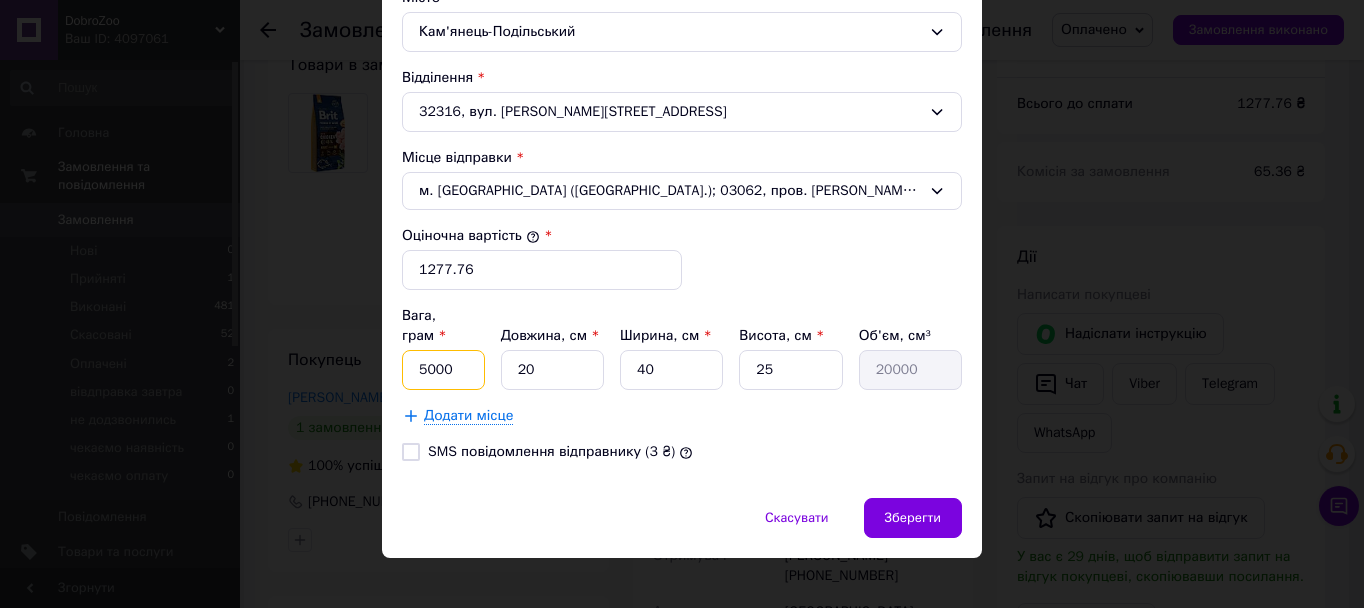 click on "5000" at bounding box center (443, 370) 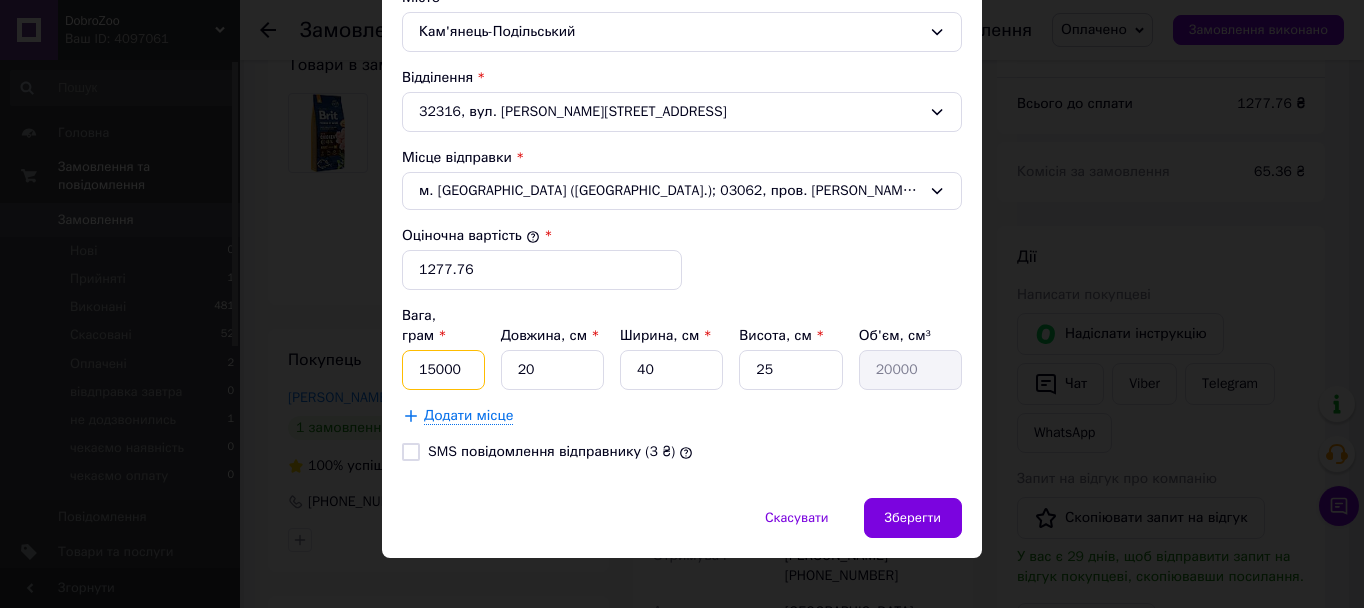type on "15000" 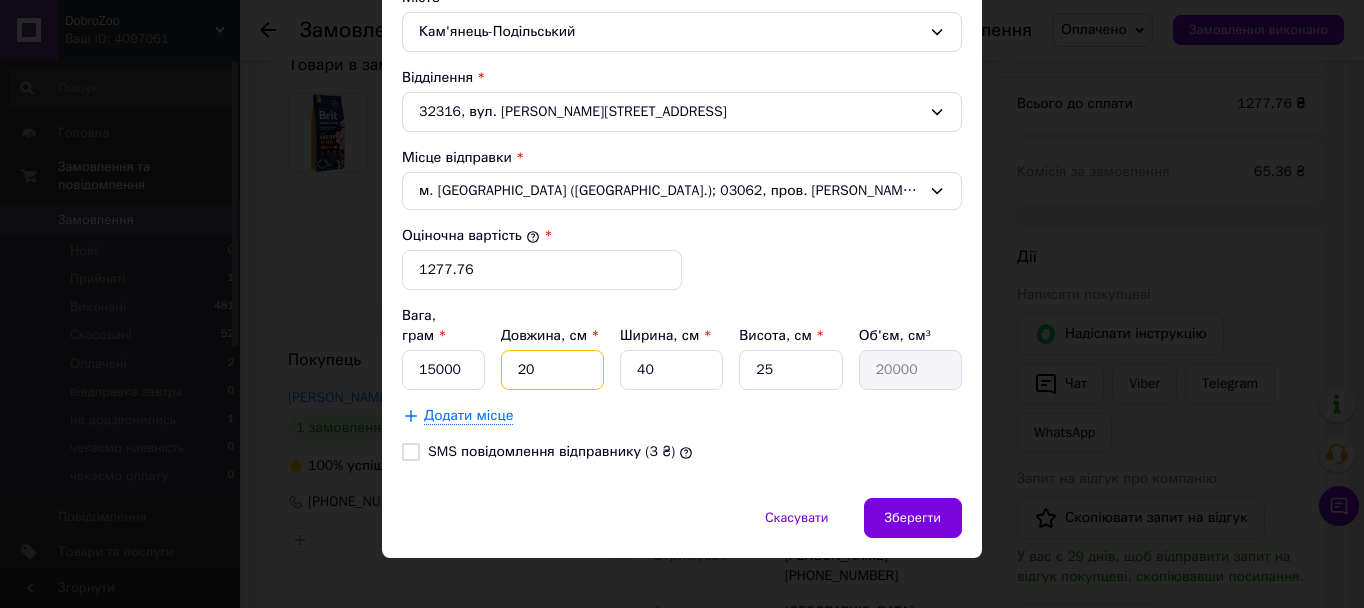 drag, startPoint x: 532, startPoint y: 347, endPoint x: 479, endPoint y: 348, distance: 53.009434 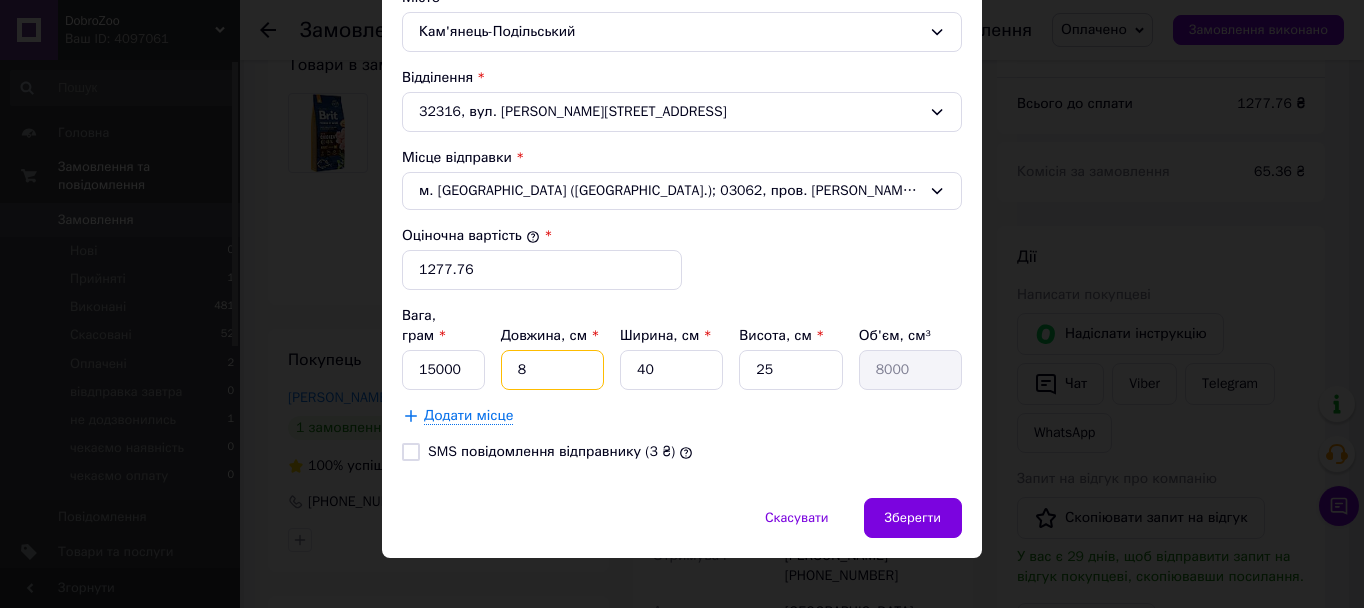 type on "80" 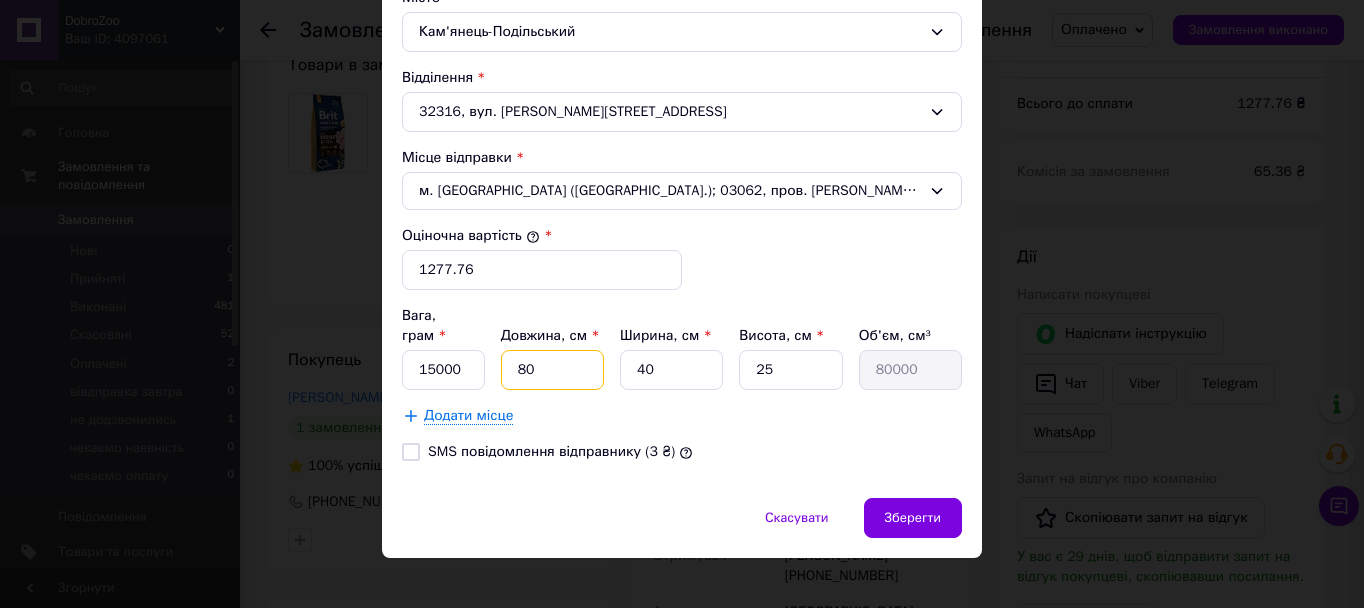 type on "80" 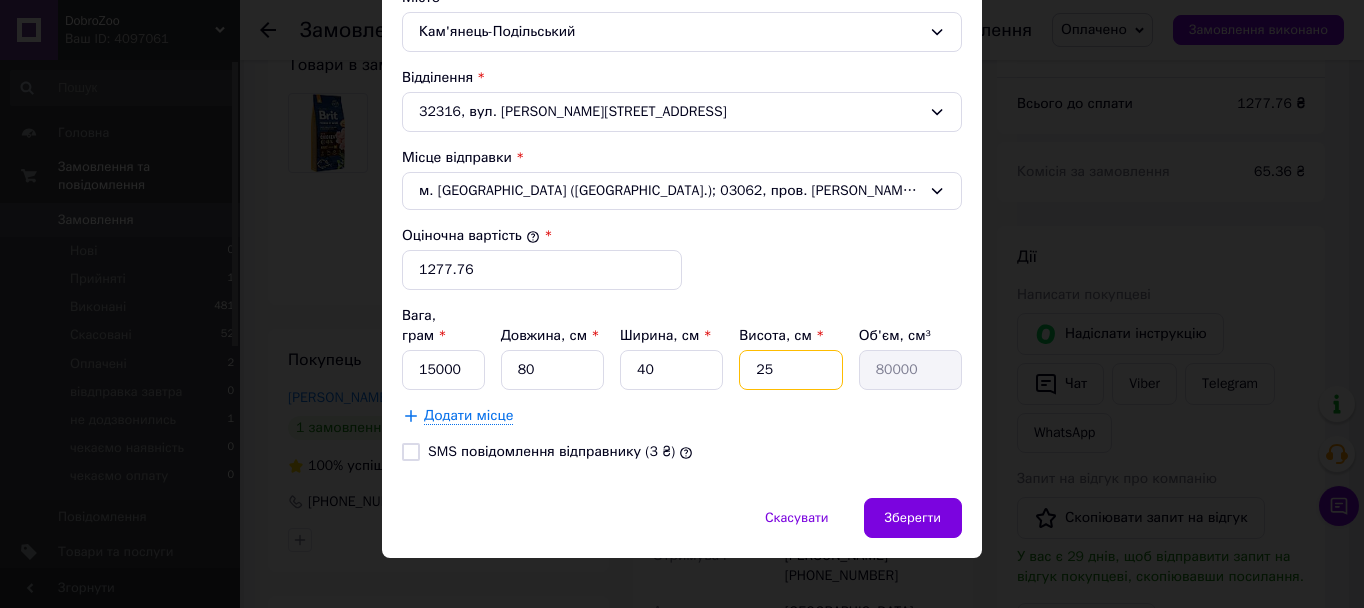 drag, startPoint x: 781, startPoint y: 347, endPoint x: 697, endPoint y: 343, distance: 84.095184 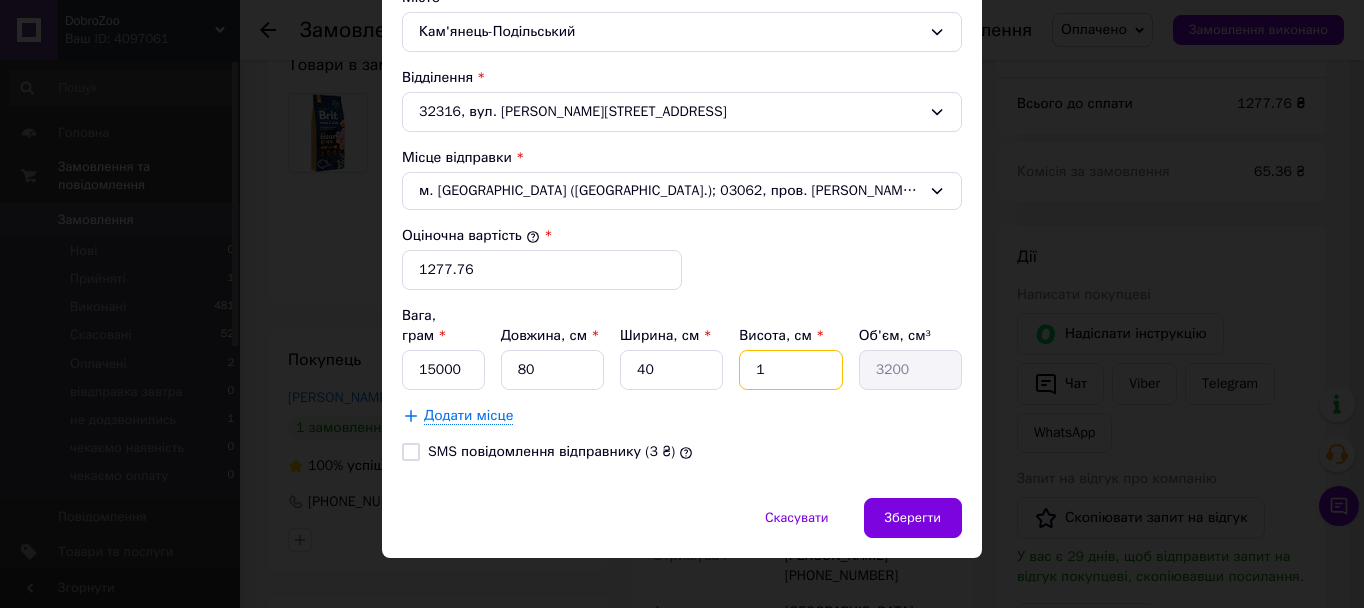 type on "15" 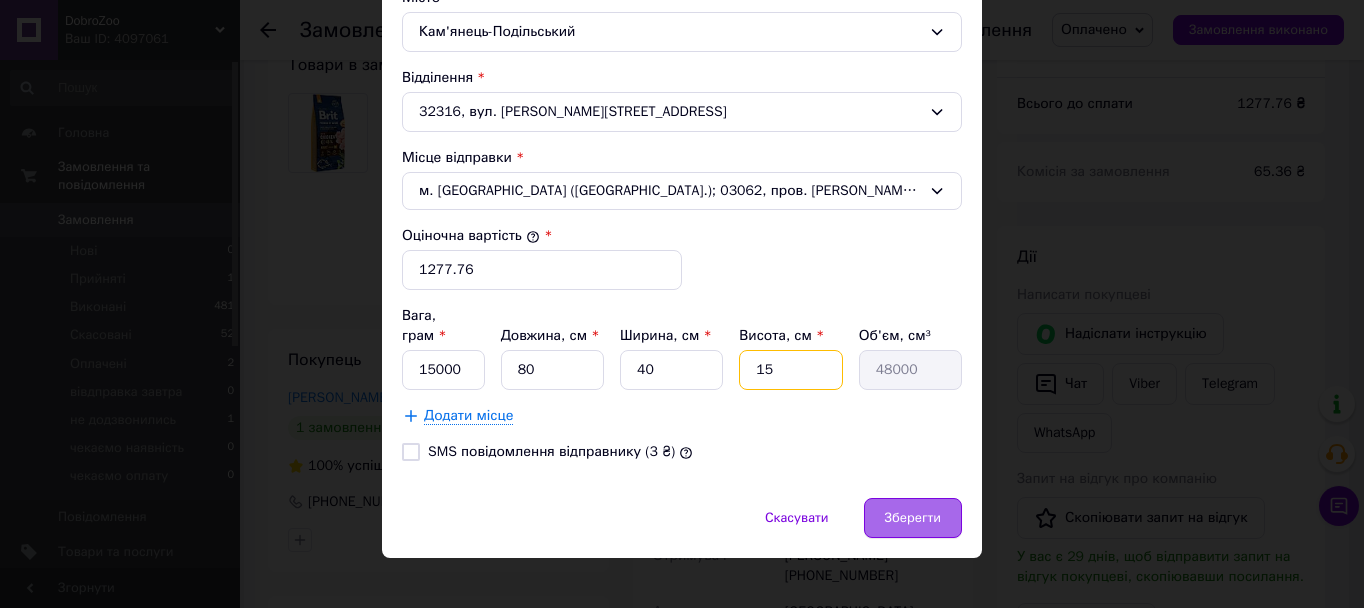 type on "15" 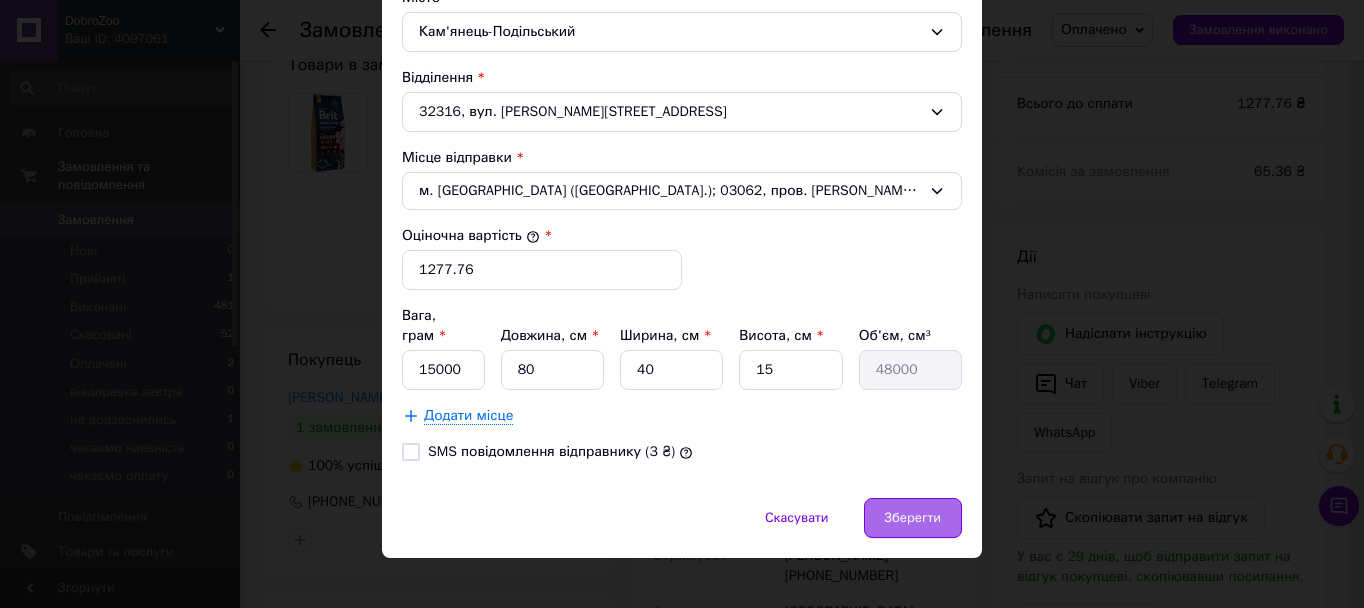 click on "Зберегти" at bounding box center (913, 518) 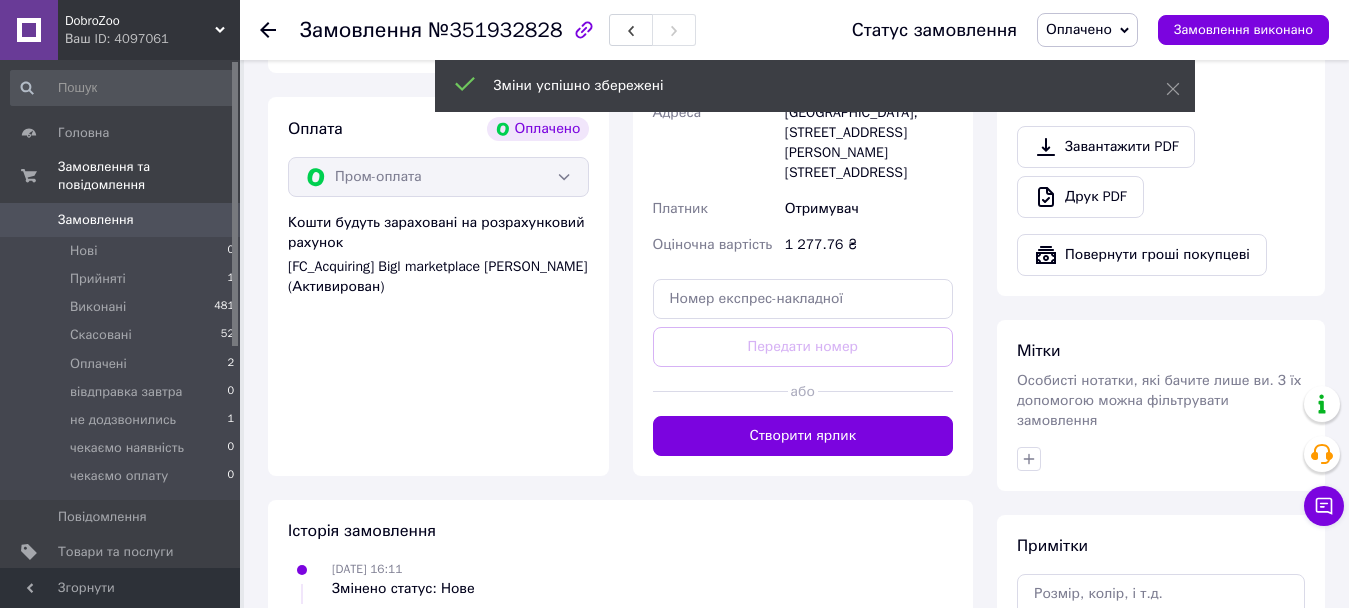 scroll, scrollTop: 700, scrollLeft: 0, axis: vertical 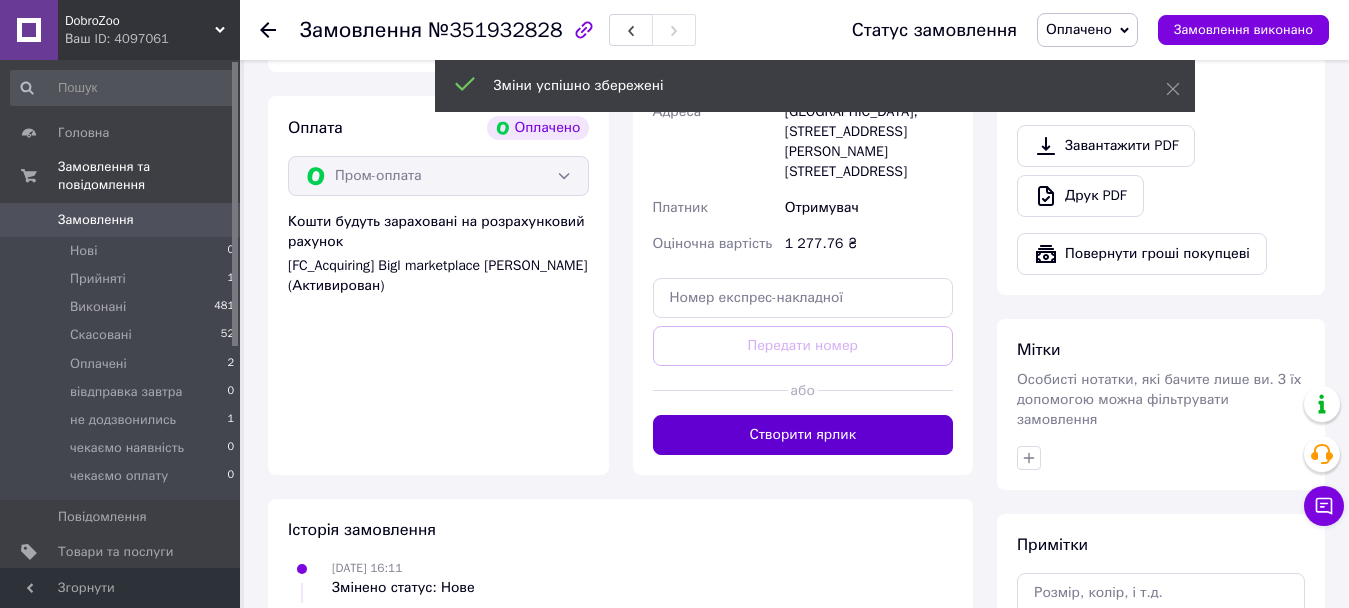 click on "Створити ярлик" at bounding box center [803, 435] 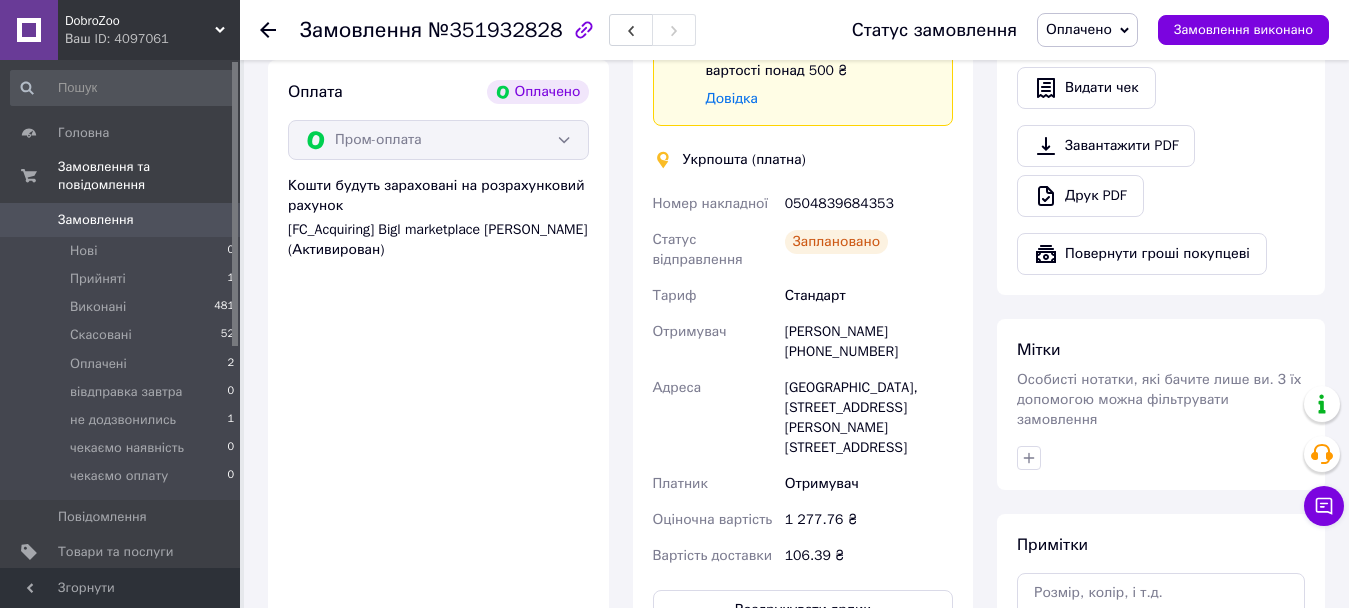 scroll, scrollTop: 800, scrollLeft: 0, axis: vertical 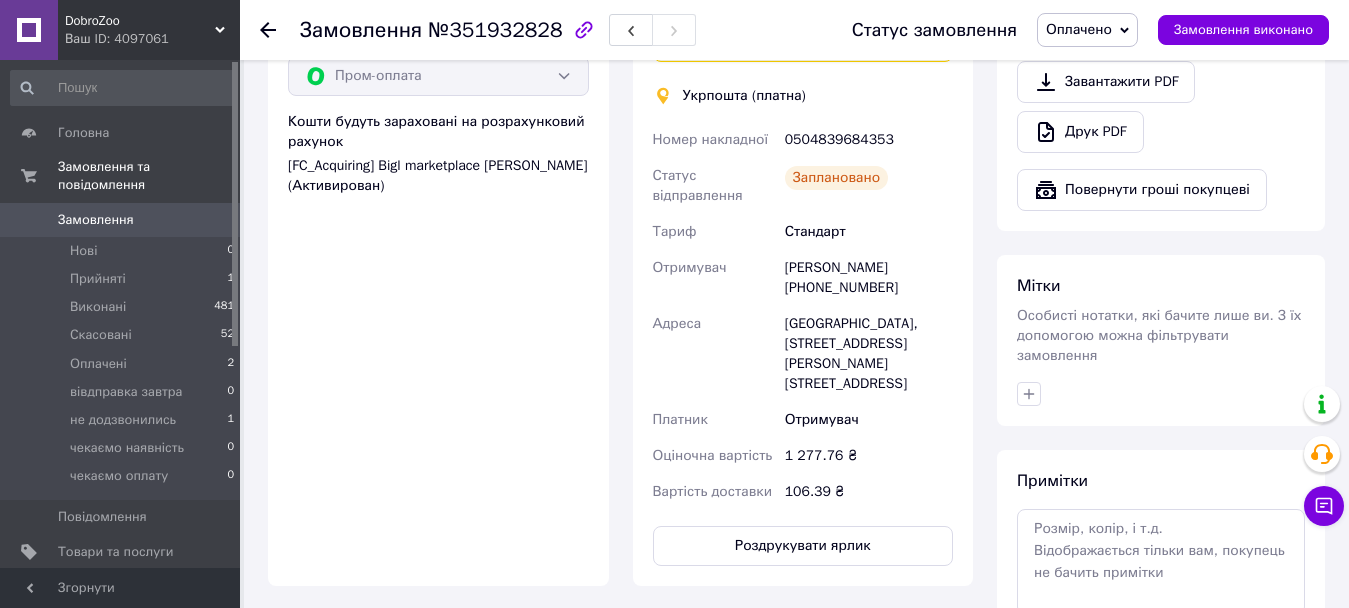 click on "Оплачено" at bounding box center (1079, 29) 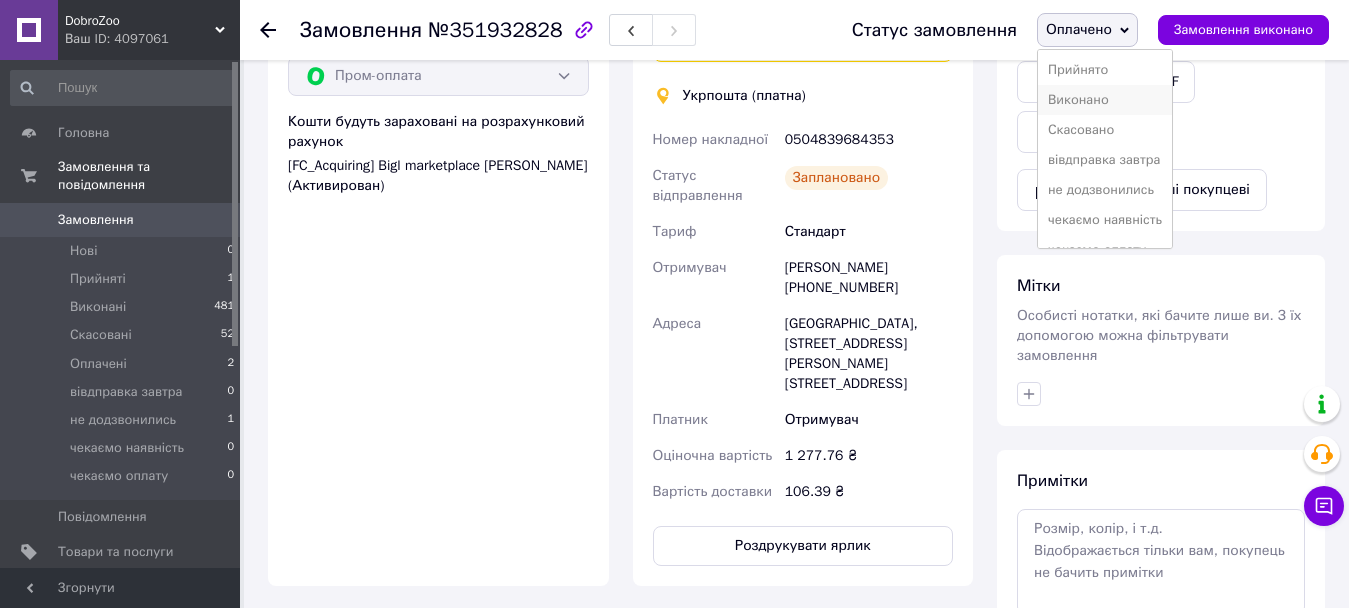 click on "Виконано" at bounding box center [1105, 100] 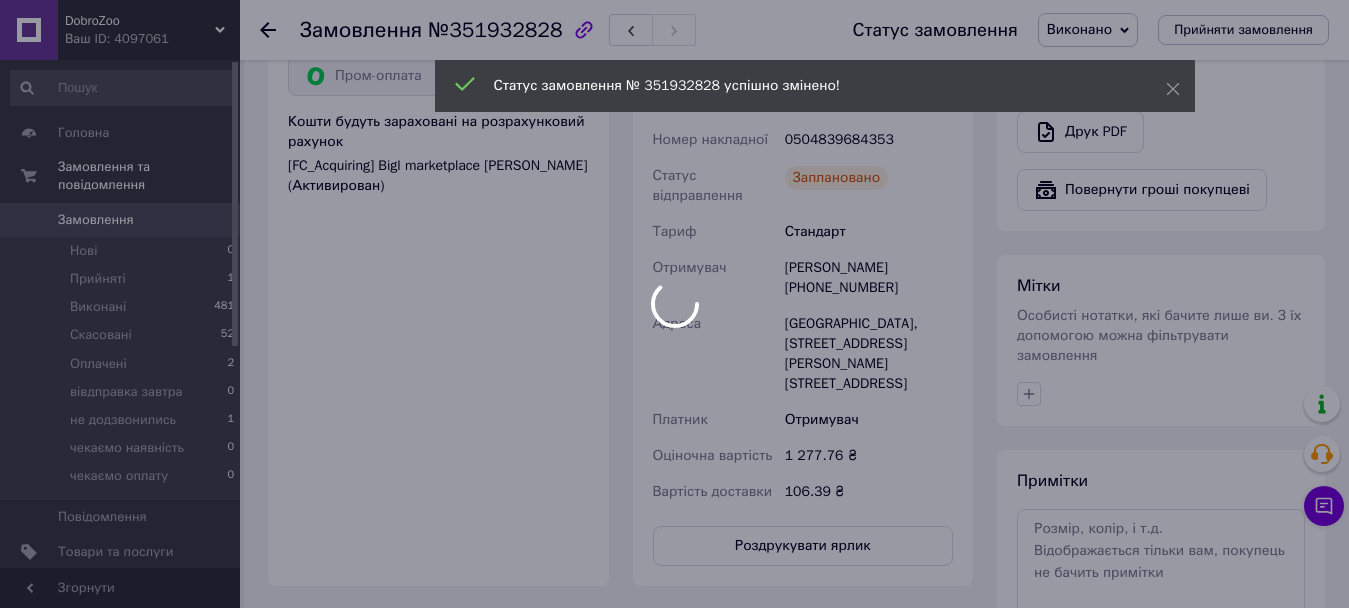 drag, startPoint x: 887, startPoint y: 116, endPoint x: 801, endPoint y: 129, distance: 86.977005 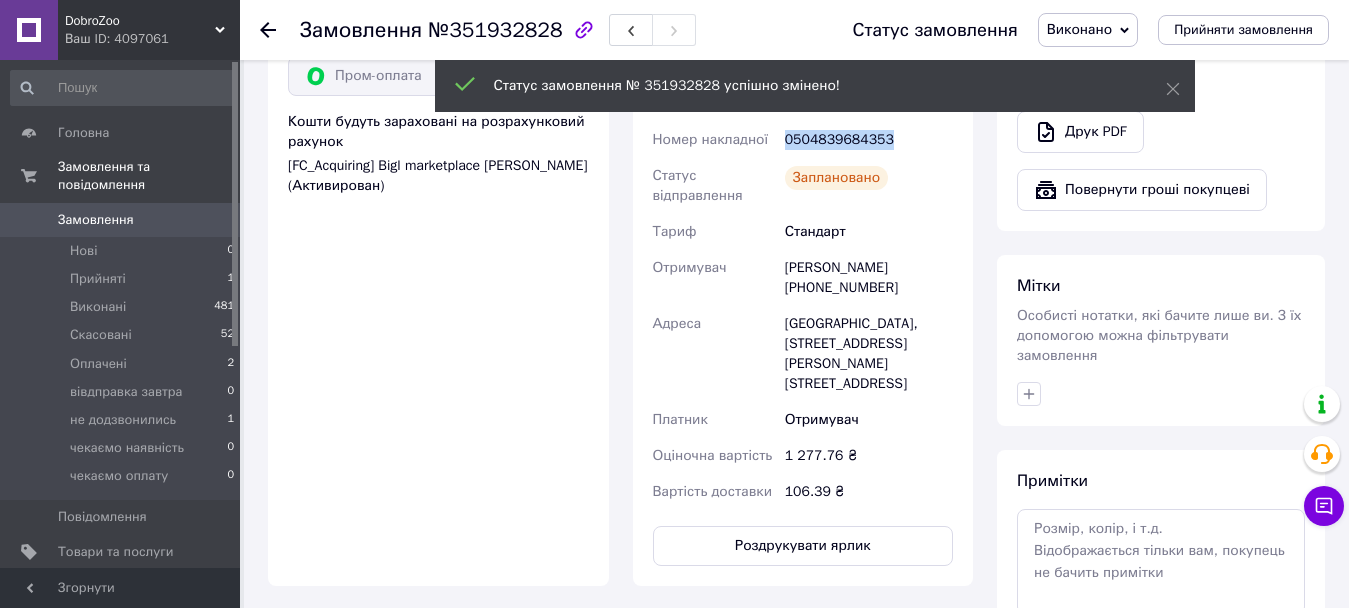 click on "0504839684353" at bounding box center [869, 140] 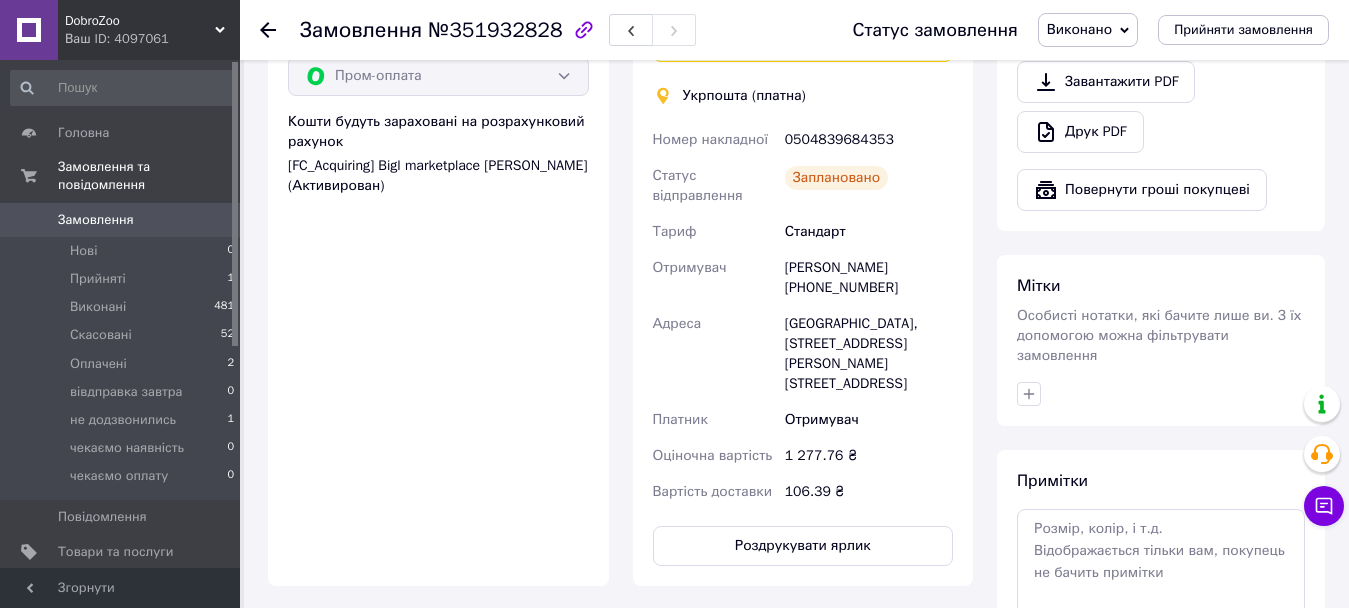 click on "Доставка Редагувати Спецтариф Укрпошта Стандарт 35 ₴  - до 30 кг і об'ємом до 20 000 см³ 100 ₴  — до 30 кг і об'ємом від 20 000 до 120 000 см³ Об'єм = довжина × ширина × висота +0,5% від суми оголошеної вартості понад 500 ₴ Довідка Укрпошта (платна) Номер накладної 0504839684353 Статус відправлення Заплановано Тариф Стандарт Отримувач Лариса Майданюк +380679270412 Адреса Кам'янець-Подільський, 32316, вул. Івана Мазепи, 44А Платник Отримувач Оціночна вартість 1 277.76 ₴ Вартість доставки 106.39 ₴ Роздрукувати ярлик Тариф     * Стандарт Платник   * Отримувач Прізвище отримувача   * Майданюк   *   *" at bounding box center [803, 157] 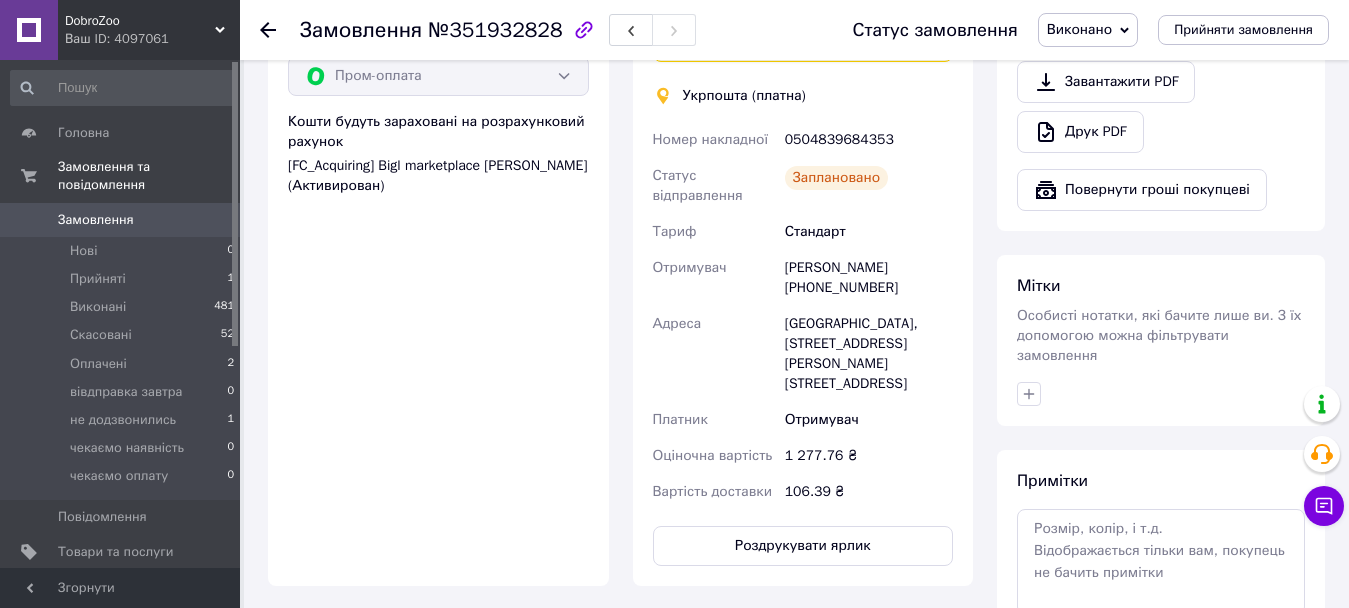 click 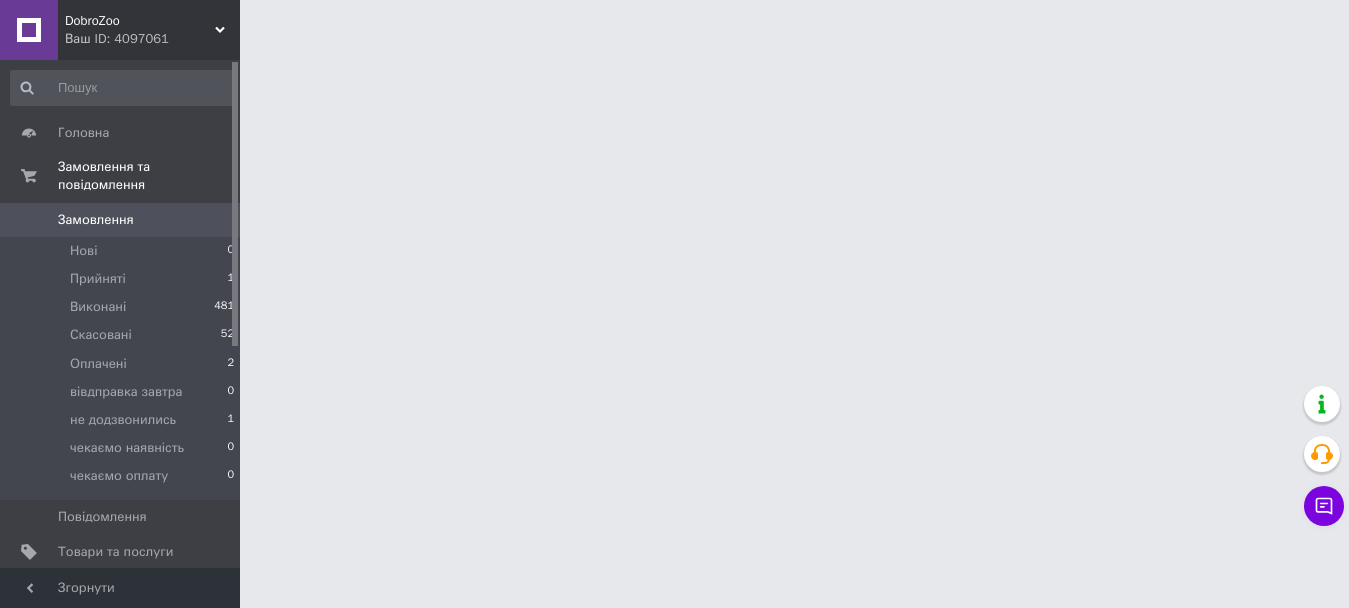 scroll, scrollTop: 0, scrollLeft: 0, axis: both 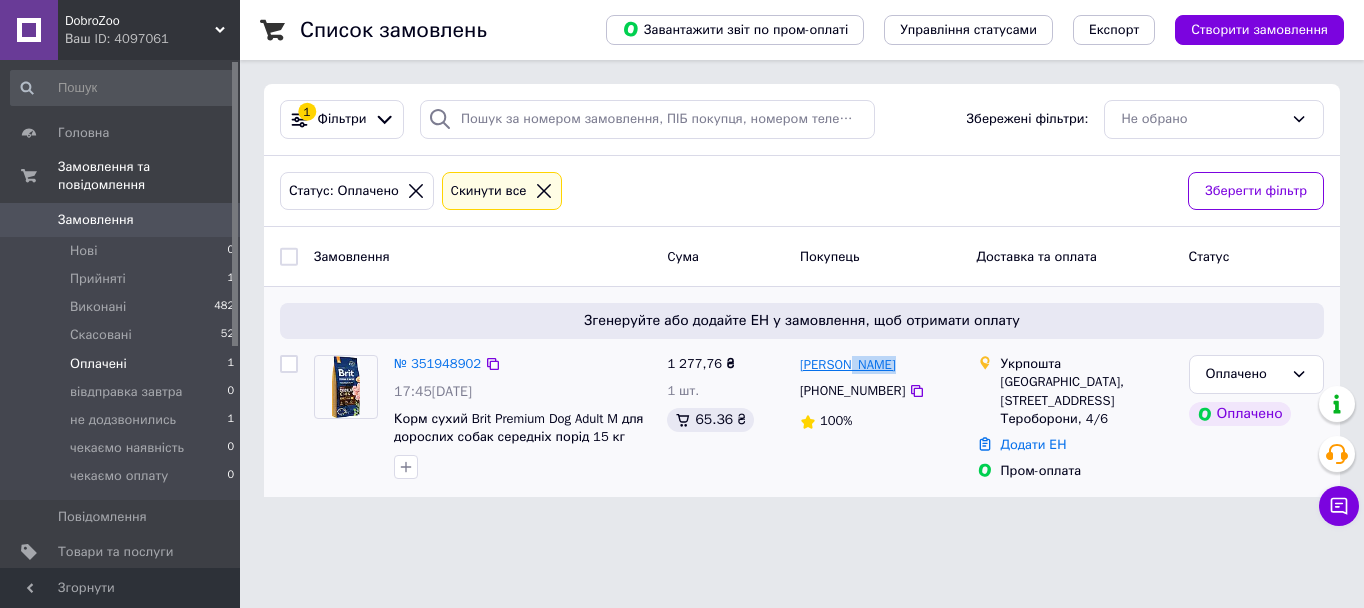 drag, startPoint x: 910, startPoint y: 367, endPoint x: 850, endPoint y: 375, distance: 60.530983 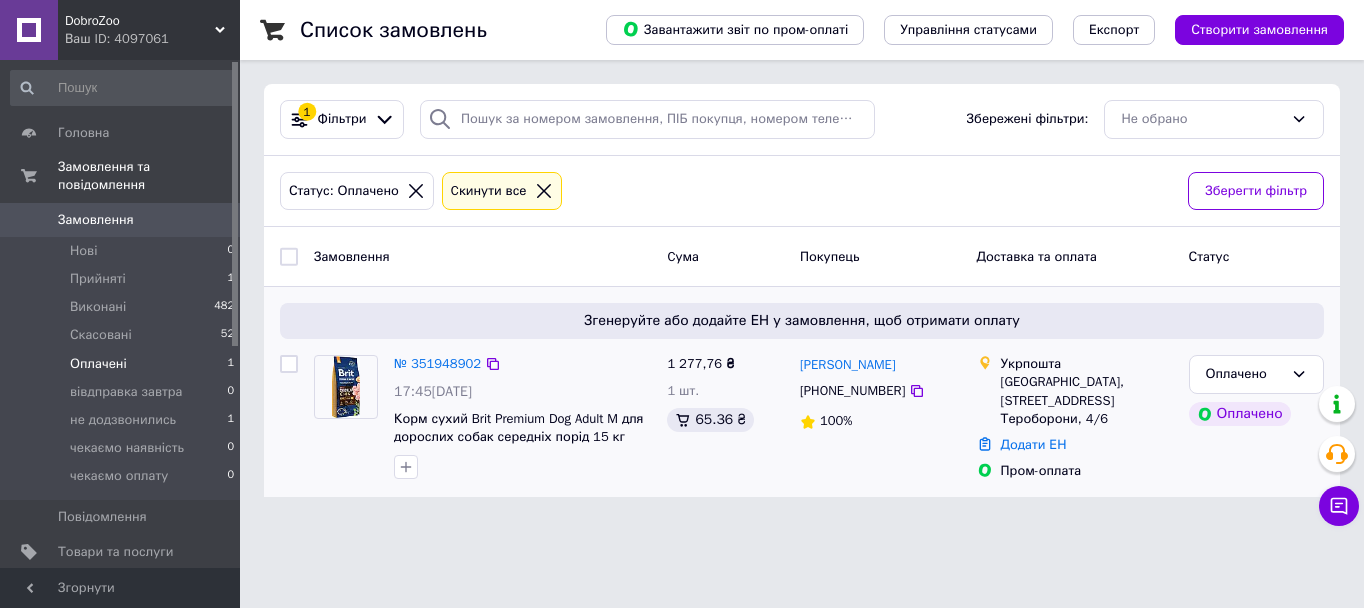 click on "Чернігів, 14010, вул. Тероборони, 4/6" at bounding box center [1087, 400] 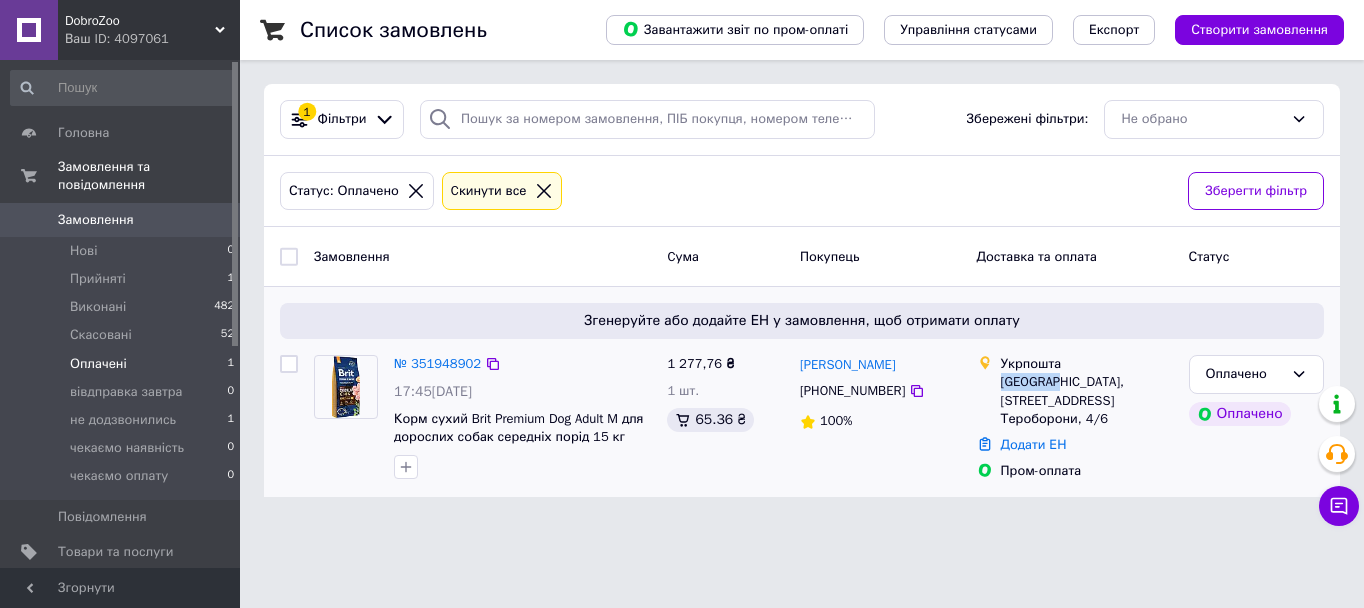 click on "Чернігів, 14010, вул. Тероборони, 4/6" at bounding box center [1087, 400] 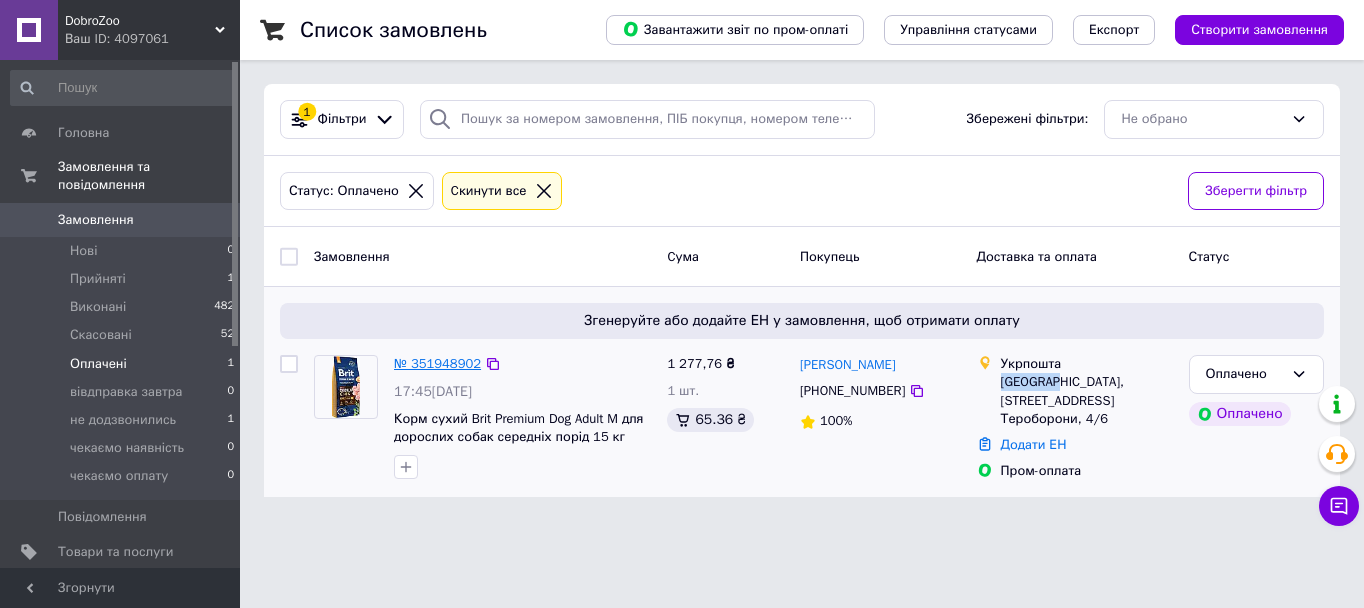 click on "№ 351948902" at bounding box center [437, 363] 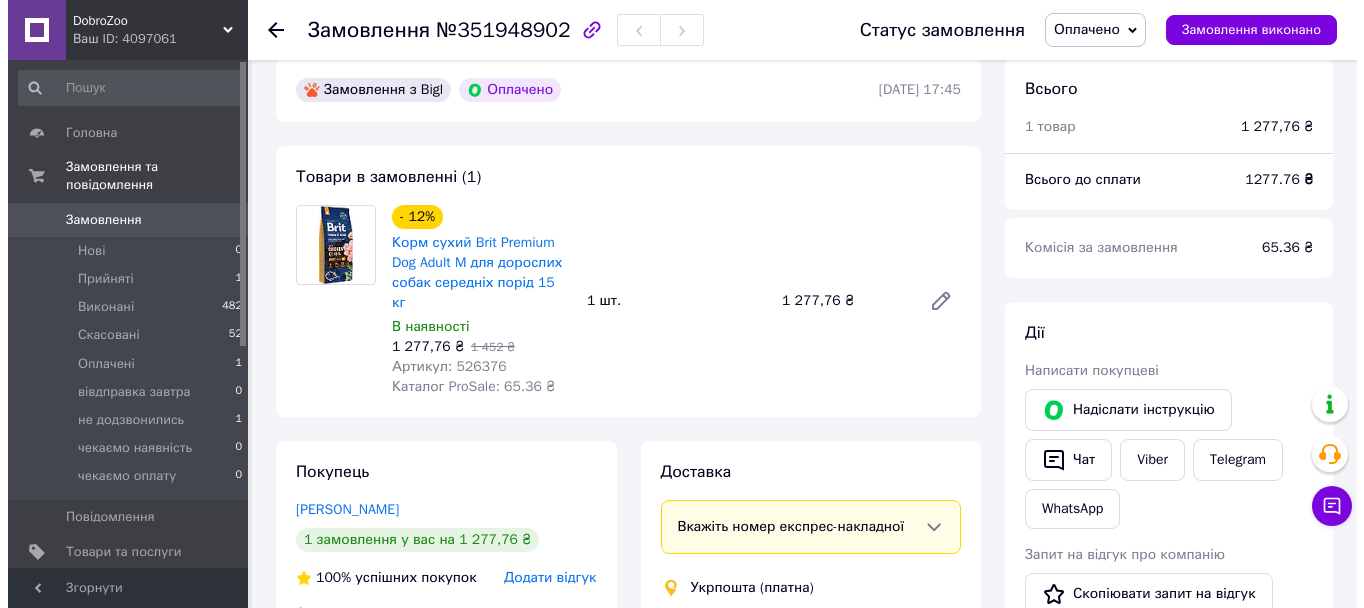 scroll, scrollTop: 100, scrollLeft: 0, axis: vertical 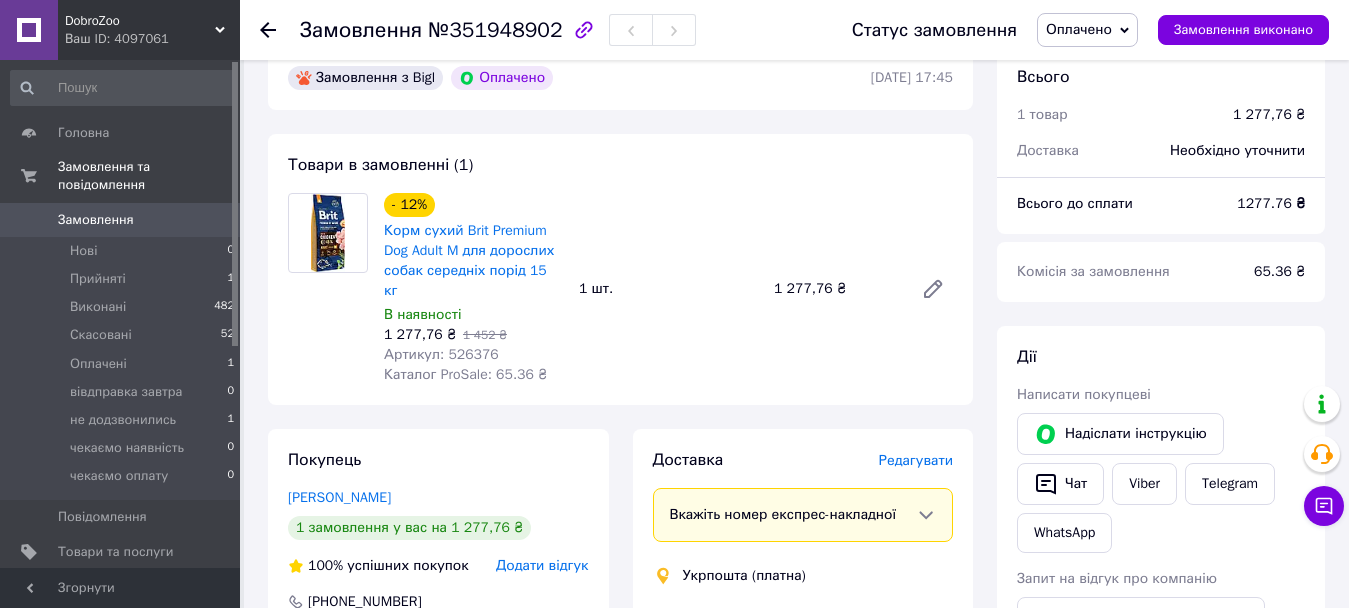 click on "Редагувати" at bounding box center [916, 460] 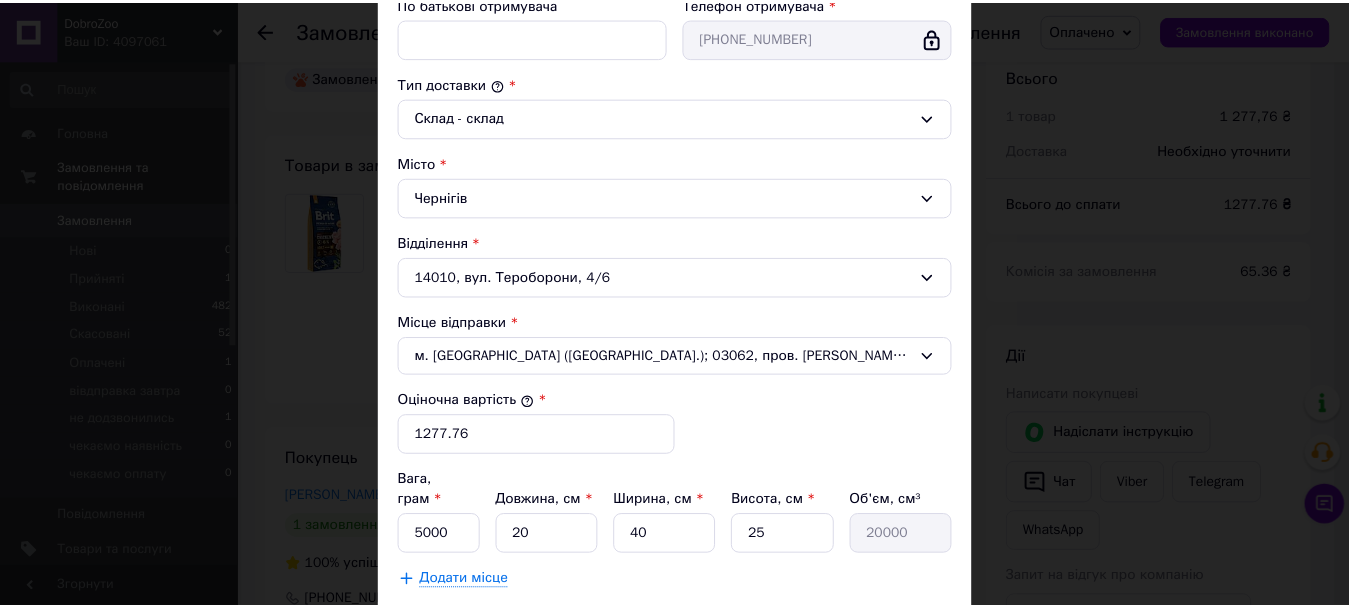 scroll, scrollTop: 643, scrollLeft: 0, axis: vertical 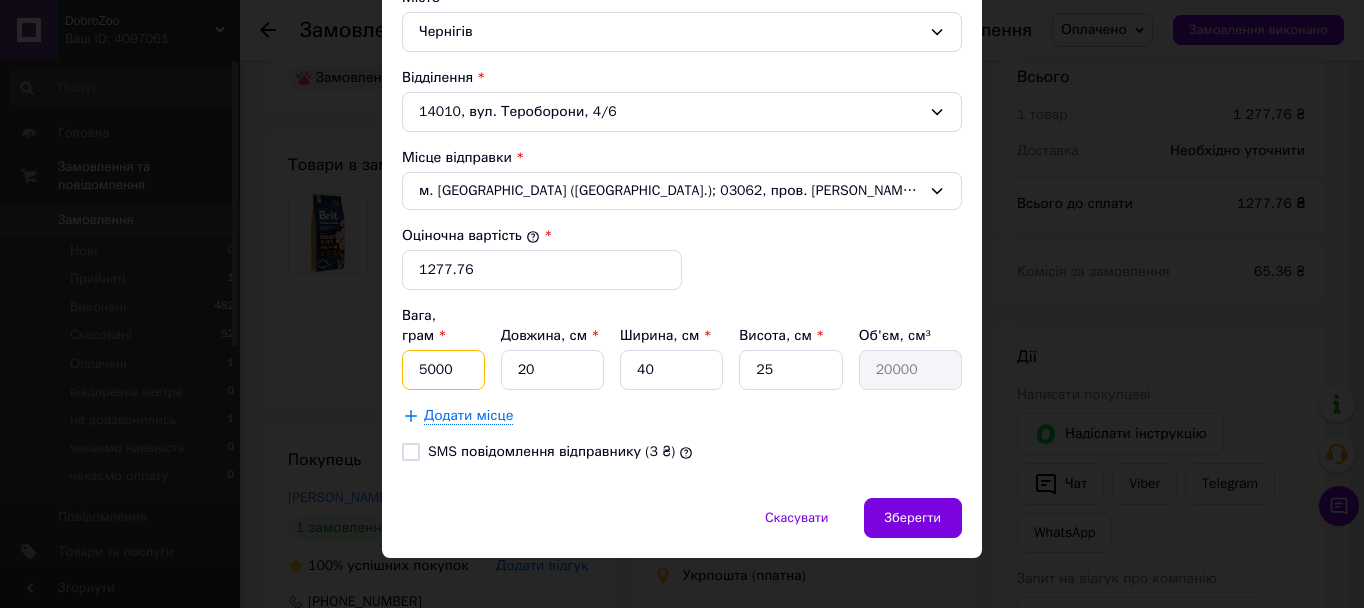 click on "5000" at bounding box center [443, 370] 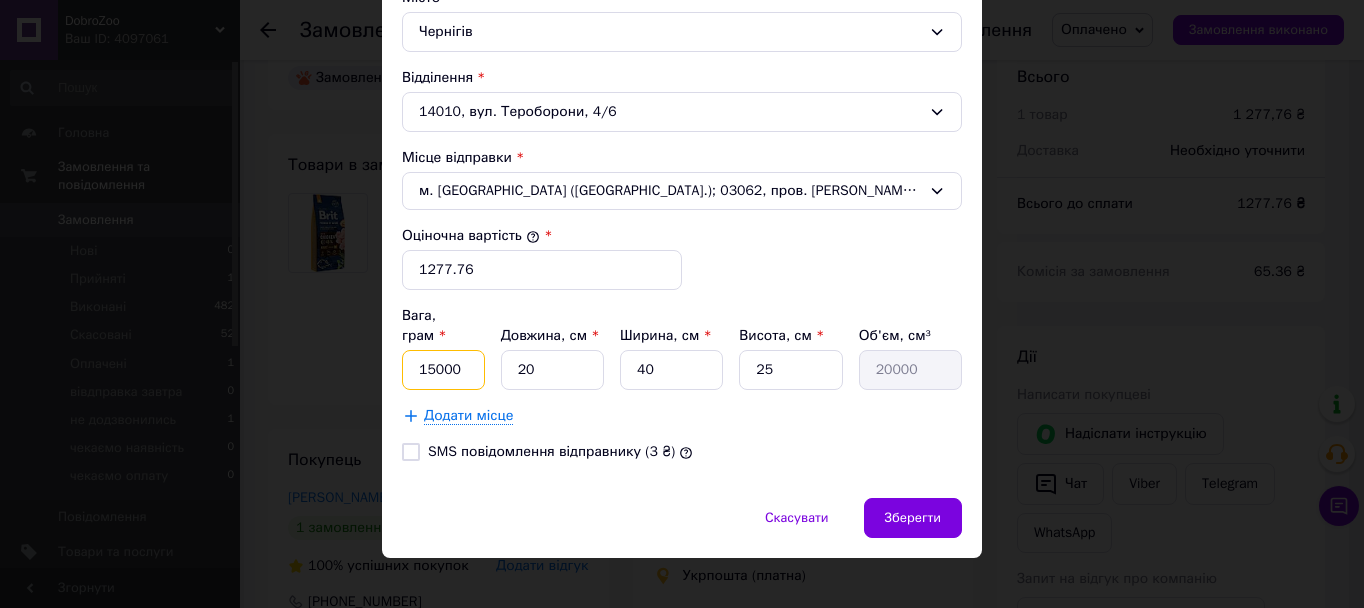 type on "15000" 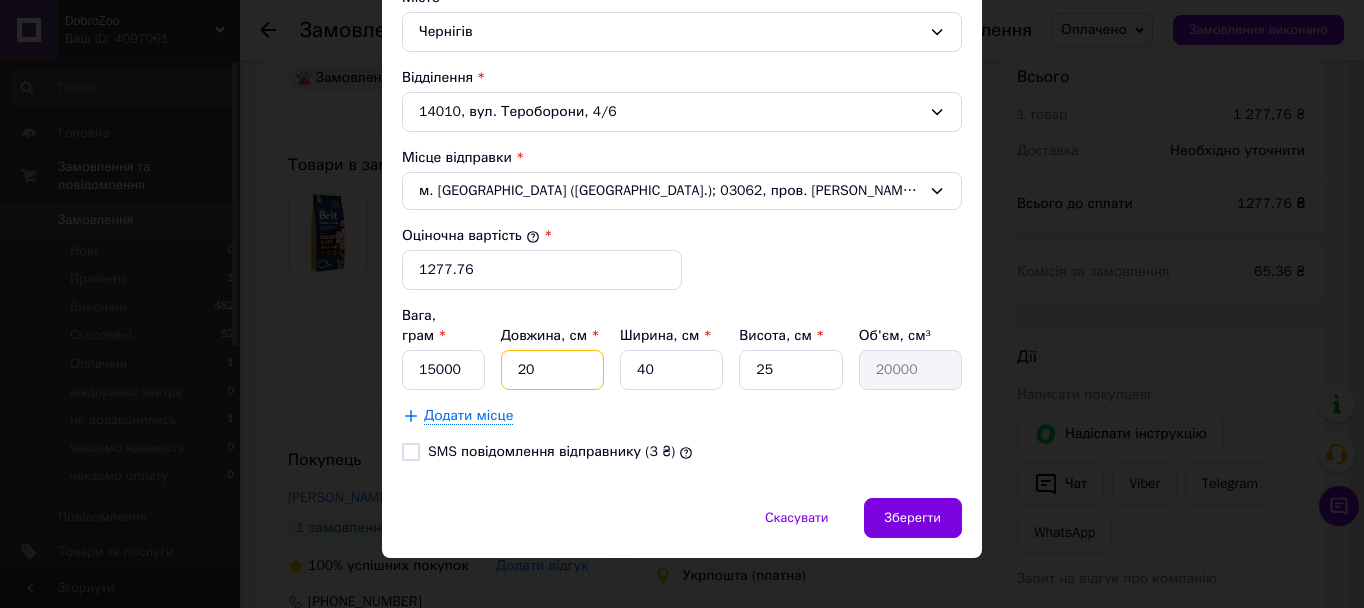 drag, startPoint x: 520, startPoint y: 349, endPoint x: 504, endPoint y: 349, distance: 16 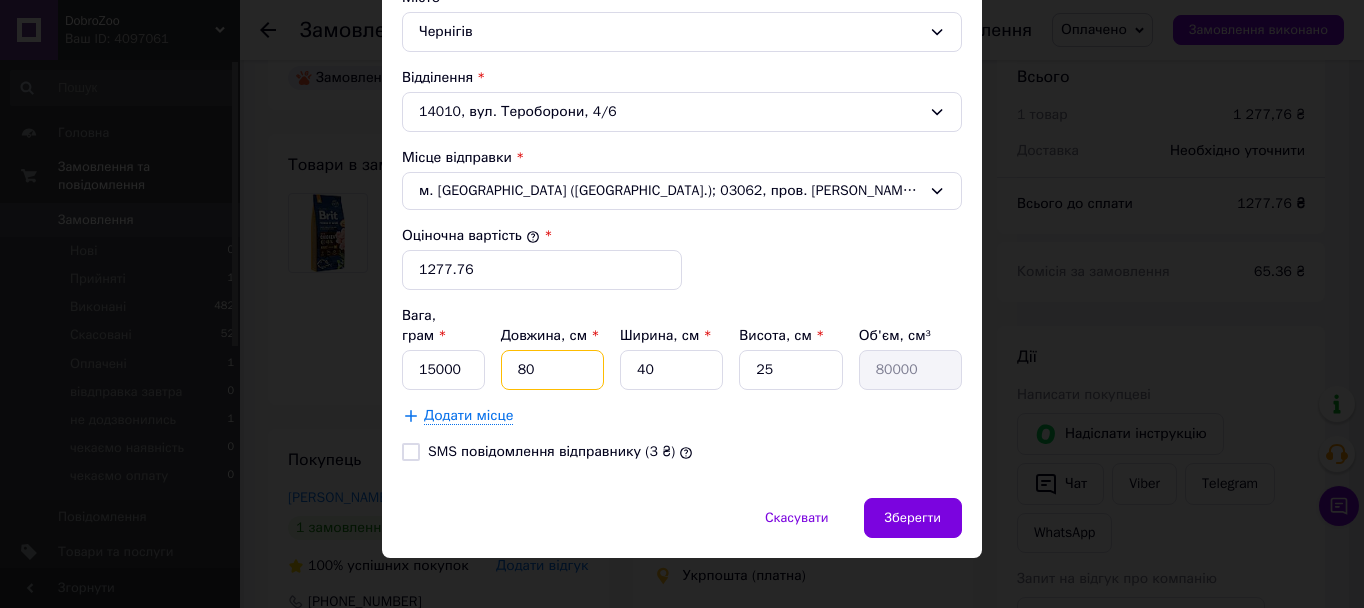 type on "80" 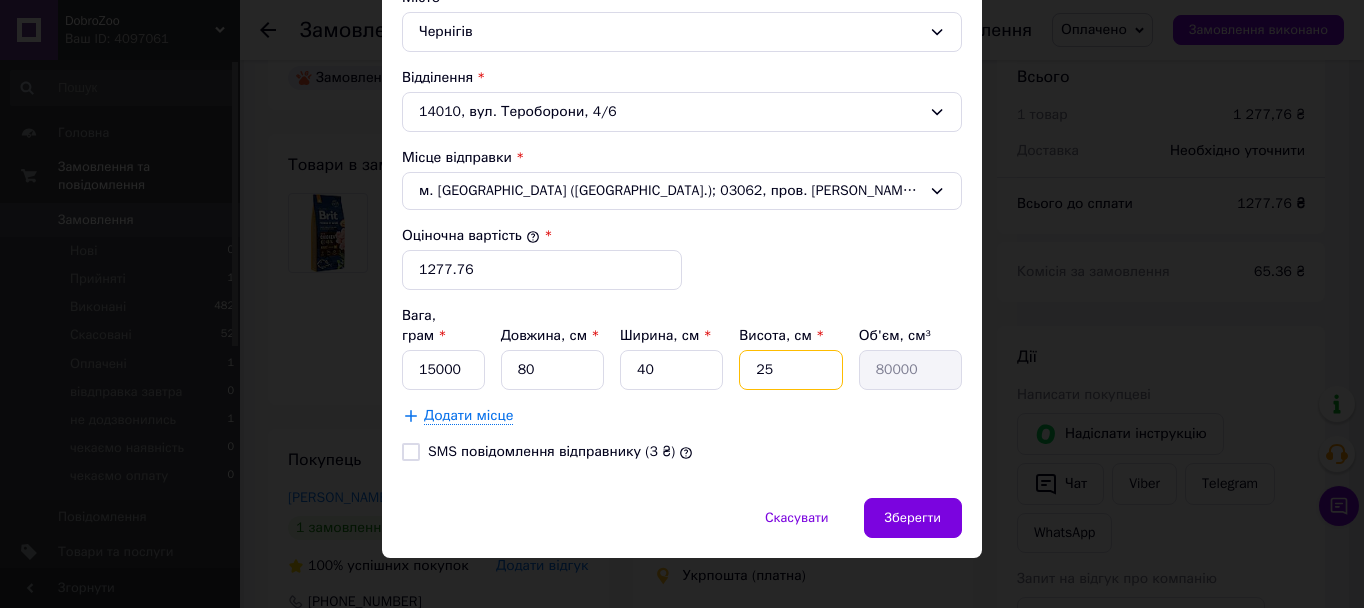 drag, startPoint x: 763, startPoint y: 340, endPoint x: 748, endPoint y: 342, distance: 15.132746 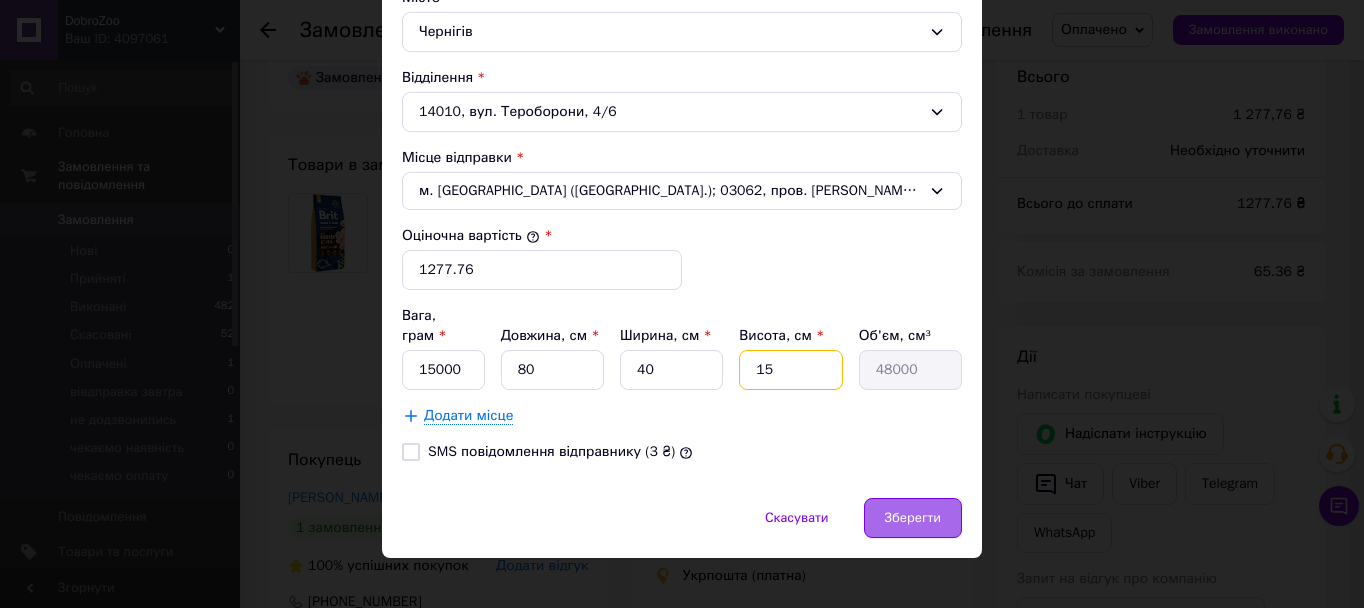 type on "15" 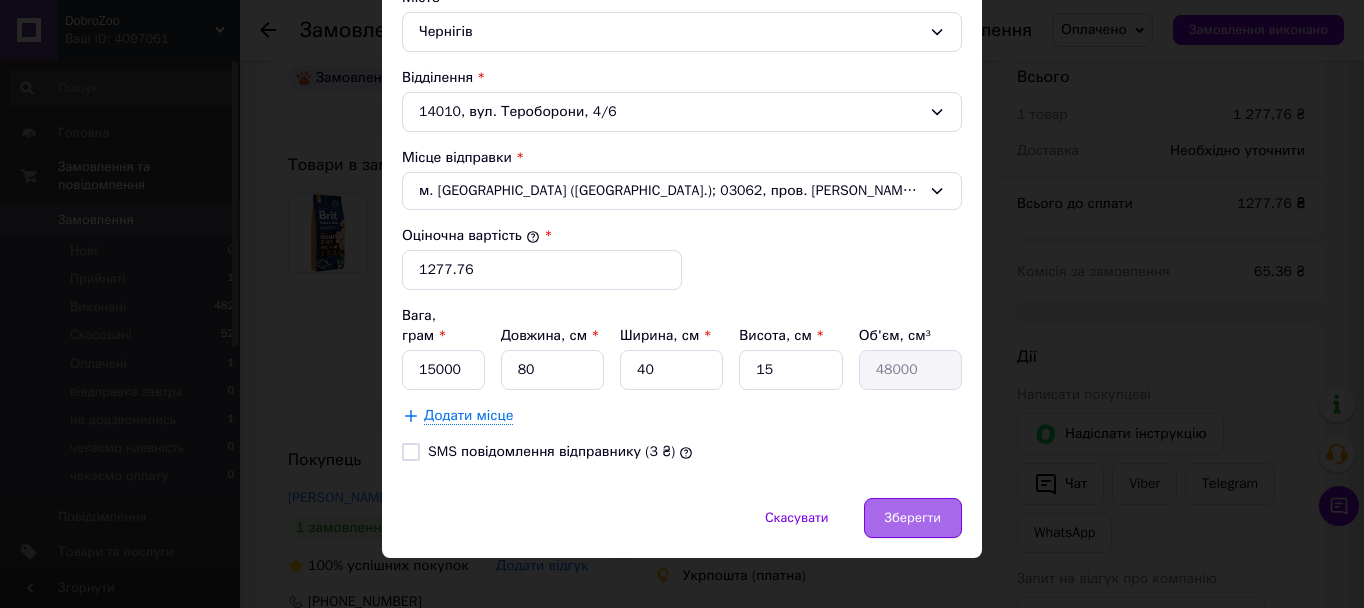 click on "Зберегти" at bounding box center [913, 518] 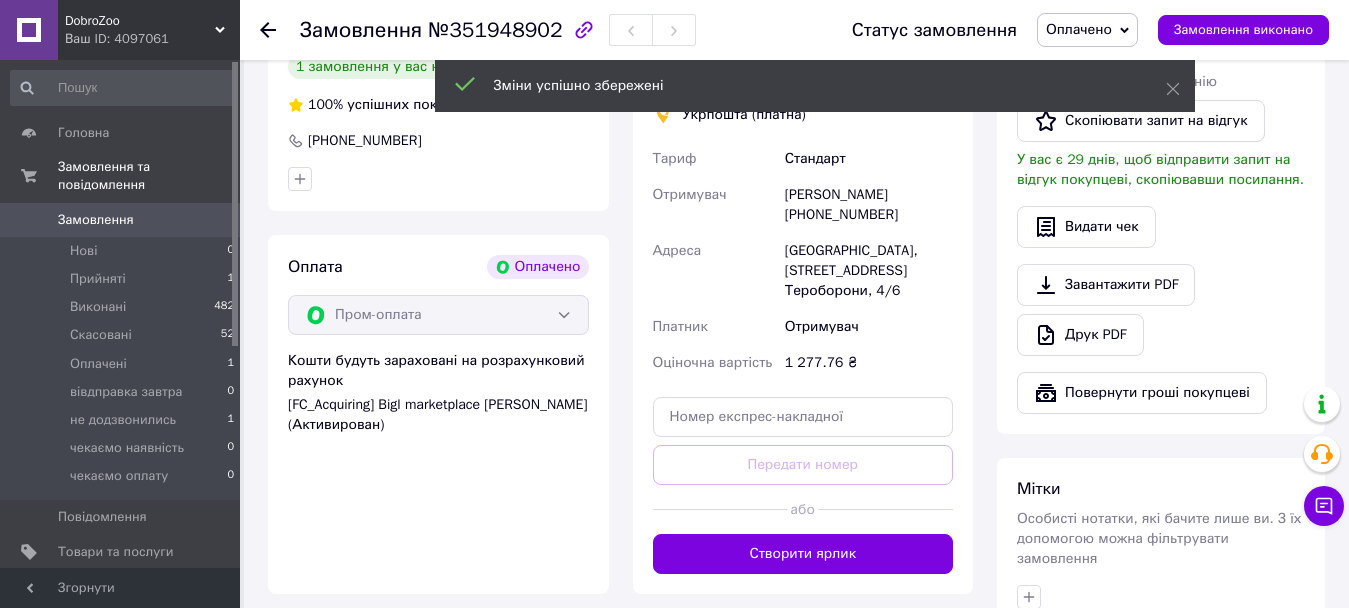 scroll, scrollTop: 600, scrollLeft: 0, axis: vertical 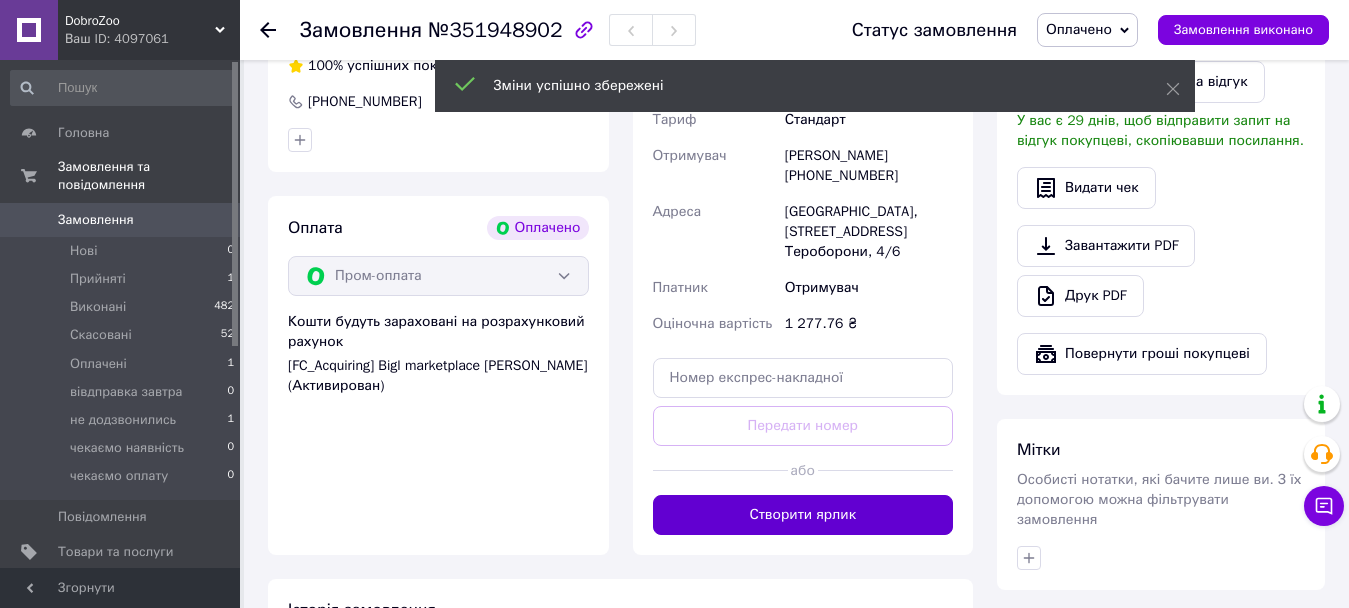 click on "Створити ярлик" at bounding box center [803, 515] 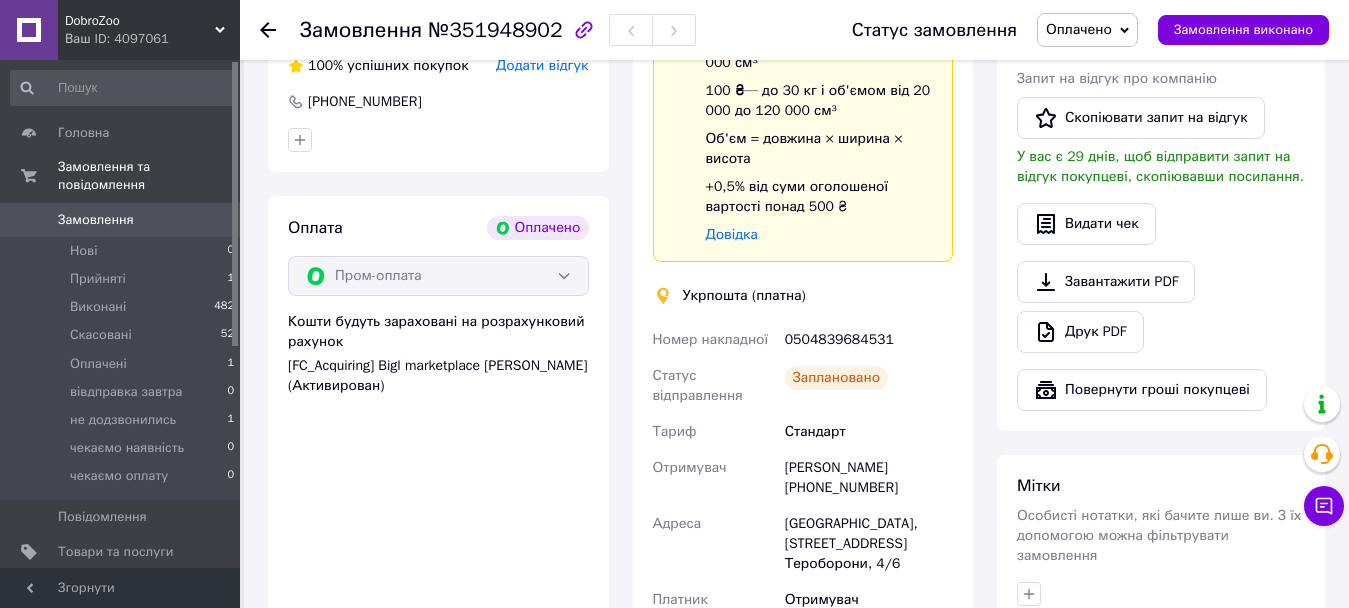 click on "Оплачено" at bounding box center [1079, 29] 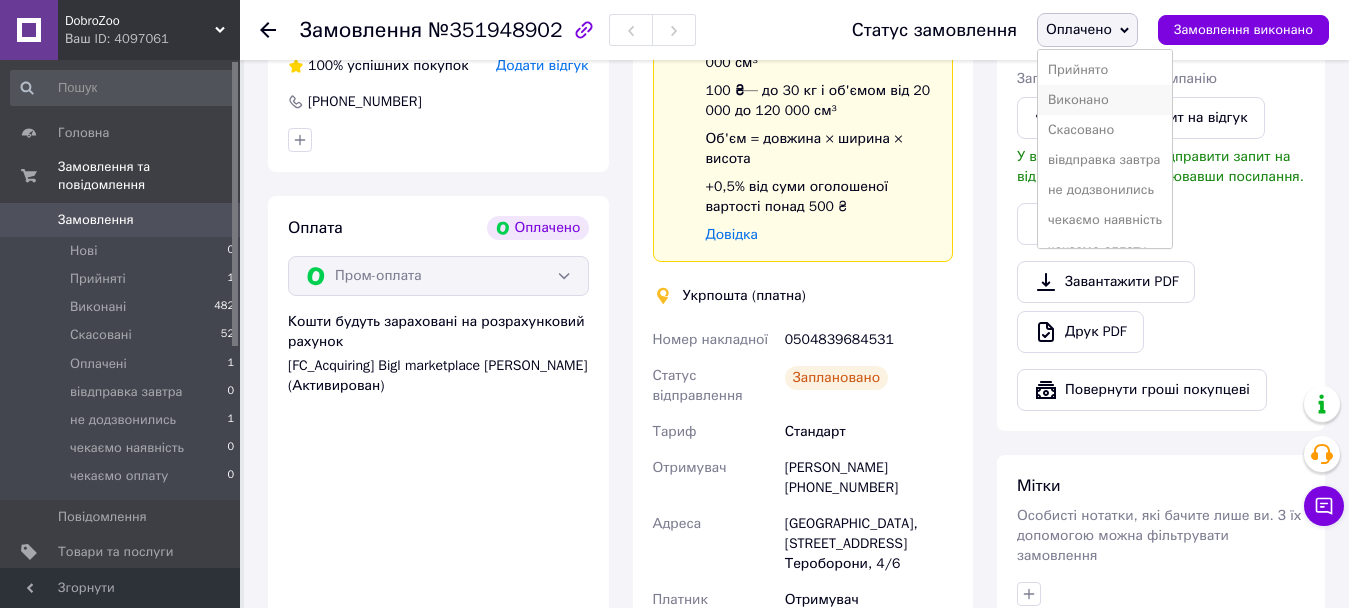 click on "Виконано" at bounding box center (1105, 100) 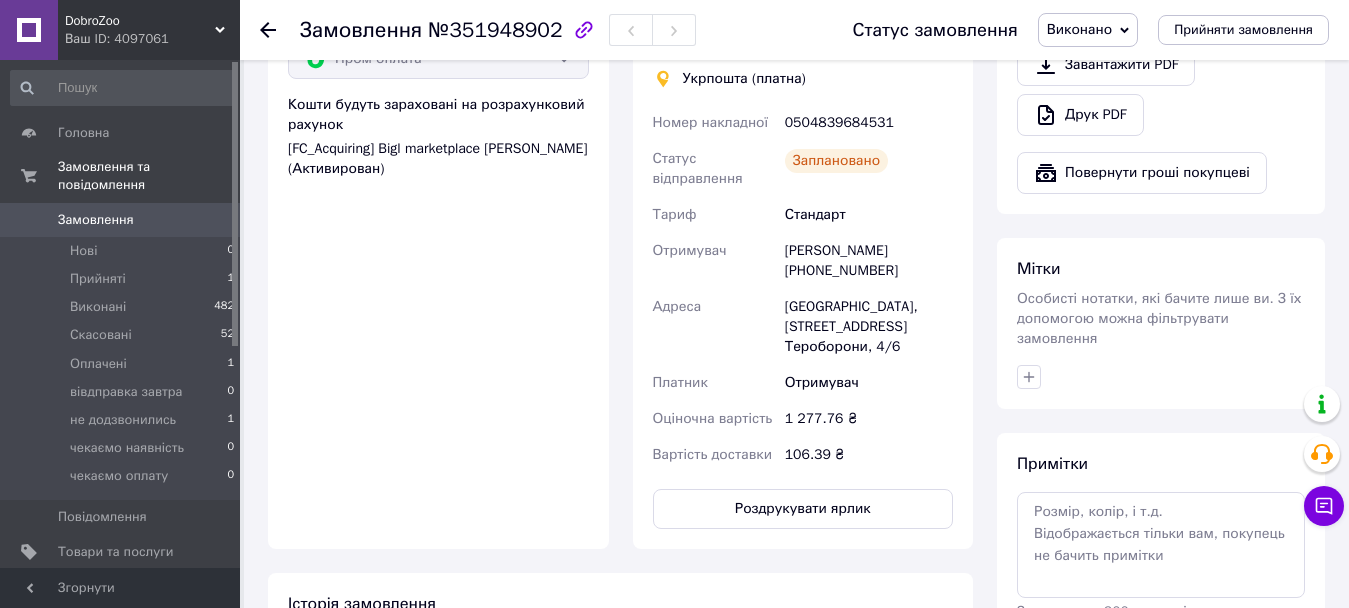 scroll, scrollTop: 717, scrollLeft: 0, axis: vertical 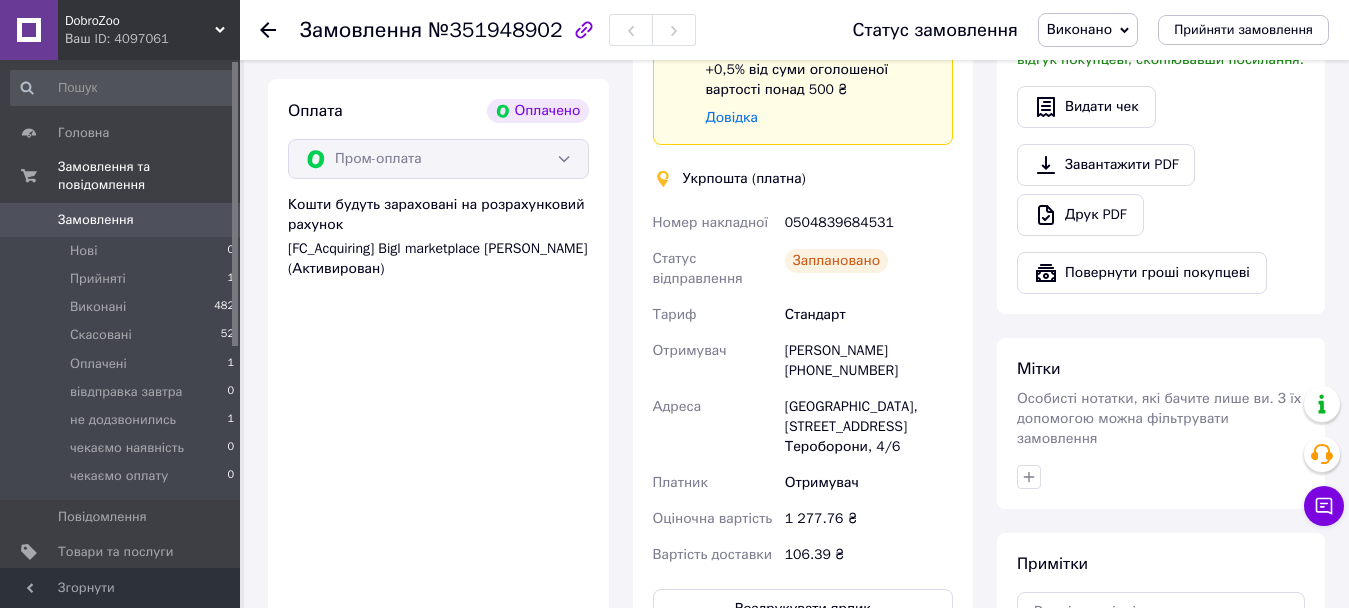 click on "0504839684531" at bounding box center [869, 223] 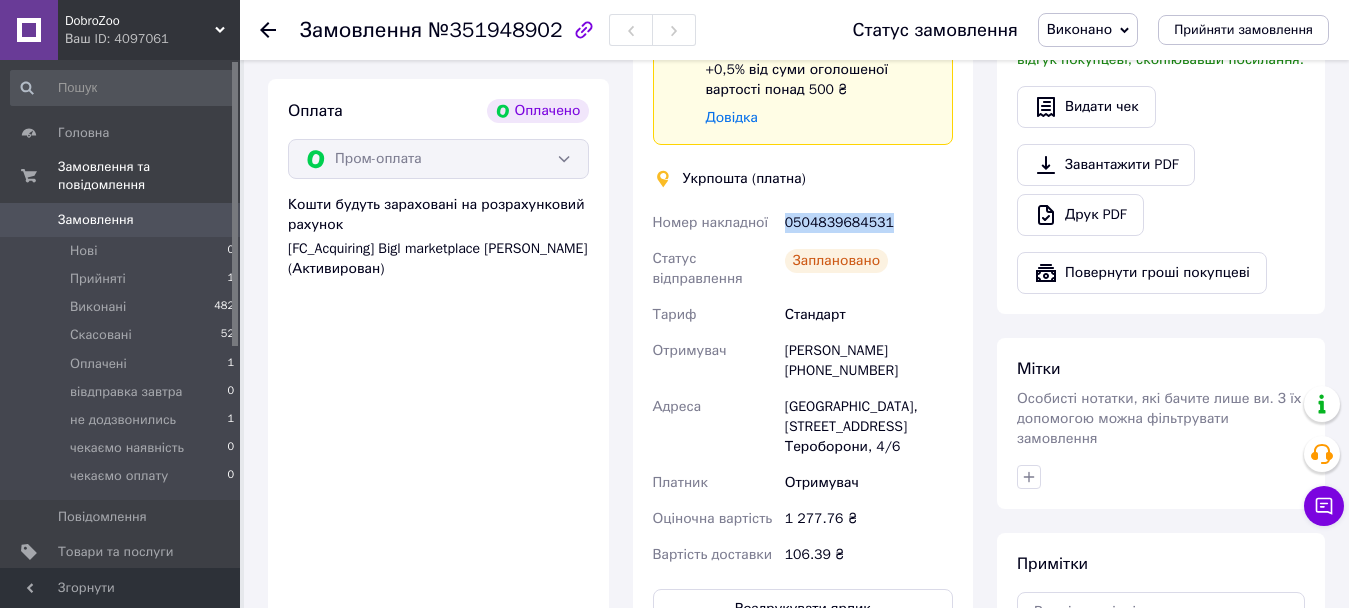 click on "0504839684531" at bounding box center (869, 223) 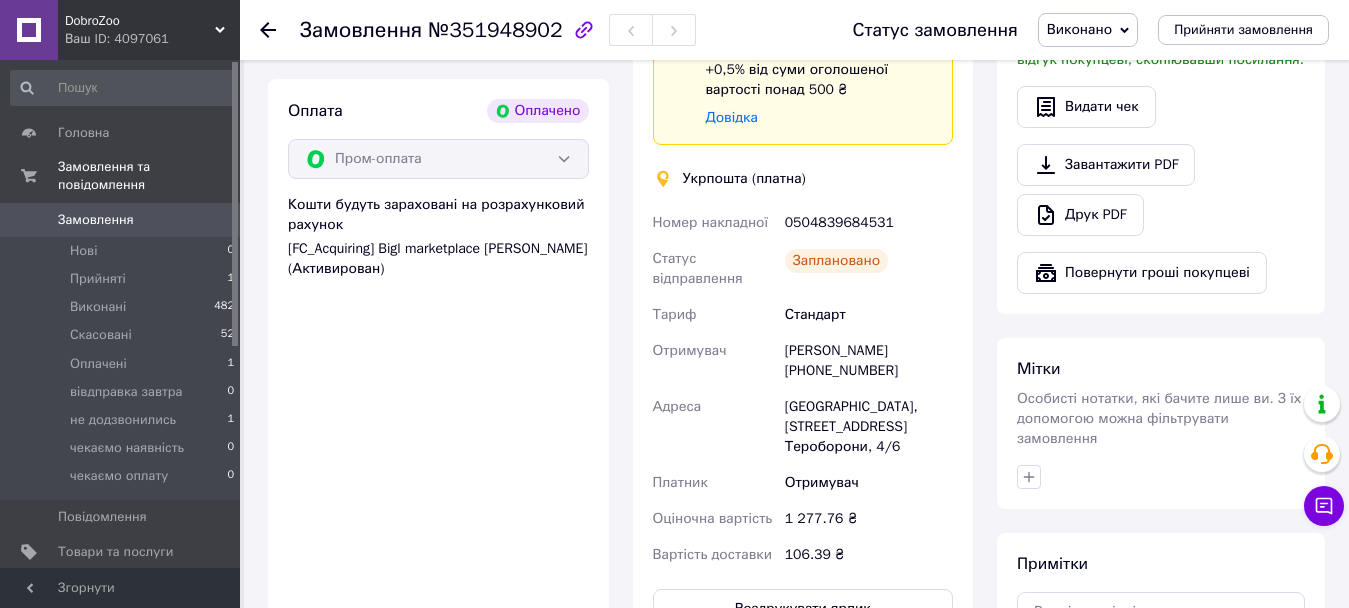 click at bounding box center (280, 30) 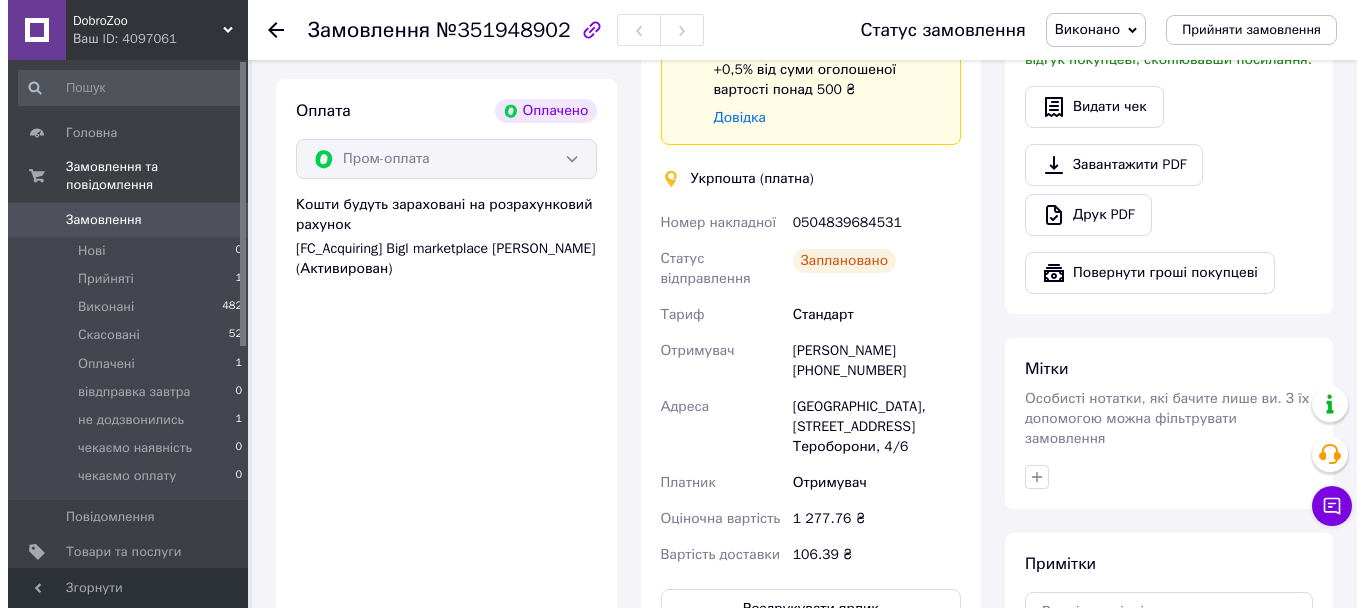 scroll, scrollTop: 0, scrollLeft: 0, axis: both 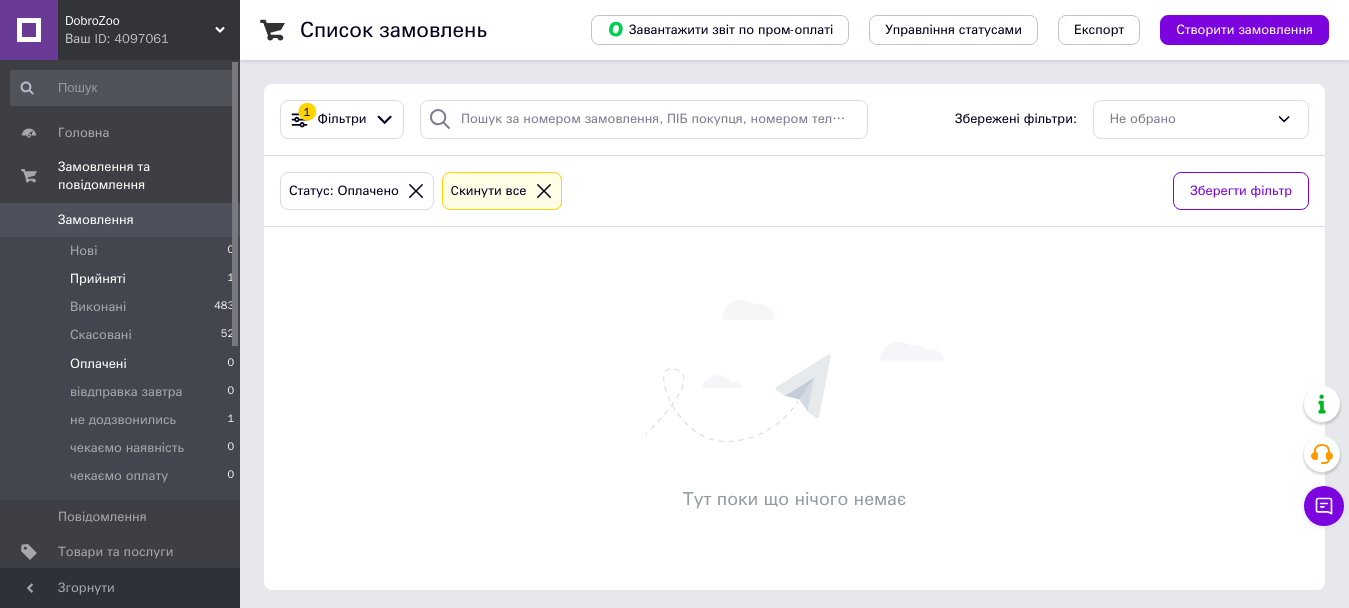click on "Прийняті 1" at bounding box center [123, 279] 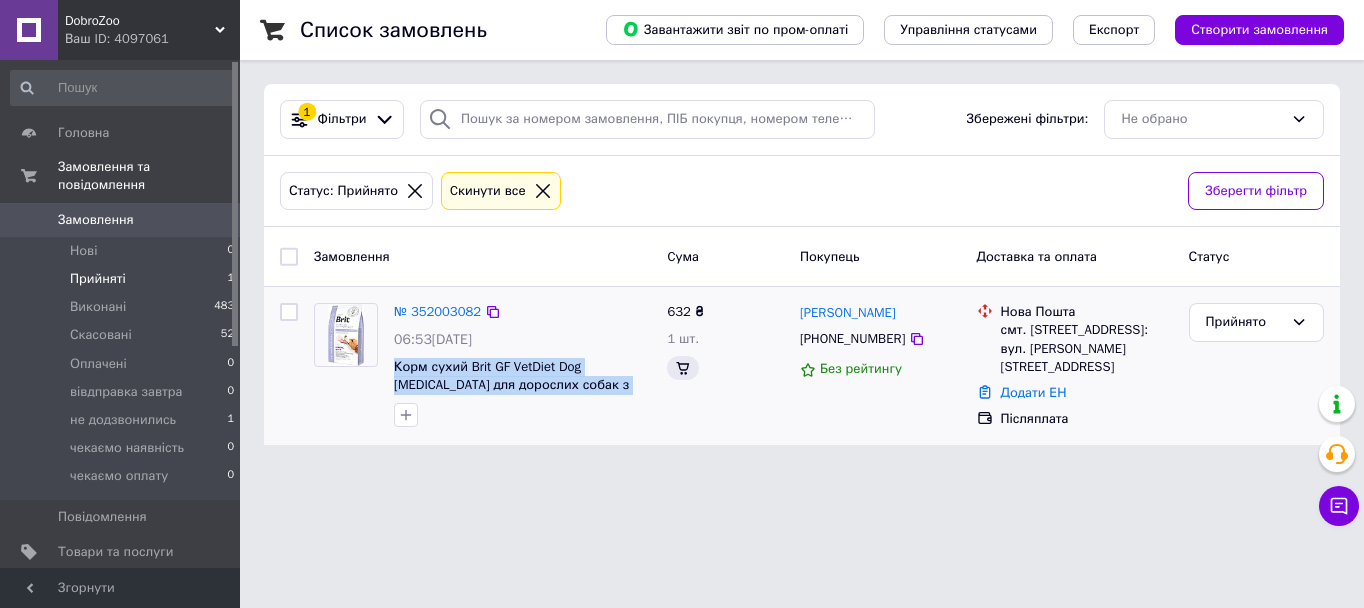 drag, startPoint x: 389, startPoint y: 364, endPoint x: 553, endPoint y: 421, distance: 173.62315 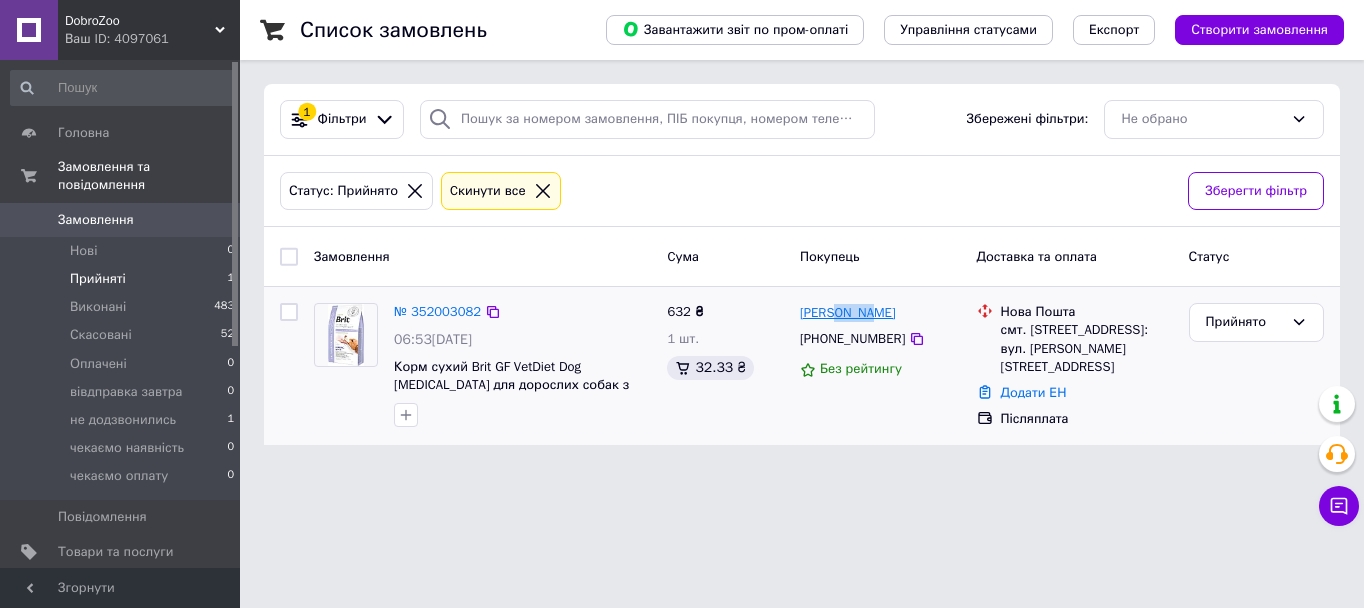 drag, startPoint x: 856, startPoint y: 314, endPoint x: 839, endPoint y: 315, distance: 17.029387 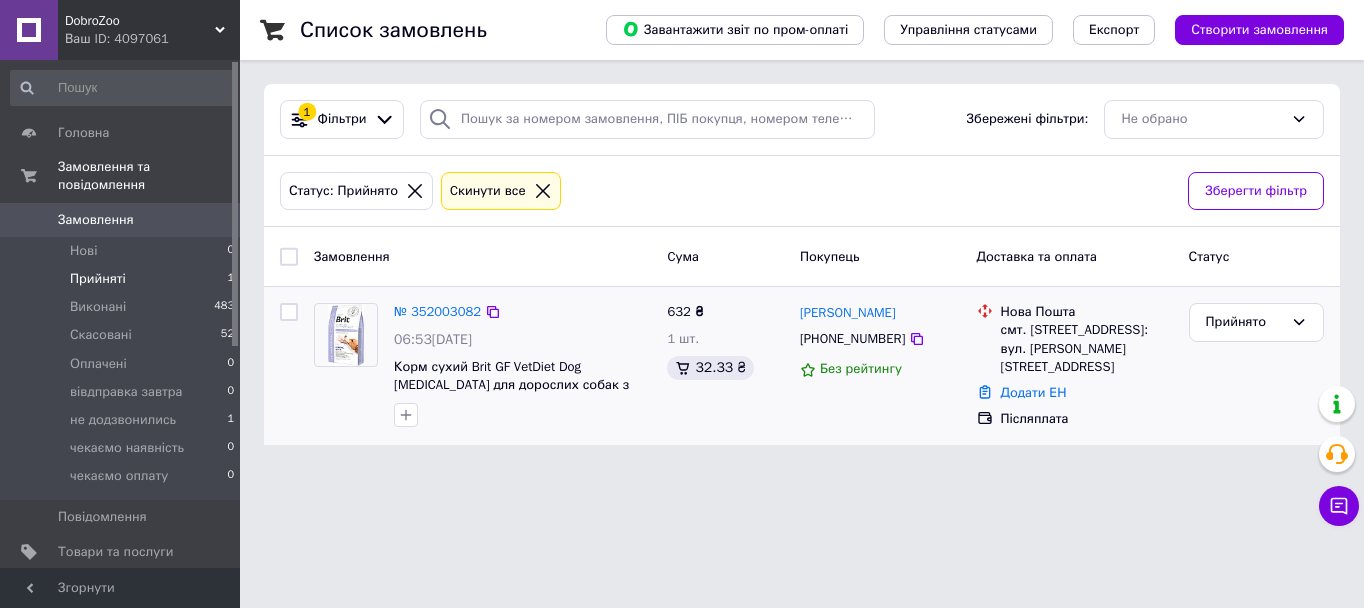 click on "смт. Вишнівець, №1: вул. Грушевського, 3" at bounding box center (1087, 348) 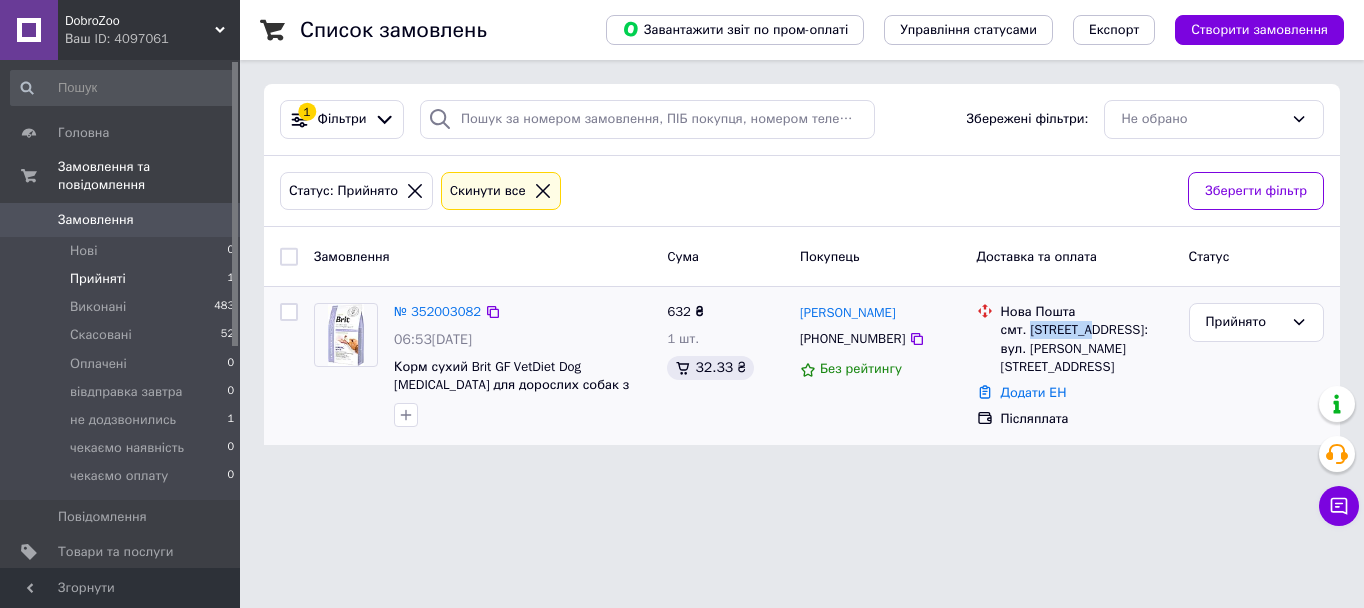click on "смт. Вишнівець, №1: вул. Грушевського, 3" at bounding box center (1087, 348) 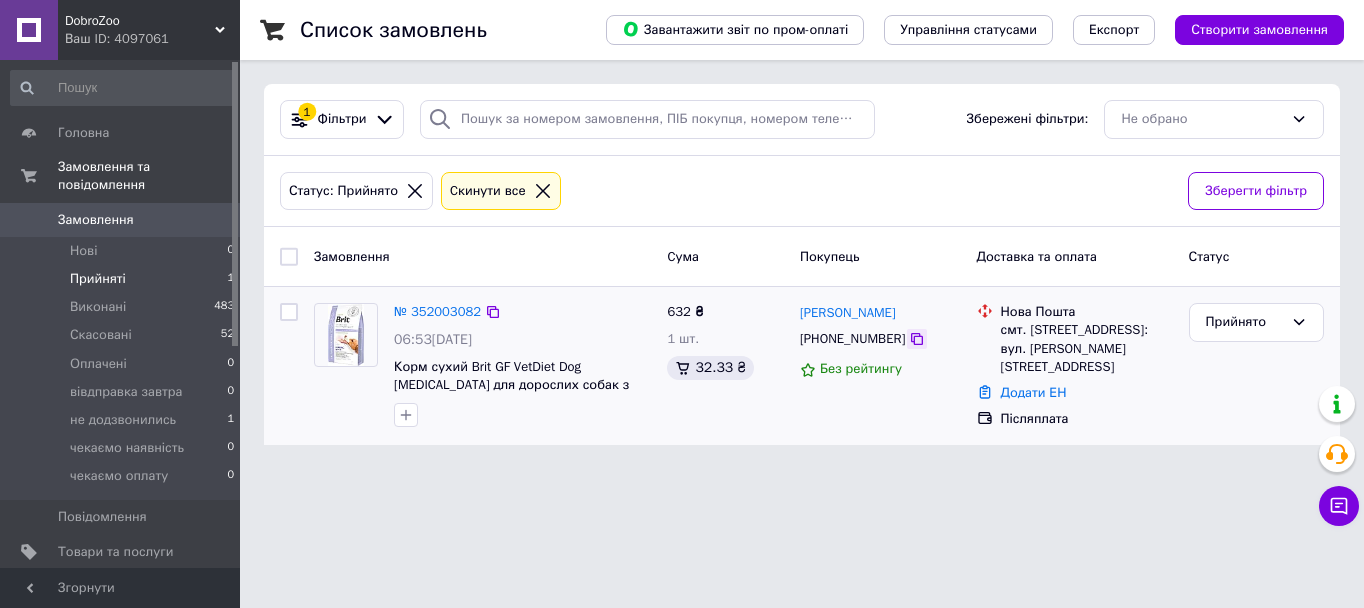 click 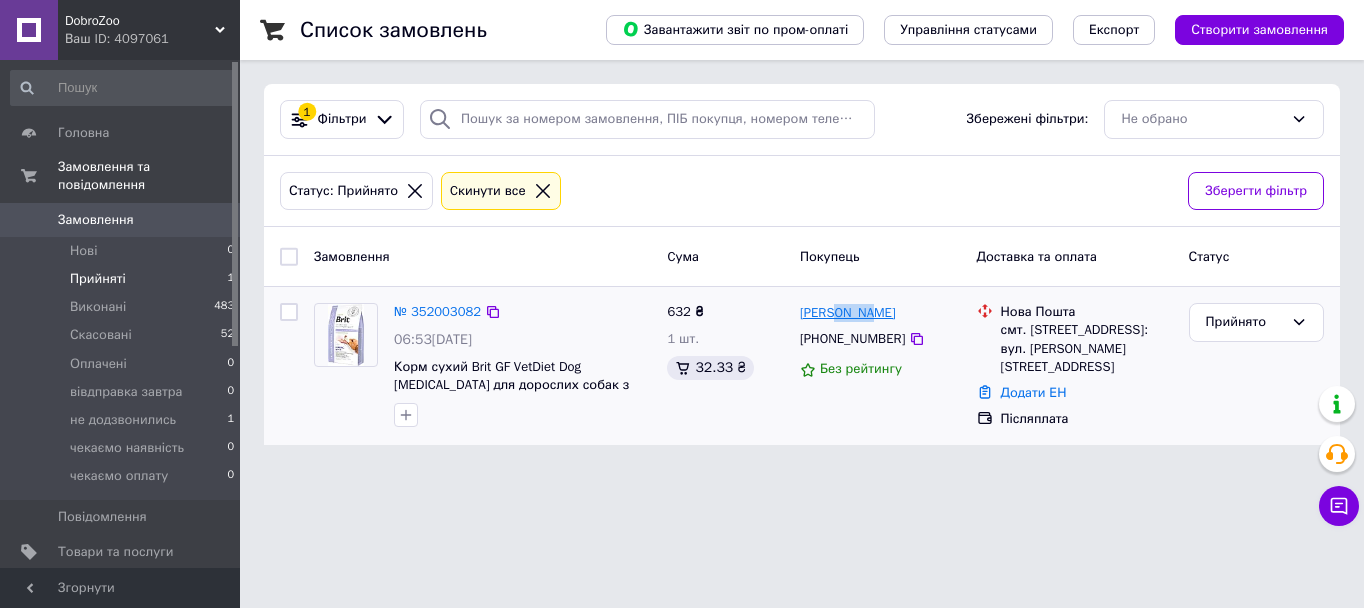 drag, startPoint x: 871, startPoint y: 311, endPoint x: 841, endPoint y: 311, distance: 30 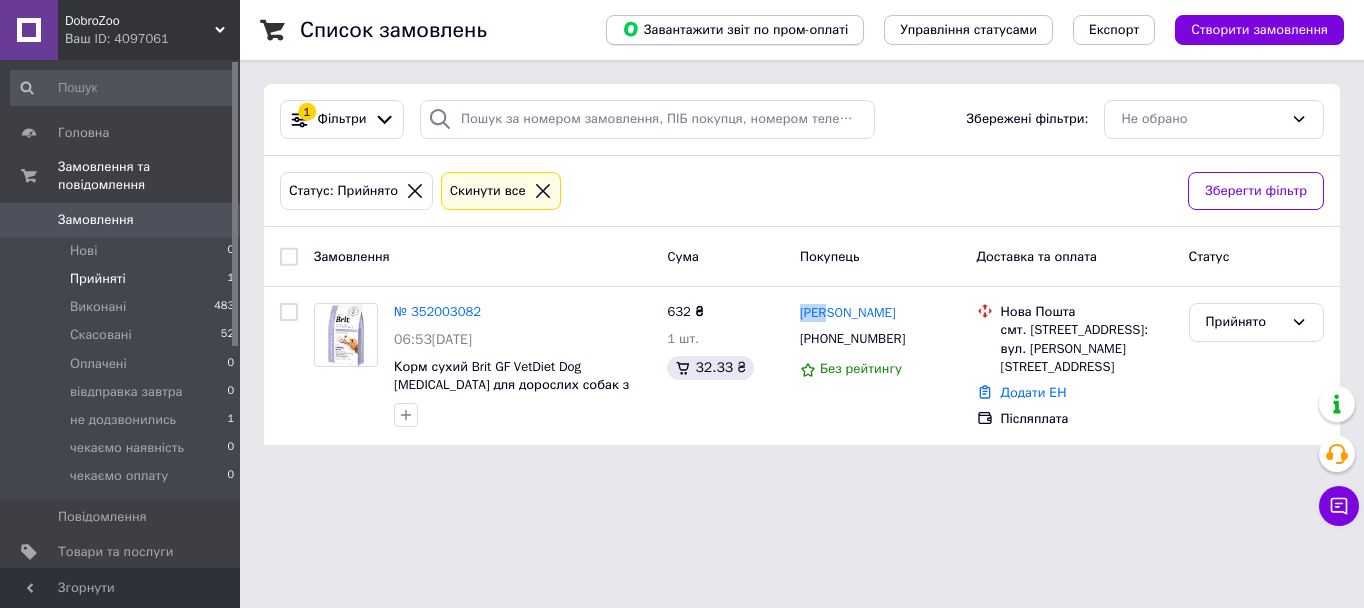 drag, startPoint x: 794, startPoint y: 315, endPoint x: 800, endPoint y: 41, distance: 274.06567 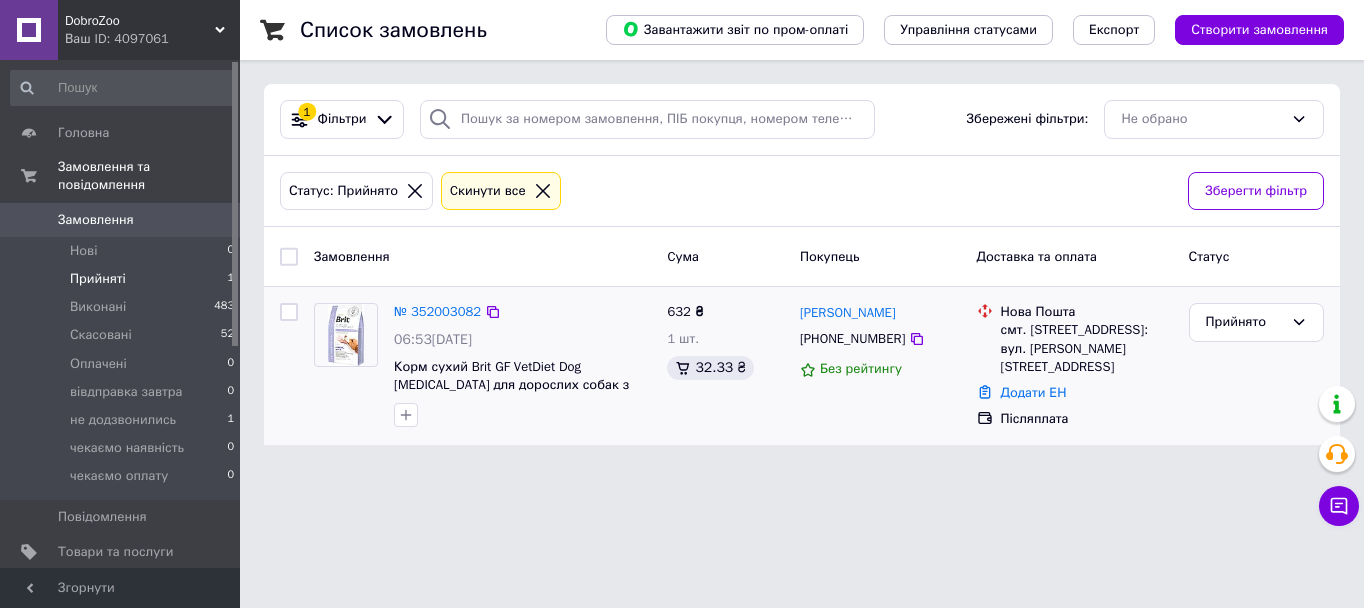 click on "смт. Вишнівець, №1: вул. Грушевського, 3" at bounding box center (1087, 348) 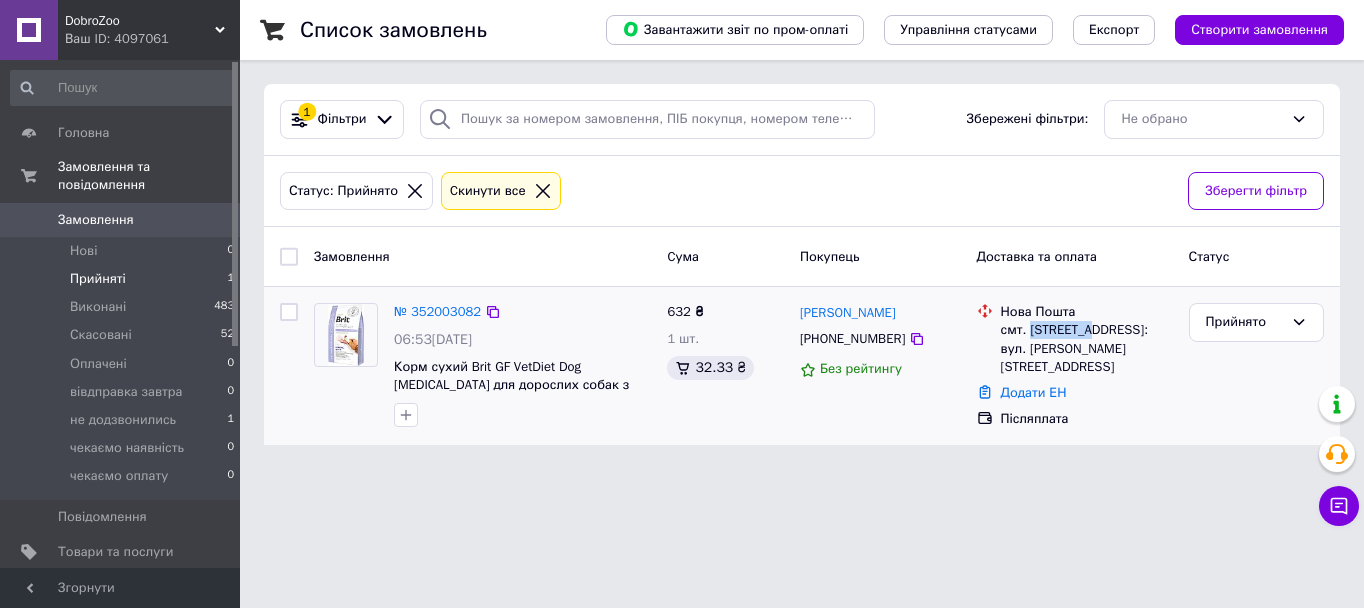 click on "смт. Вишнівець, №1: вул. Грушевського, 3" at bounding box center (1087, 348) 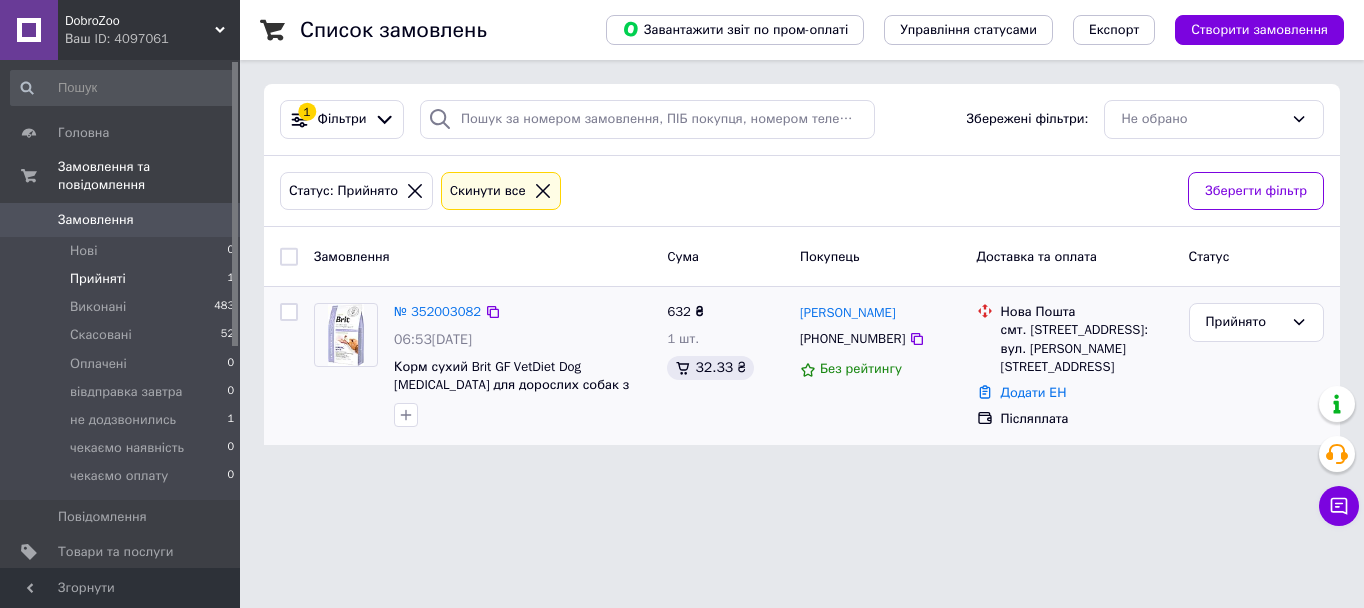 click on "Додати ЕН" at bounding box center (1087, 393) 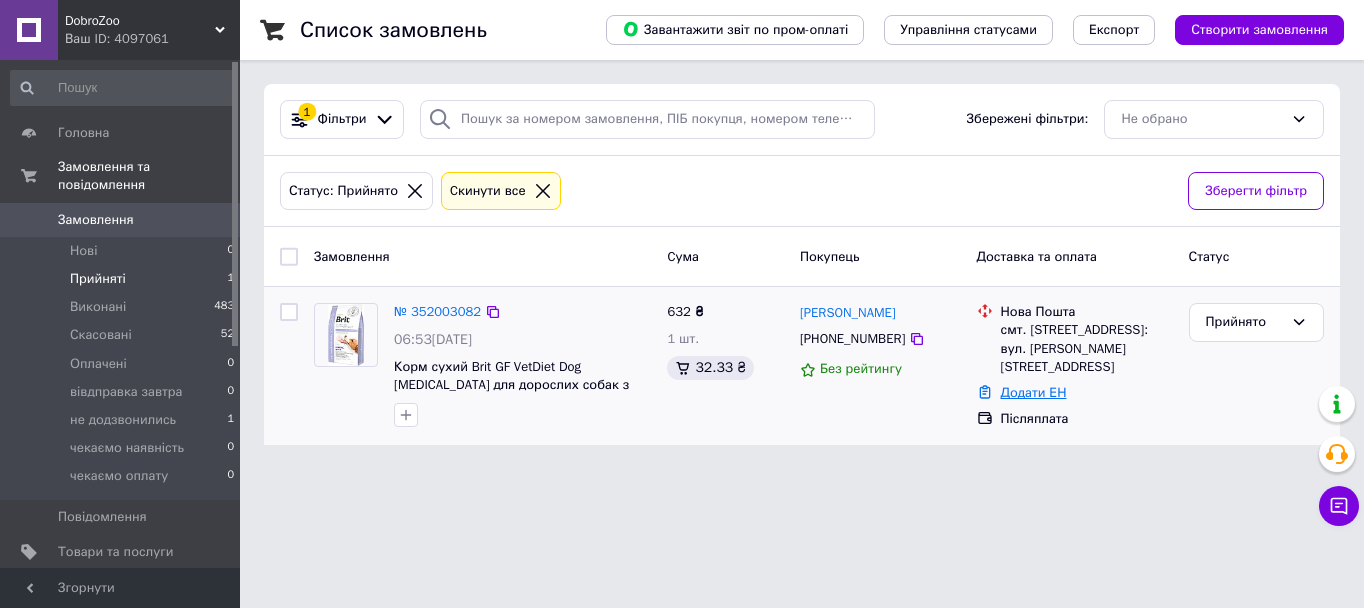 click on "Додати ЕН" at bounding box center (1034, 392) 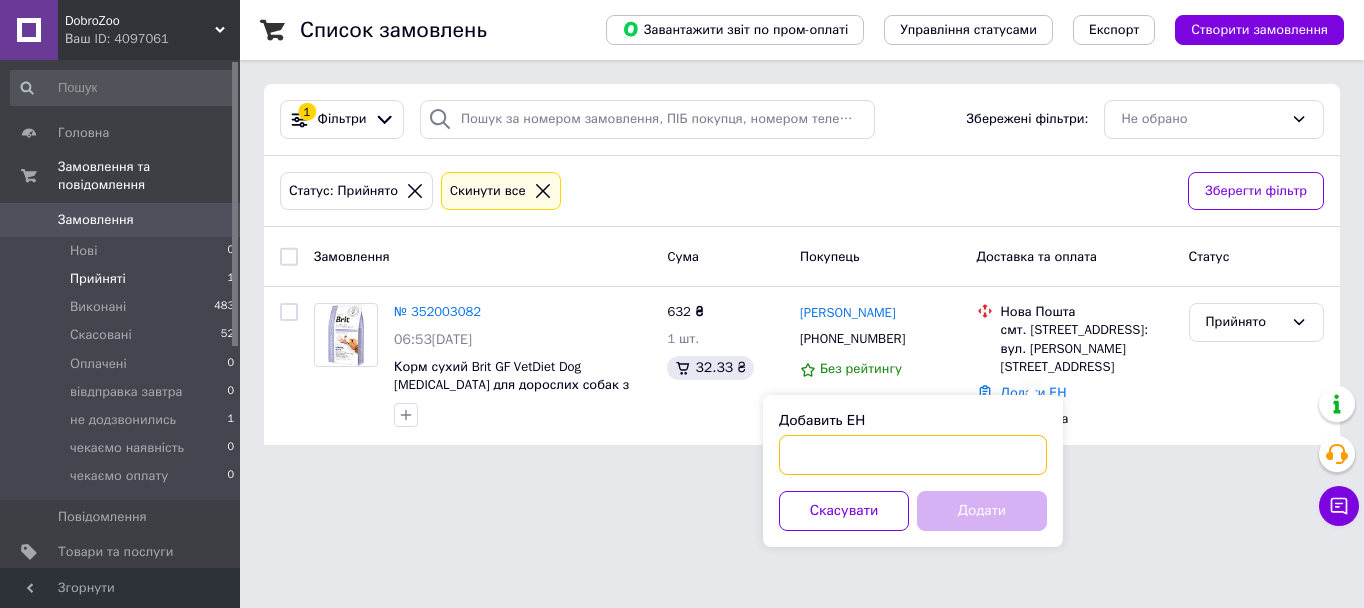 click on "Добавить ЕН" at bounding box center (913, 455) 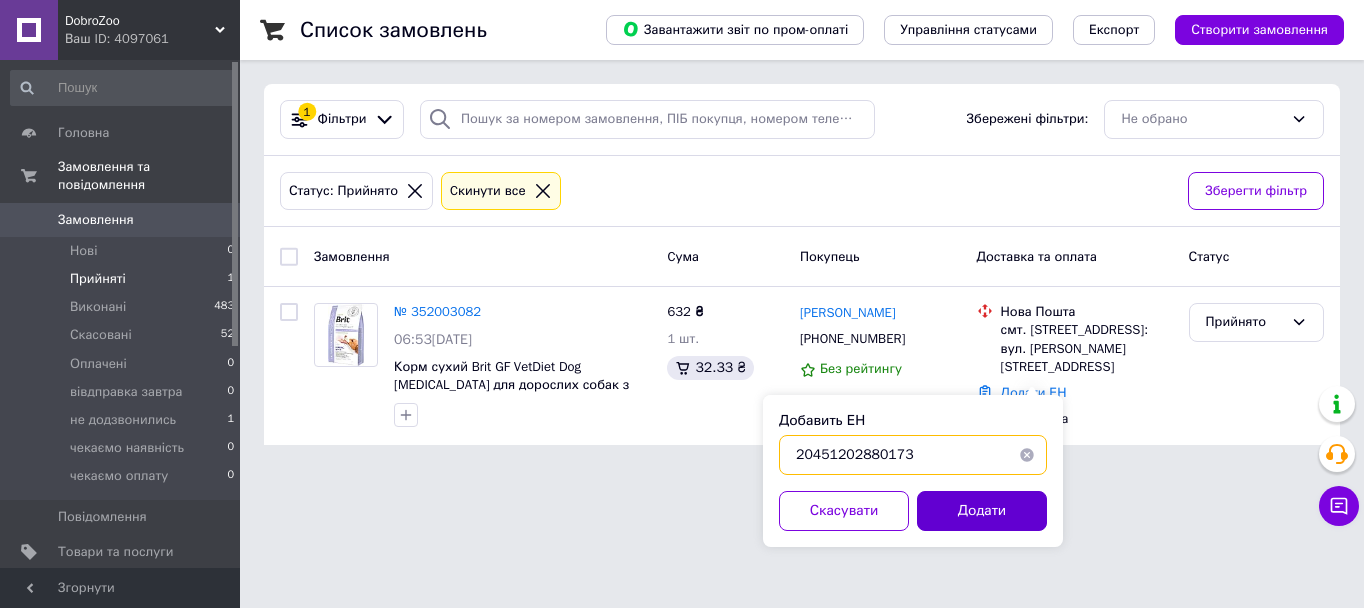 type on "20451202880173" 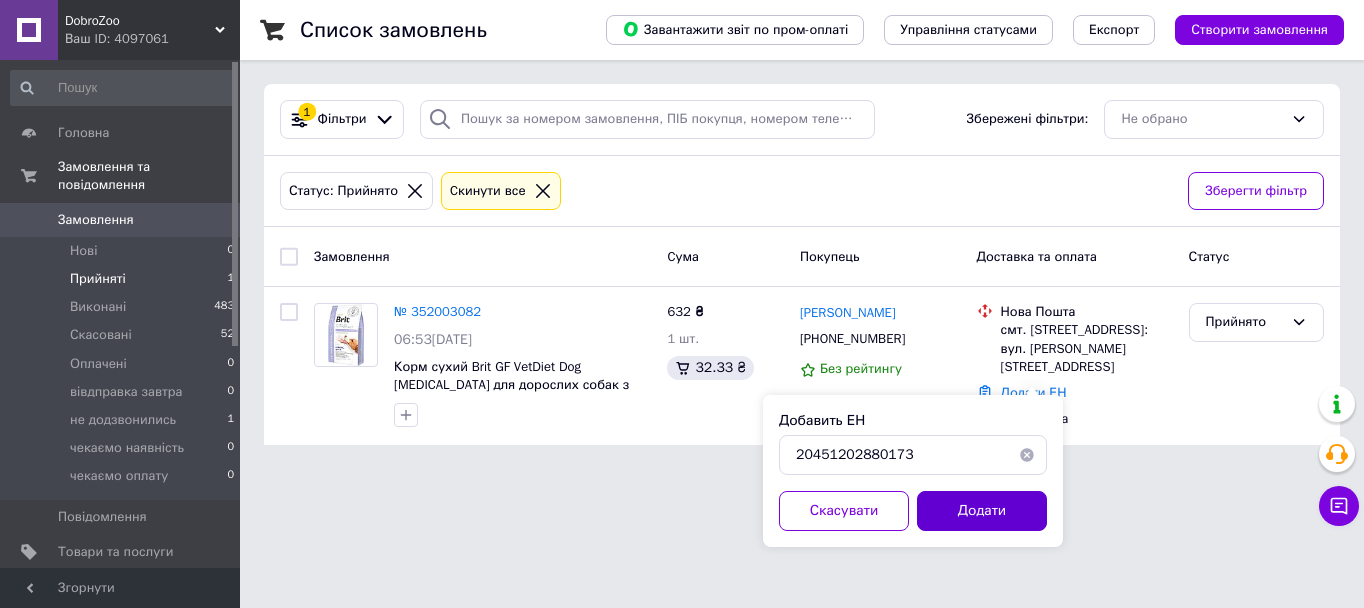 click on "Додати" at bounding box center (982, 511) 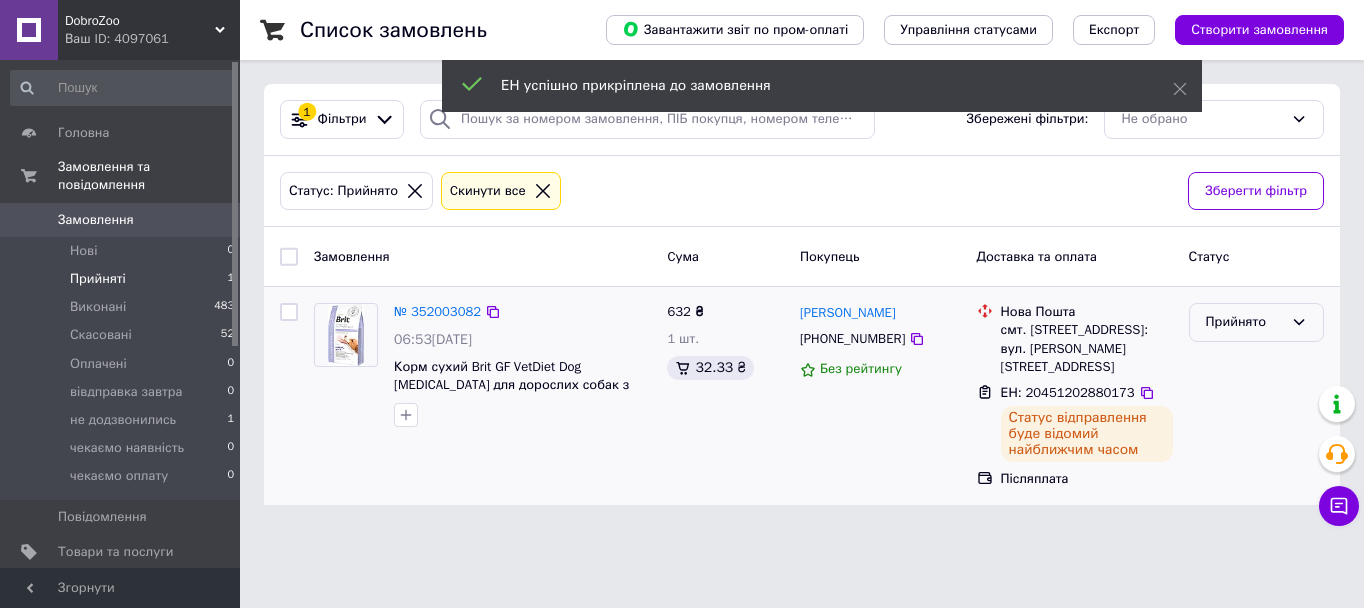 click on "Прийнято" at bounding box center (1256, 322) 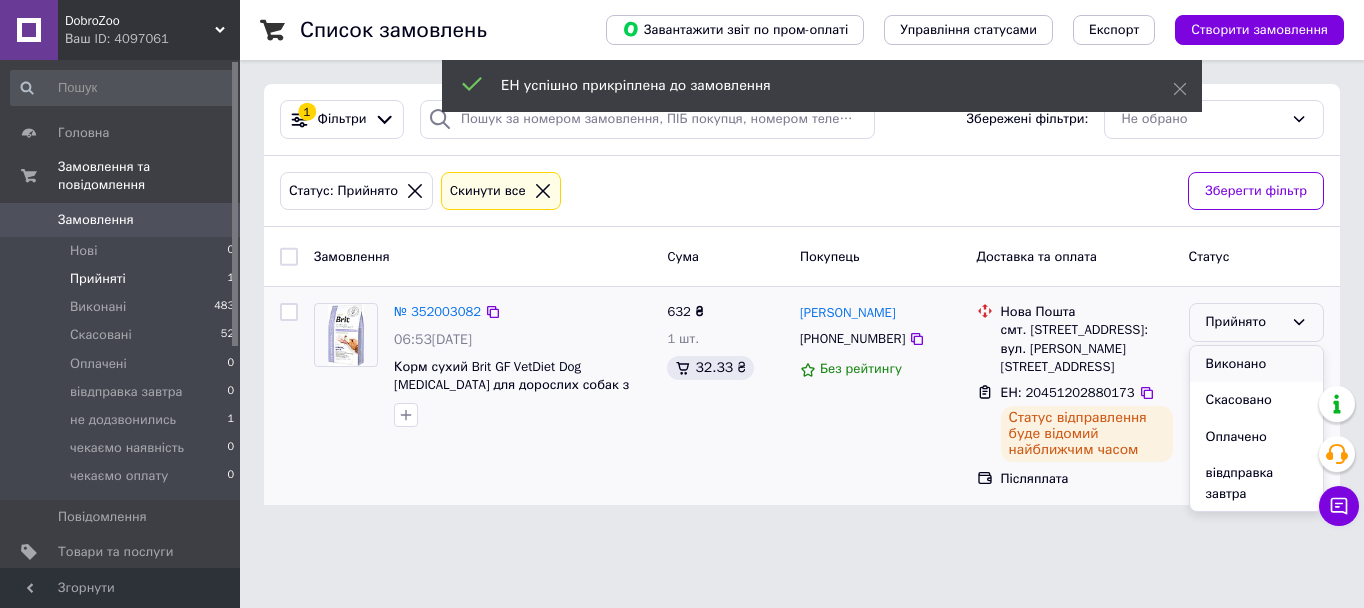 click on "Виконано" at bounding box center [1256, 364] 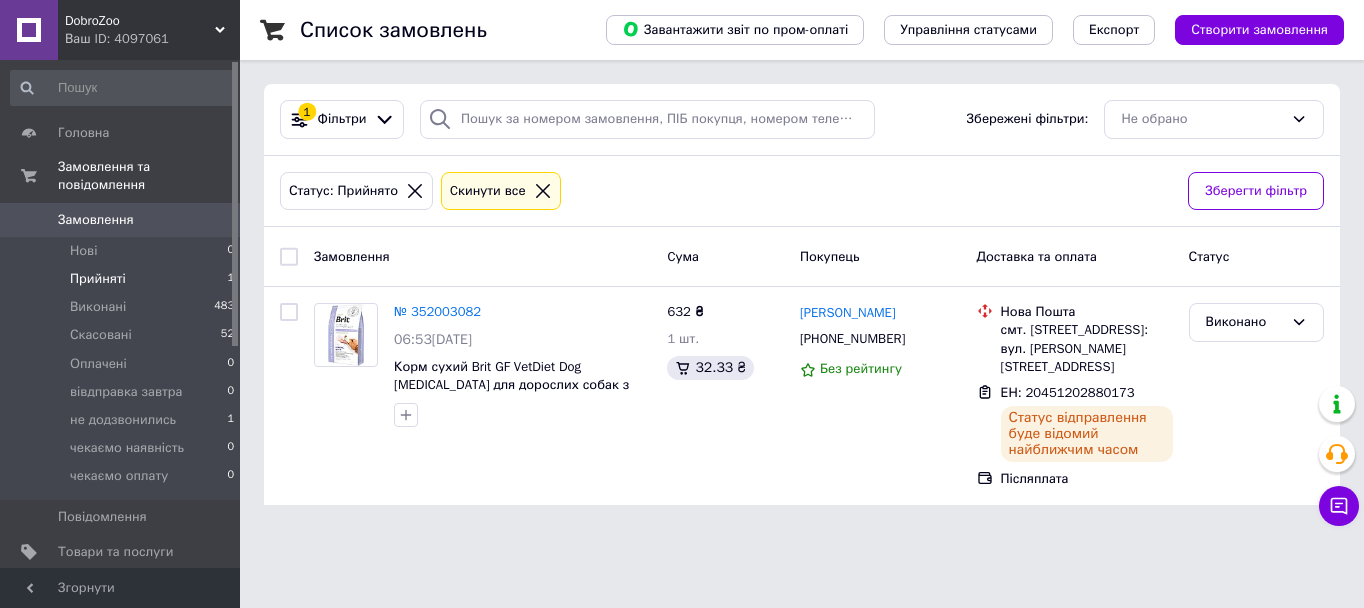 scroll, scrollTop: 0, scrollLeft: 0, axis: both 